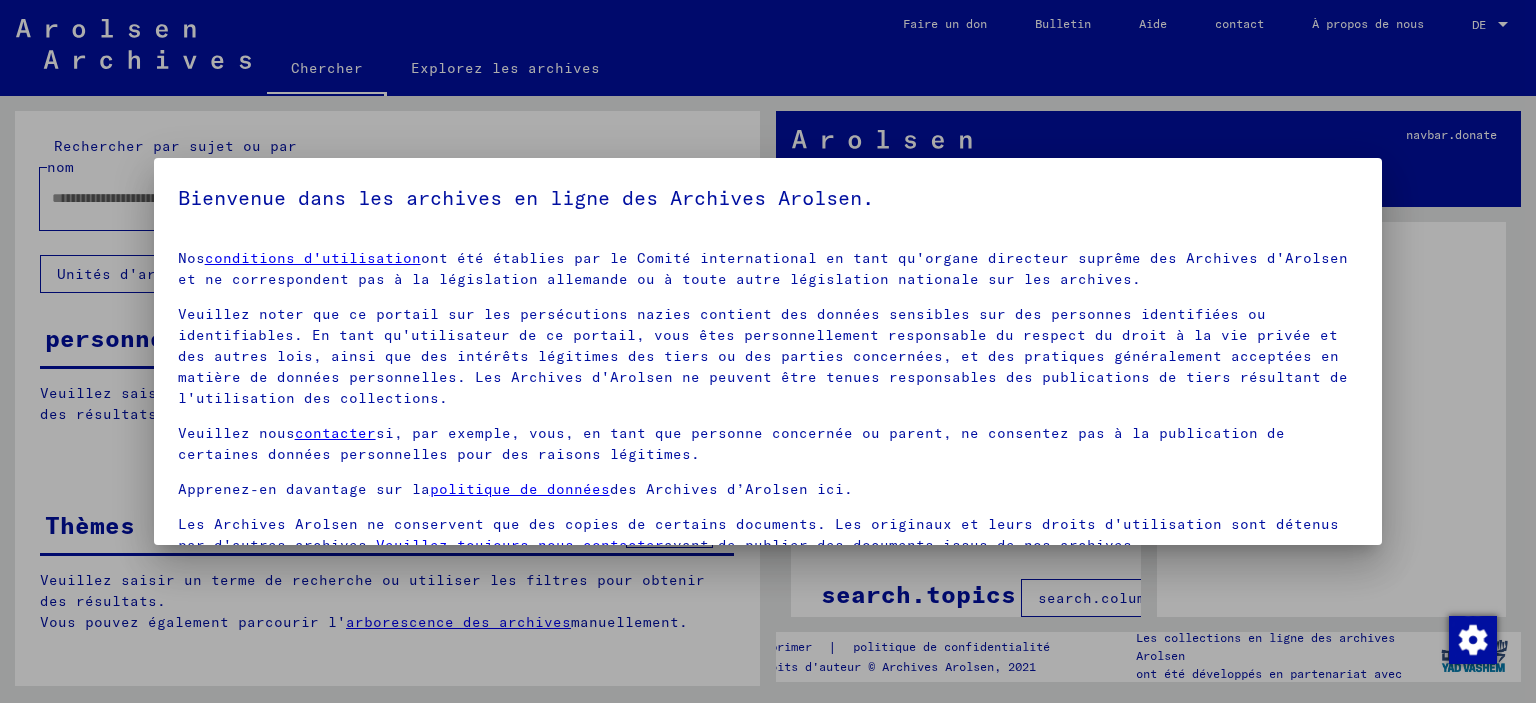 scroll, scrollTop: 0, scrollLeft: 0, axis: both 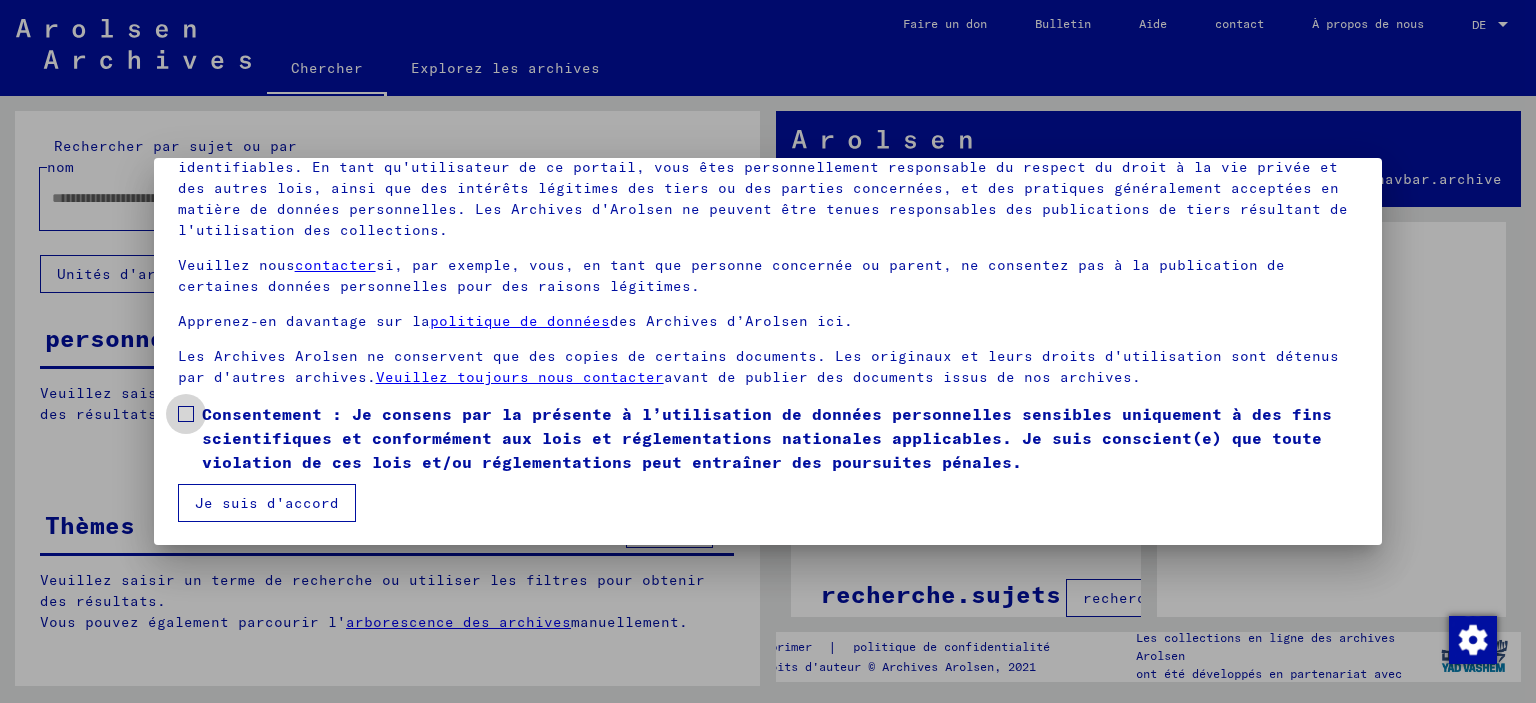 click on "Consentement : Je consens par la présente à l’utilisation de données personnelles sensibles uniquement à des fins scientifiques et conformément aux lois et réglementations nationales applicables. Je suis conscient(e) que toute violation de ces lois et/ou réglementations peut entraîner des poursuites pénales." at bounding box center [768, 438] 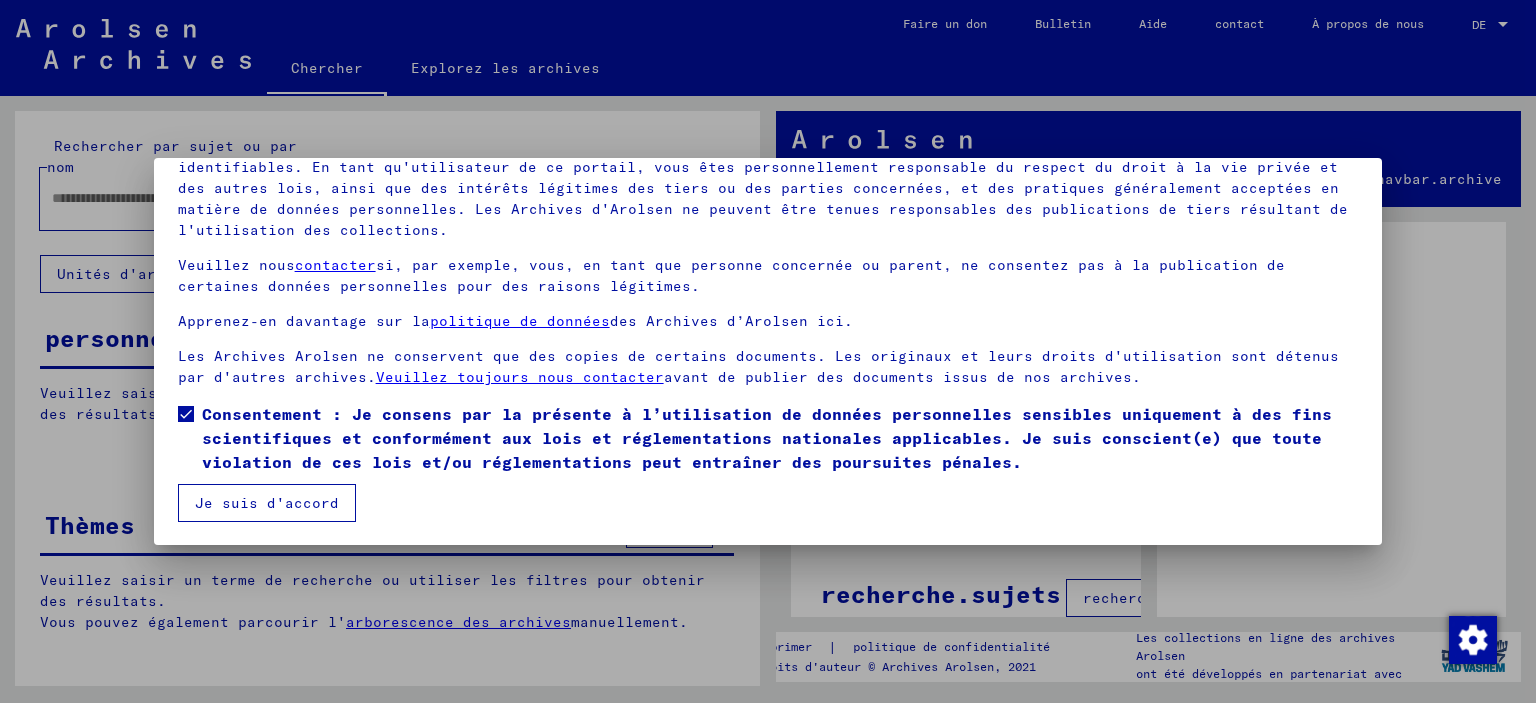 click on "Je suis d'accord" at bounding box center [267, 503] 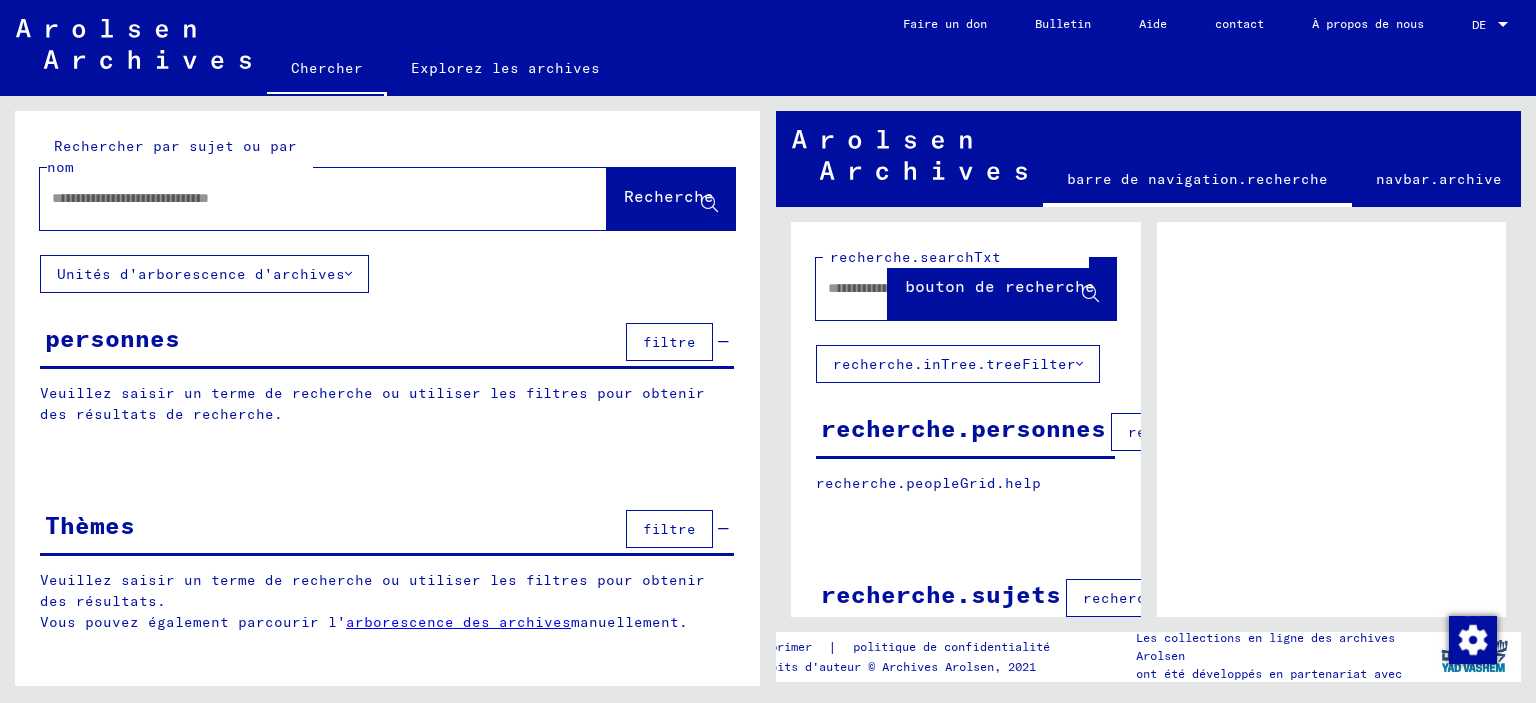 click on "Veuillez saisir un terme de recherche ou utiliser les filtres pour obtenir des résultats de recherche." at bounding box center [387, 404] 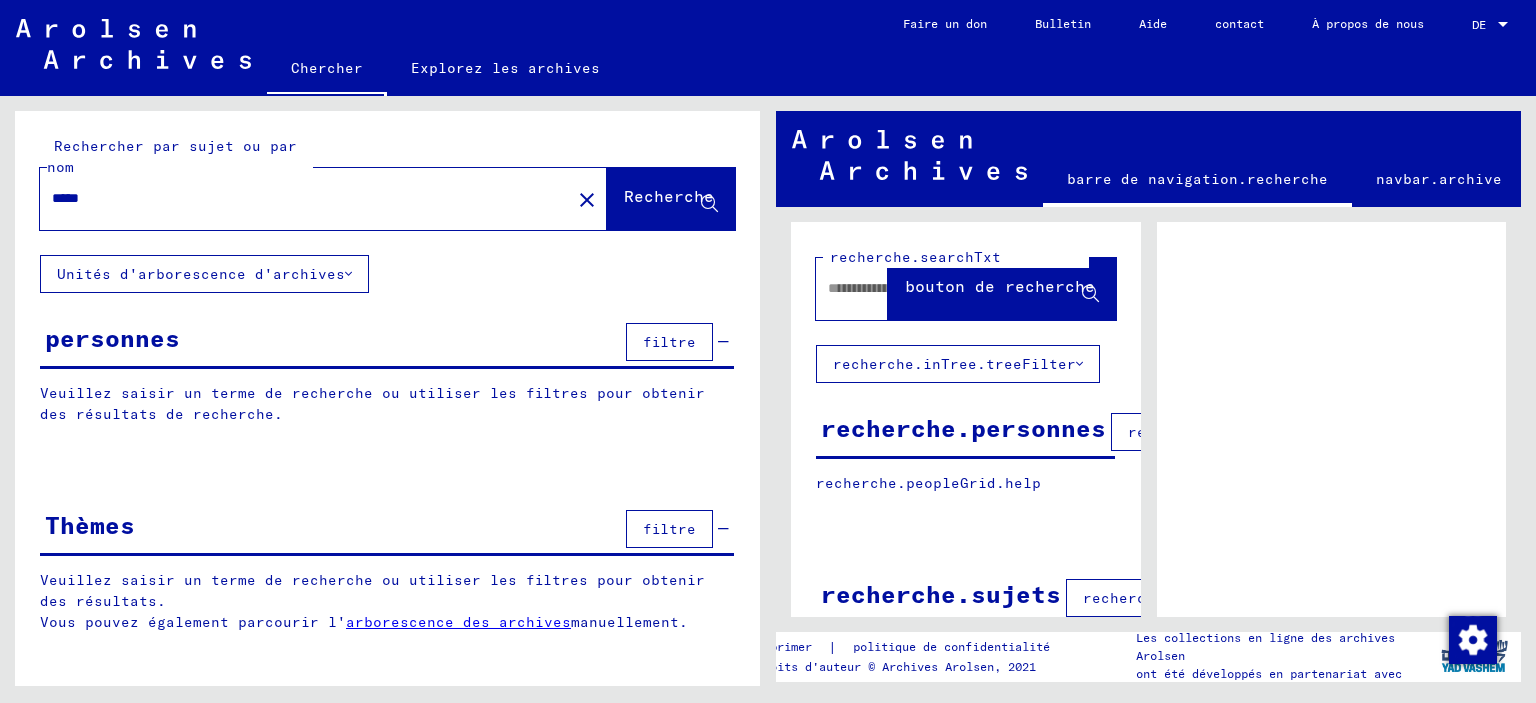type on "*****" 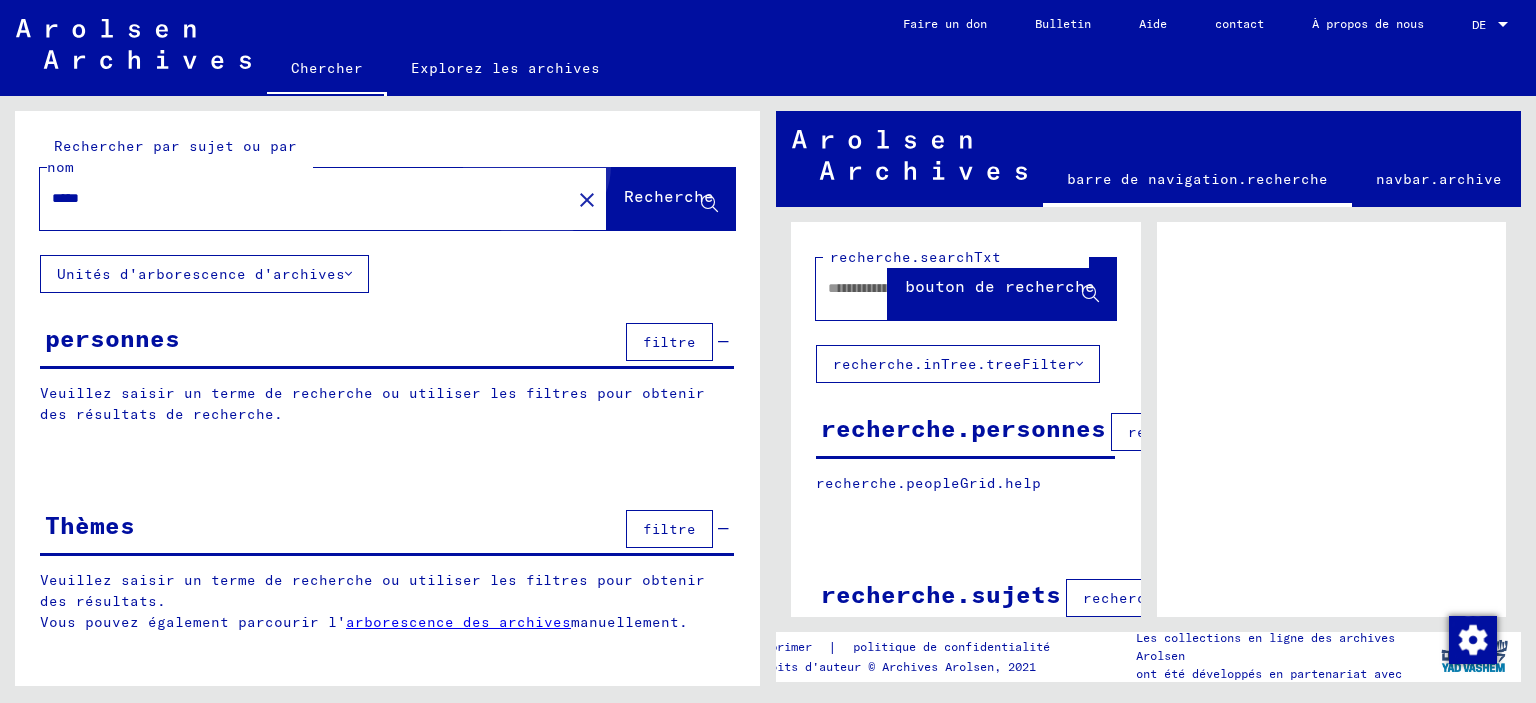 click on "Recherche" 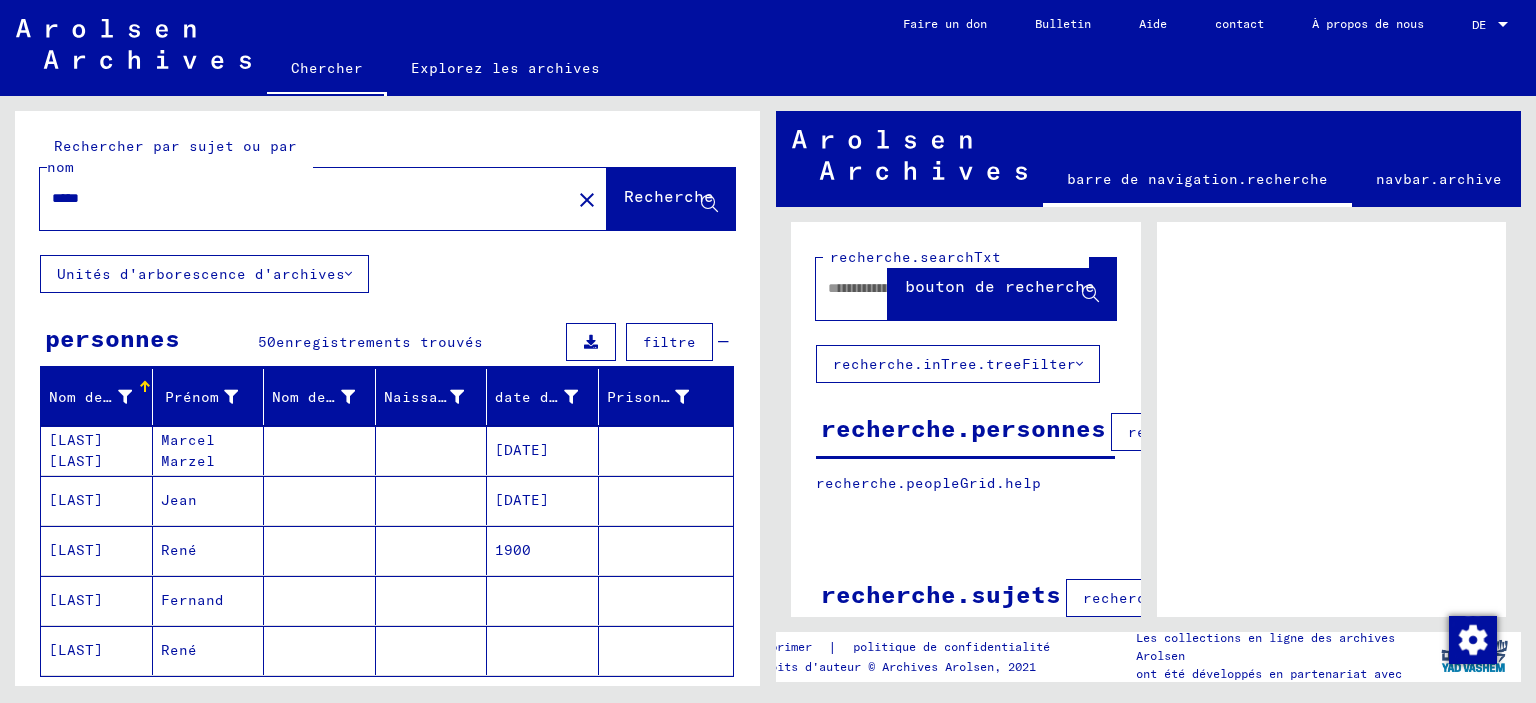 scroll, scrollTop: 206, scrollLeft: 0, axis: vertical 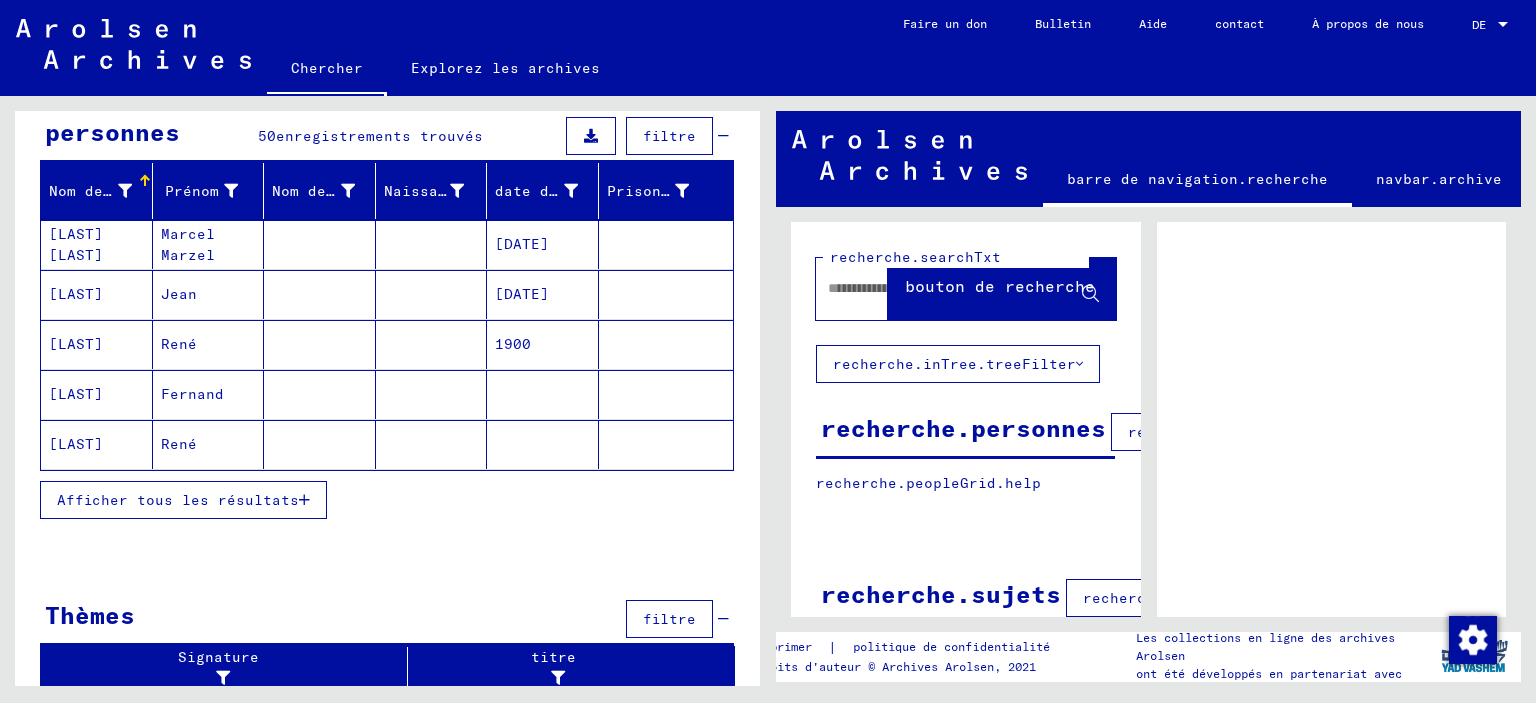 click on "Afficher tous les résultats" at bounding box center [178, 500] 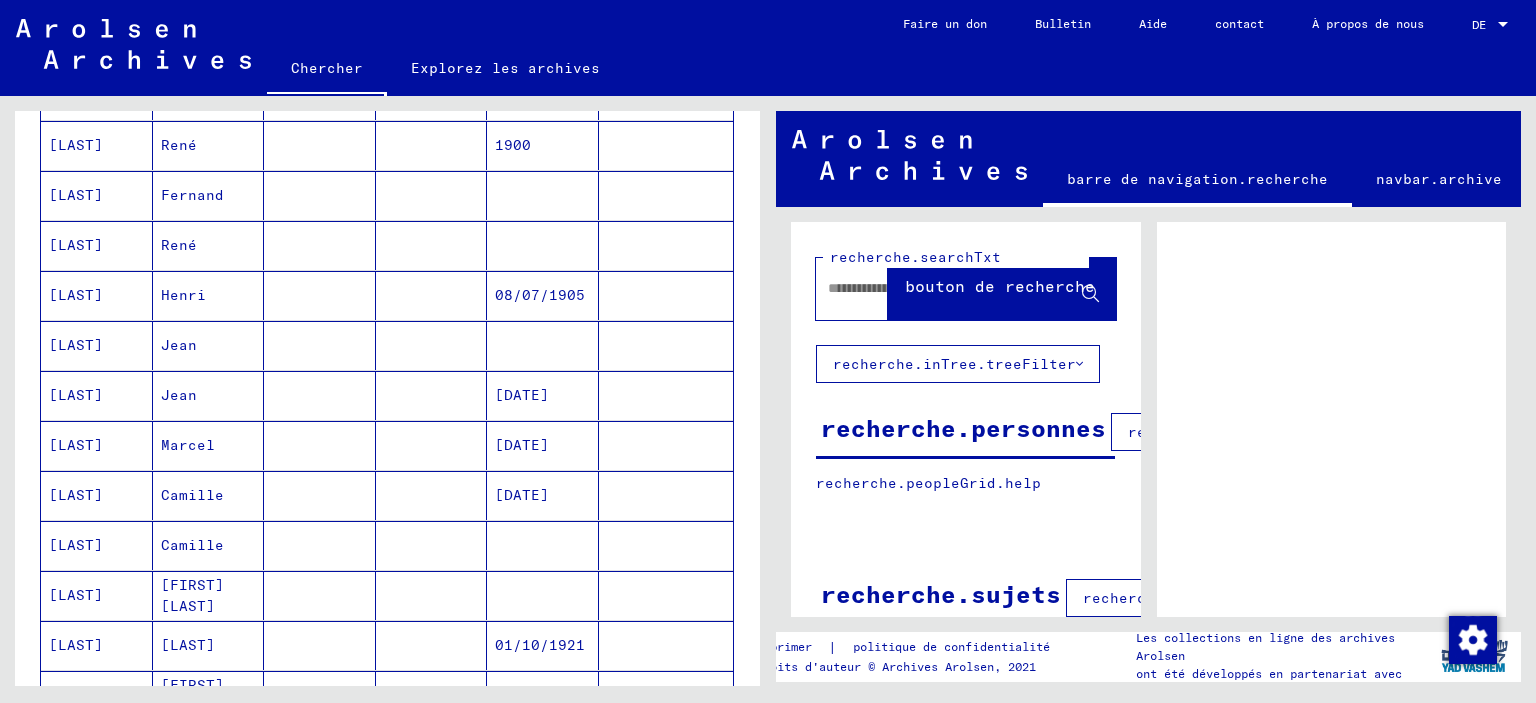 scroll, scrollTop: 606, scrollLeft: 0, axis: vertical 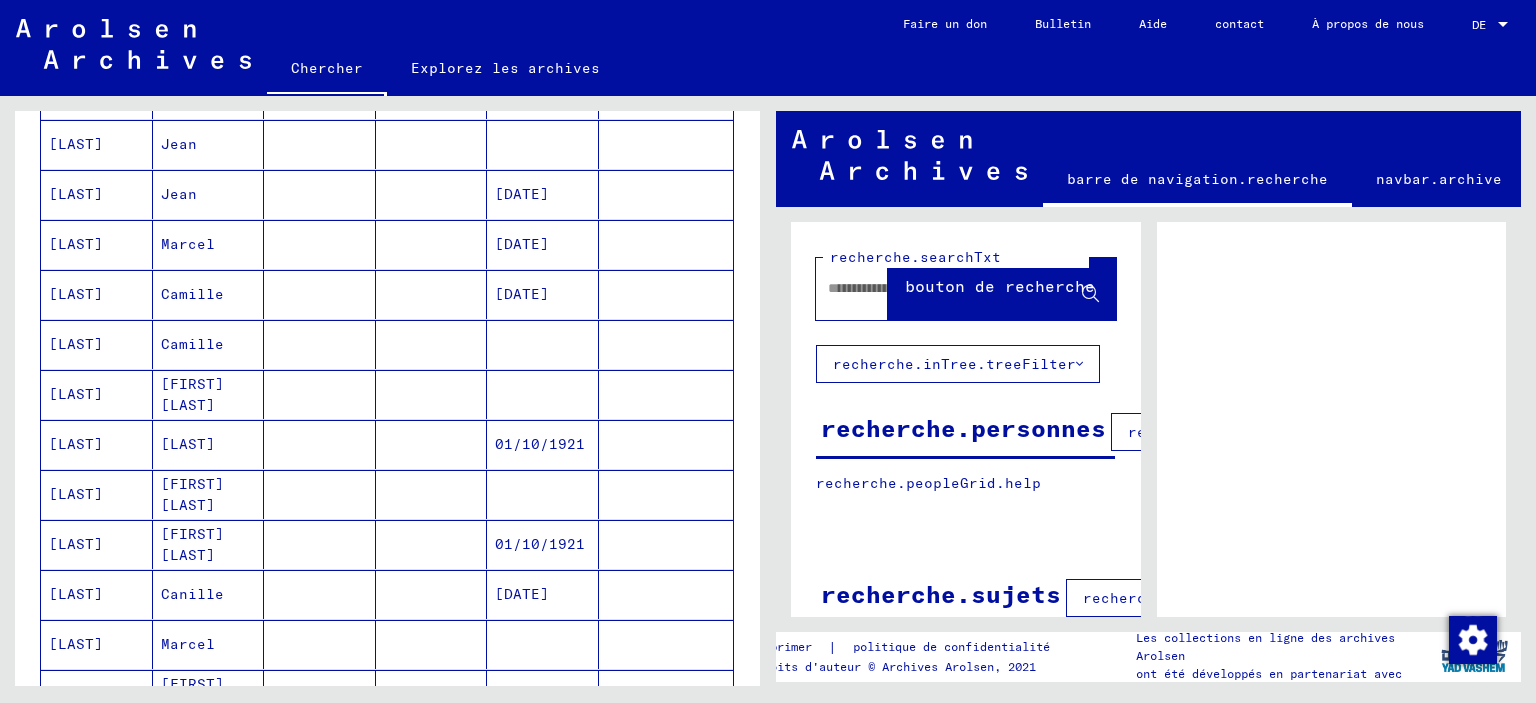 click on "[LAST]" at bounding box center [76, 294] 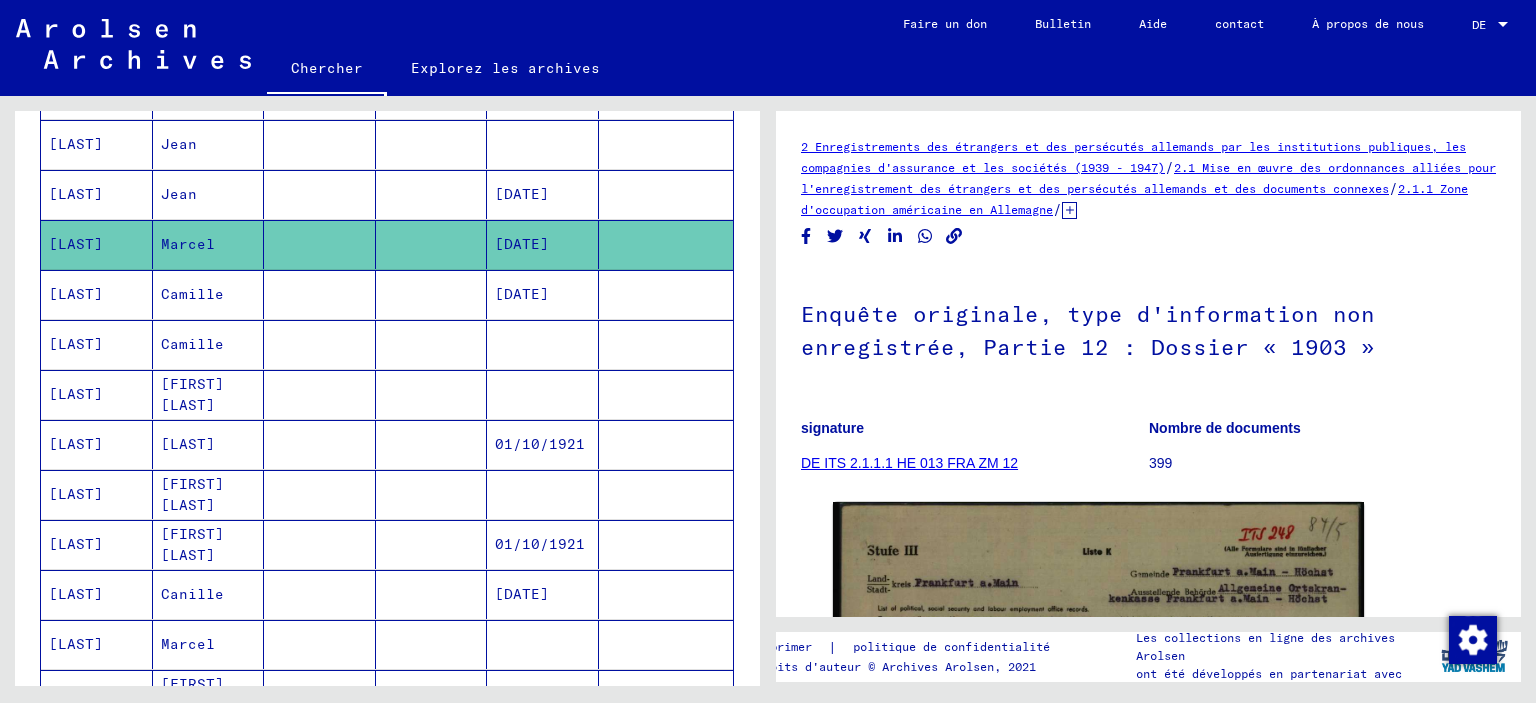 scroll, scrollTop: 0, scrollLeft: 0, axis: both 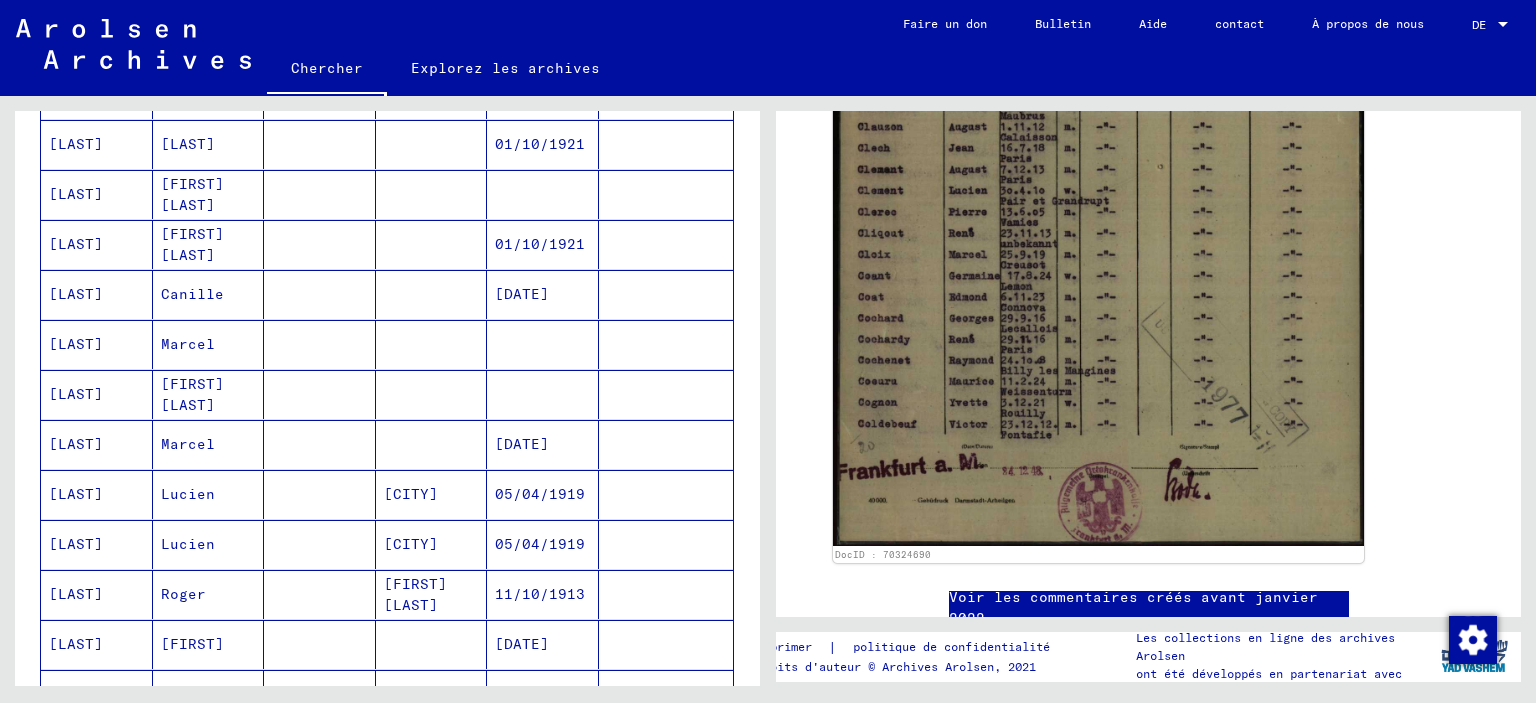click on "[LAST]" at bounding box center (76, 394) 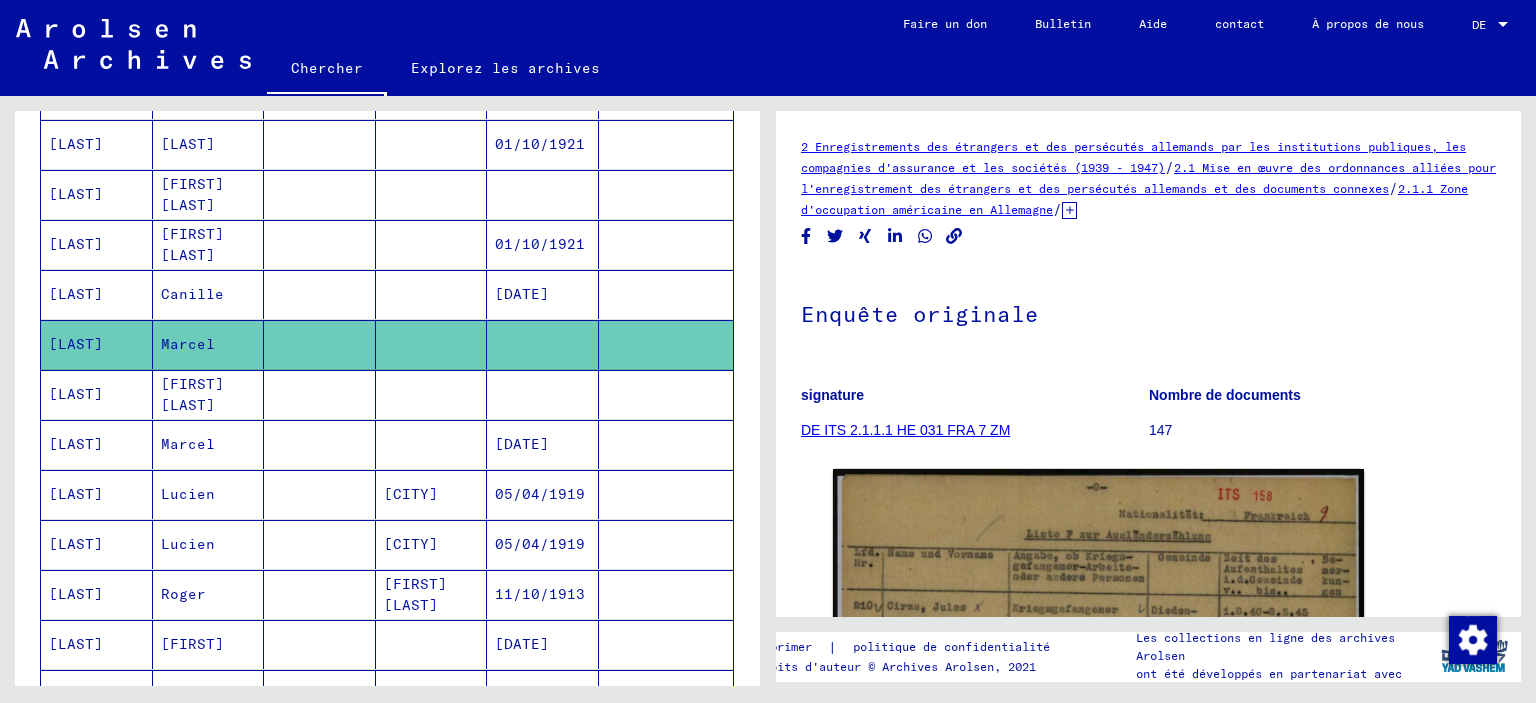 scroll, scrollTop: 0, scrollLeft: 0, axis: both 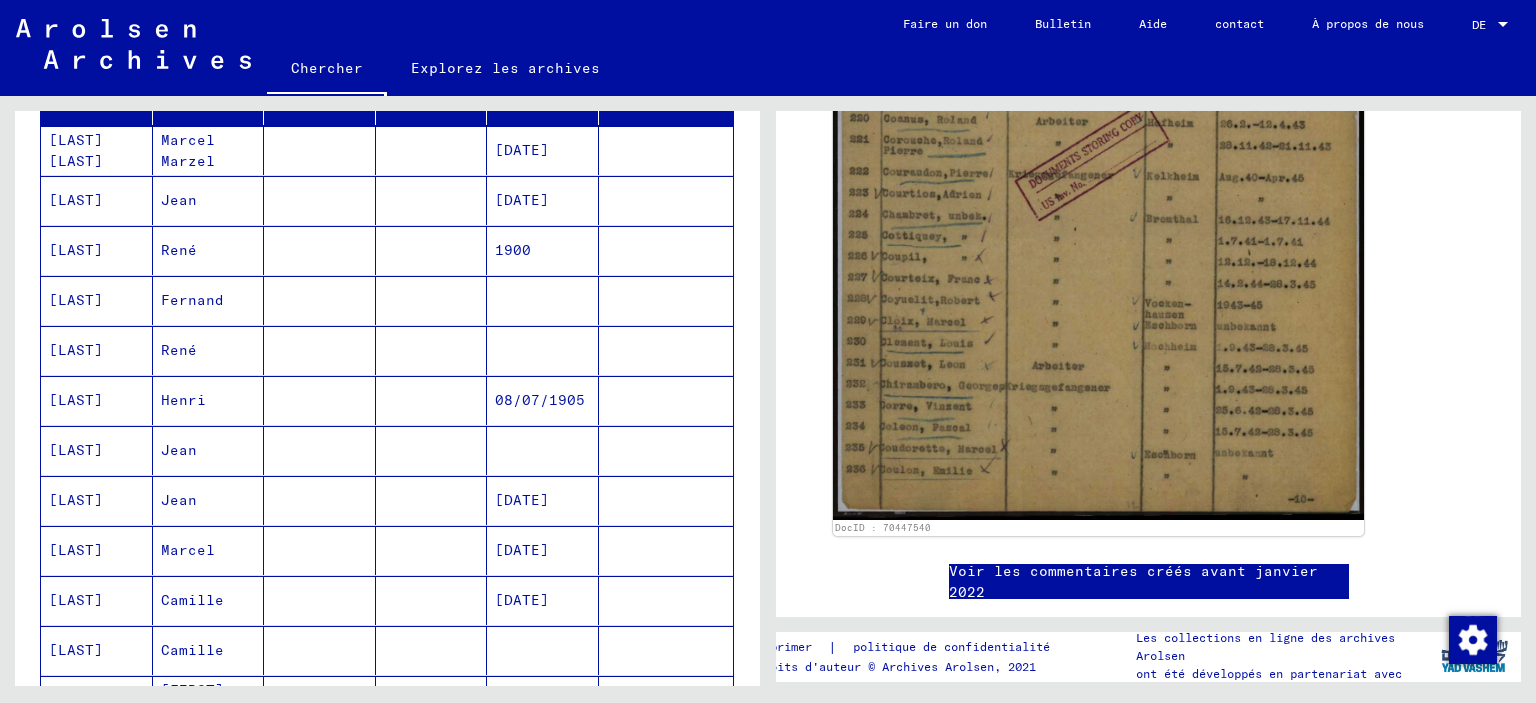 click on "[LAST]" at bounding box center (76, 600) 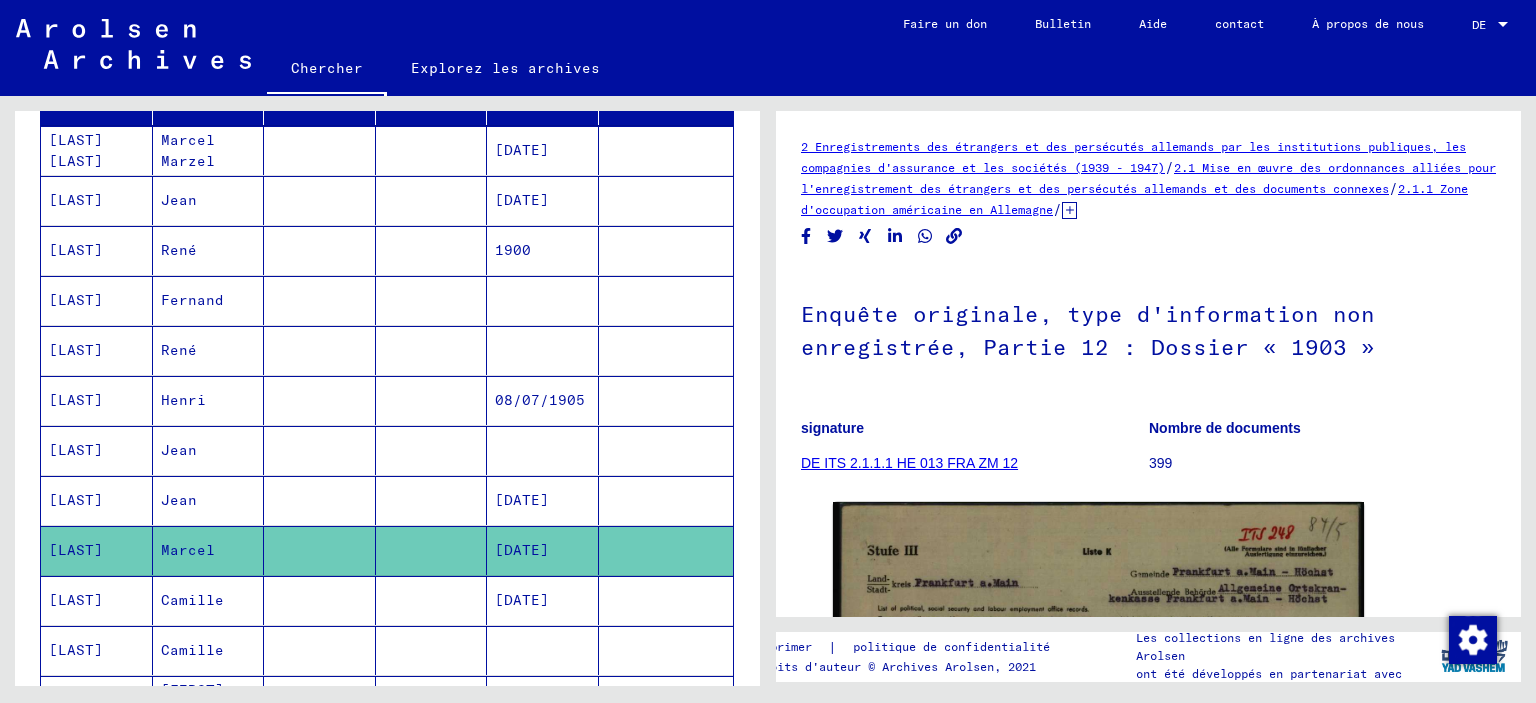 scroll, scrollTop: 0, scrollLeft: 0, axis: both 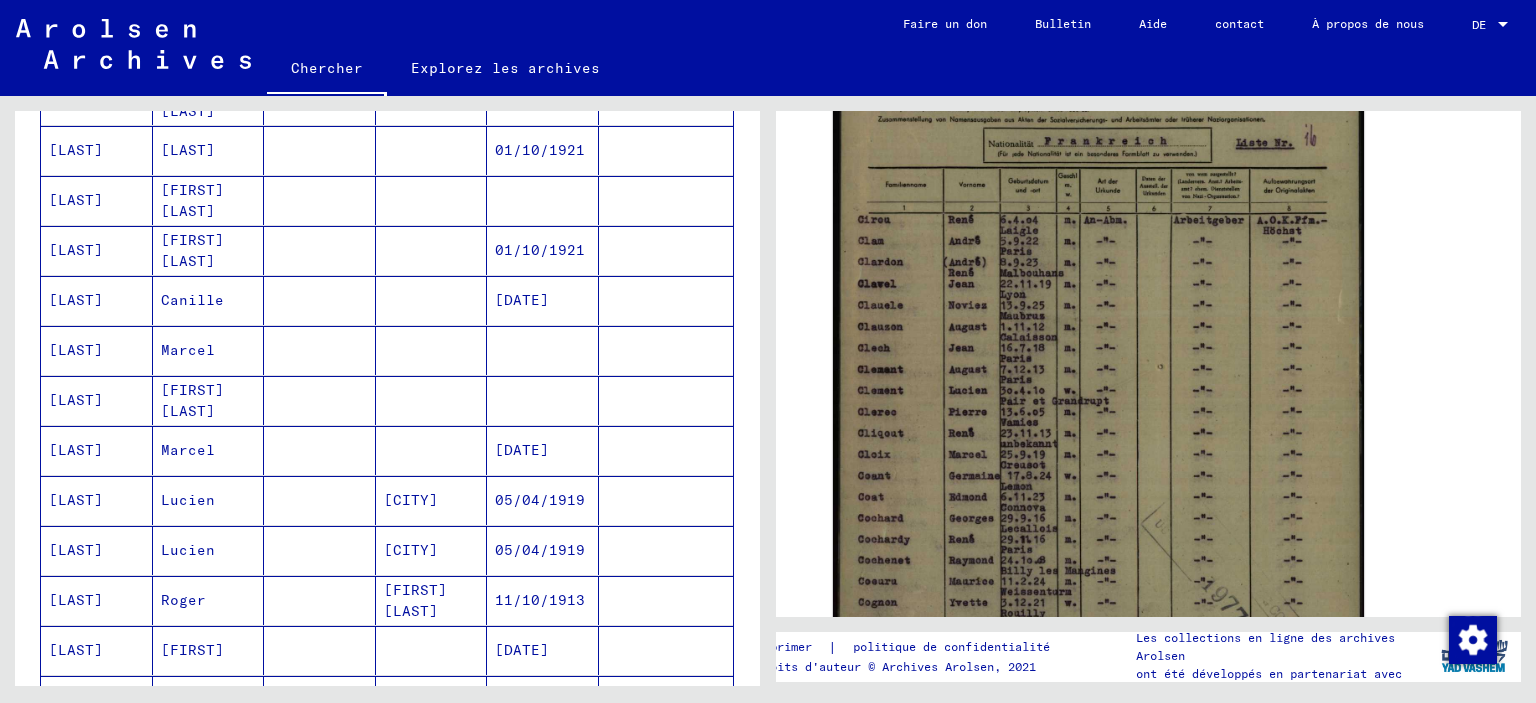 click on "[LAST]" at bounding box center (97, 400) 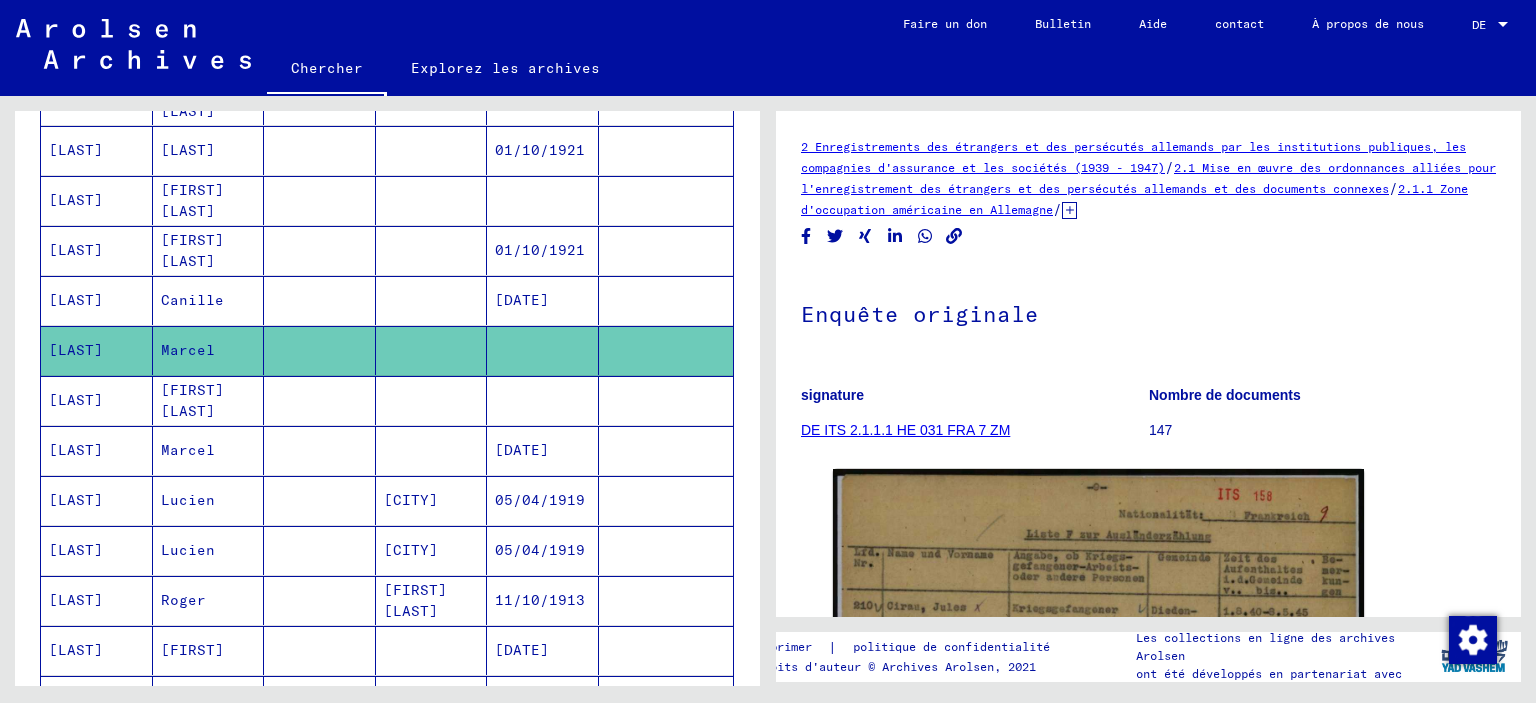 scroll, scrollTop: 0, scrollLeft: 0, axis: both 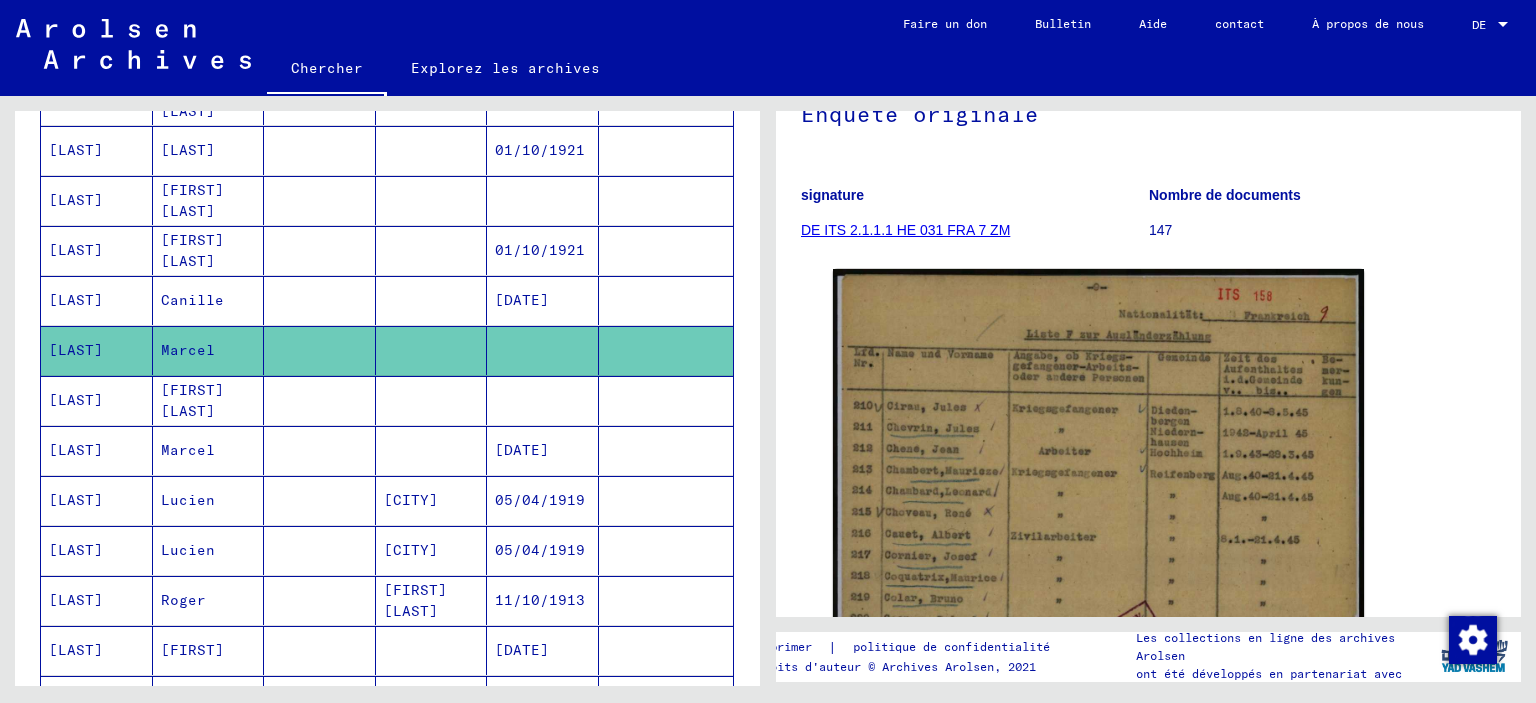 click on "[LAST]" at bounding box center (76, 500) 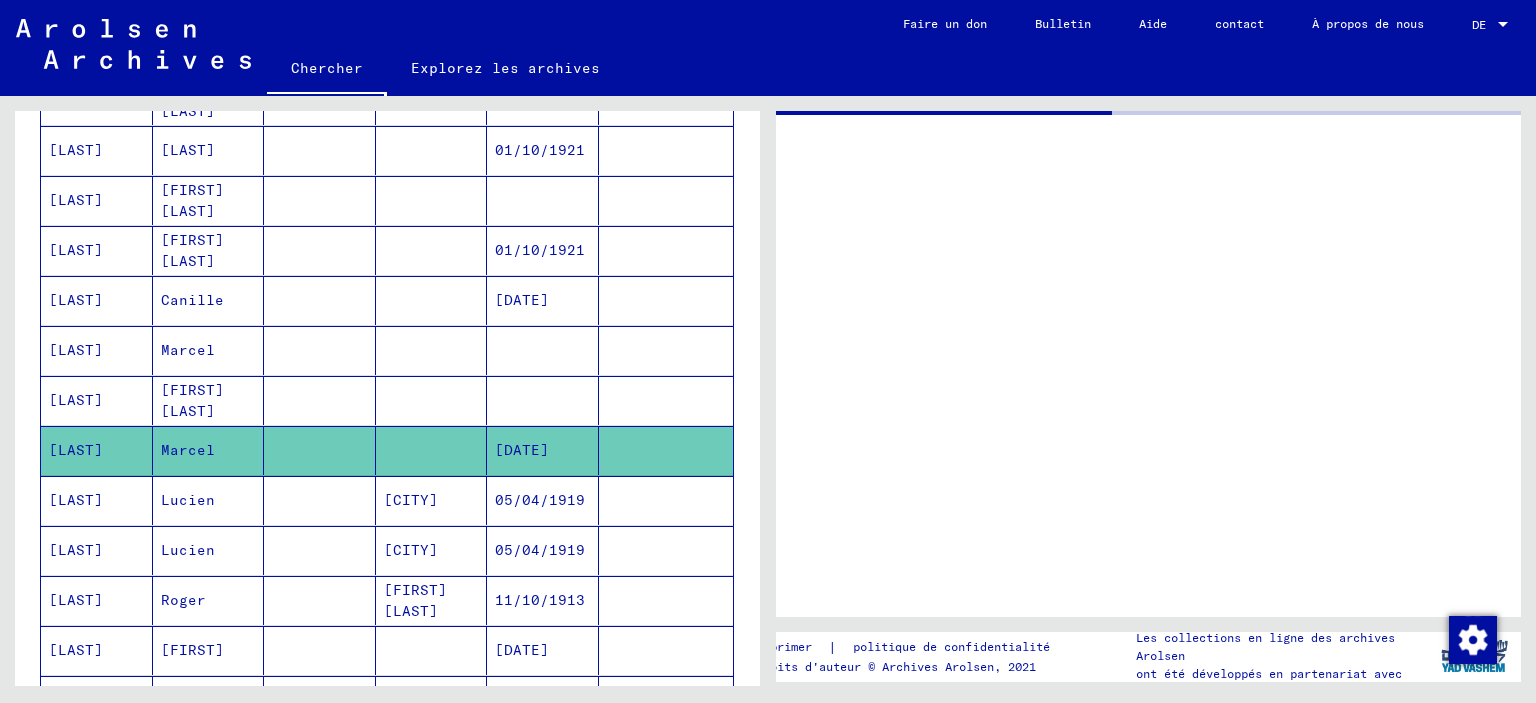 scroll, scrollTop: 0, scrollLeft: 0, axis: both 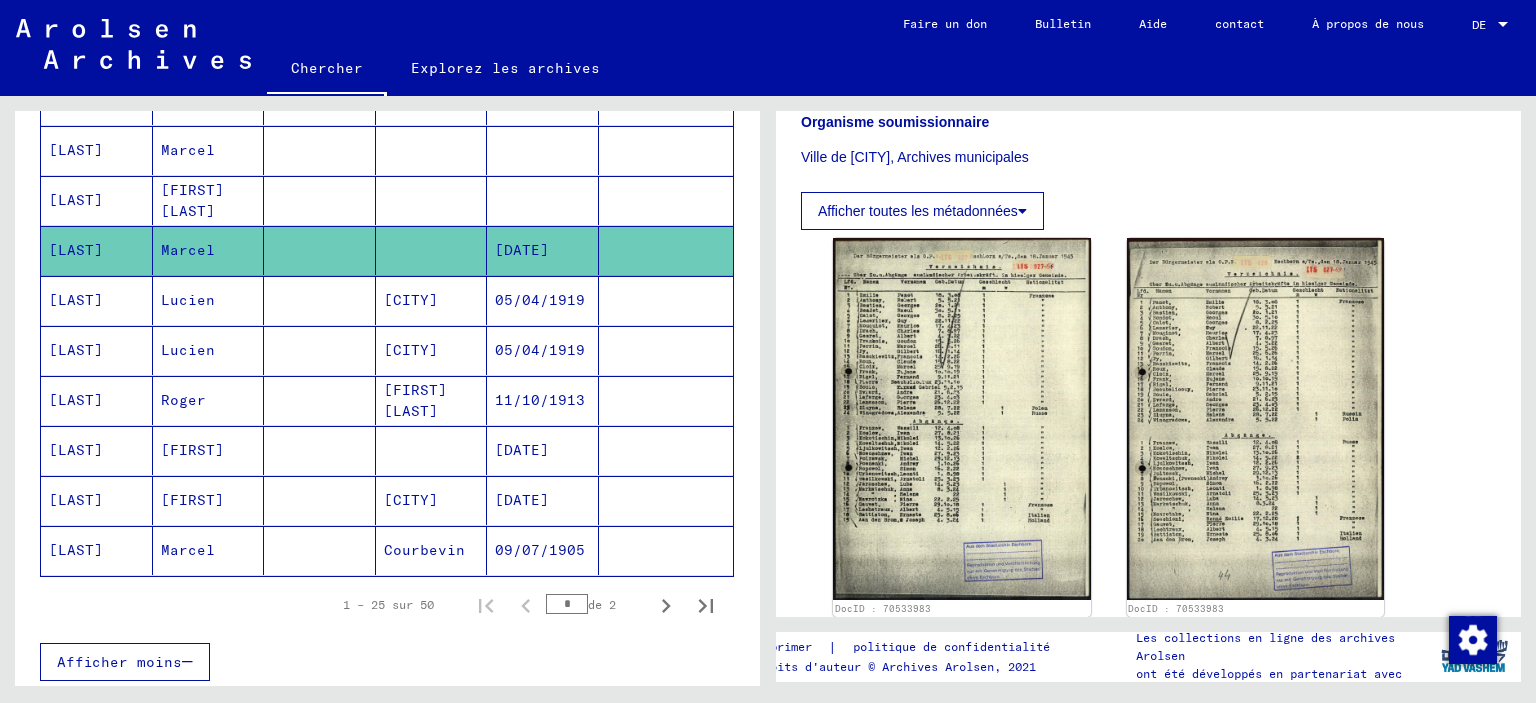 click on "[LAST]" 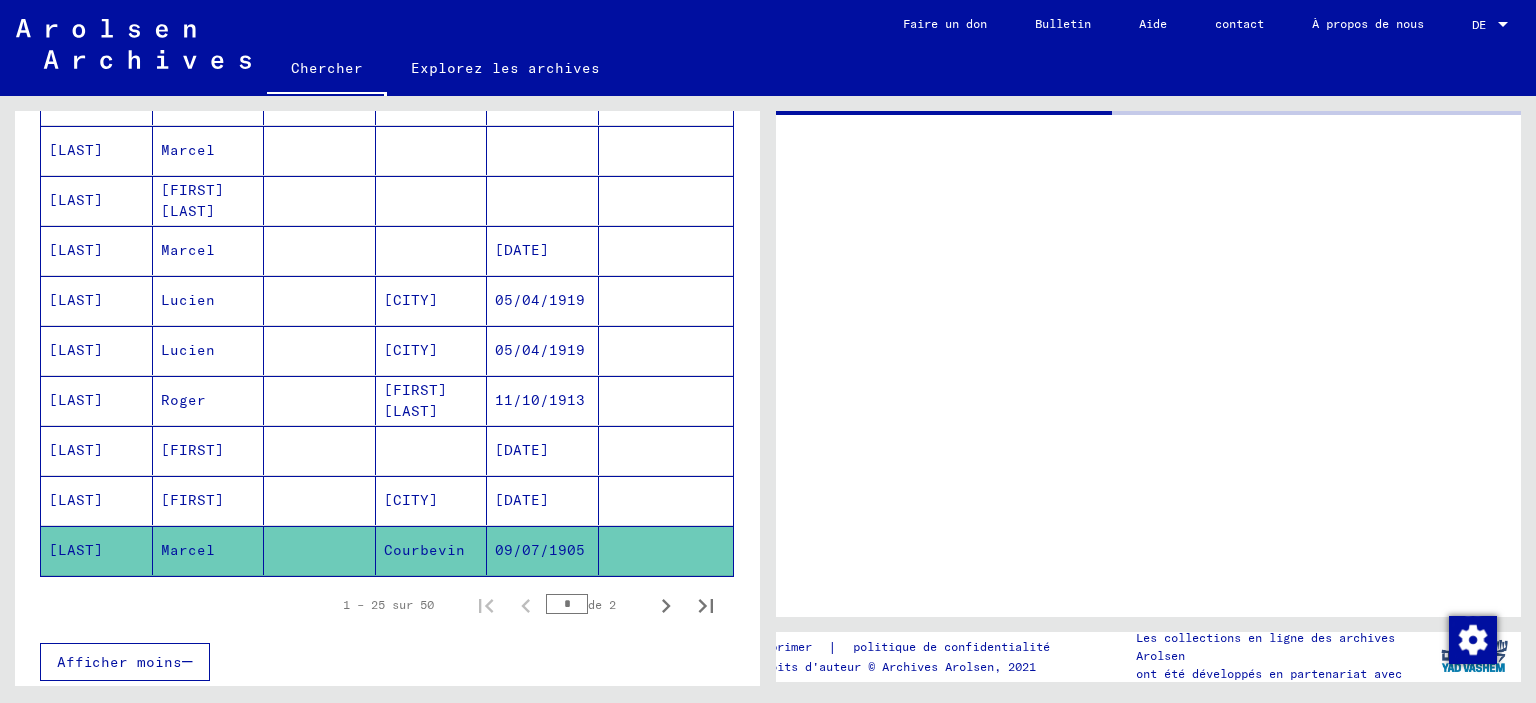 scroll, scrollTop: 0, scrollLeft: 0, axis: both 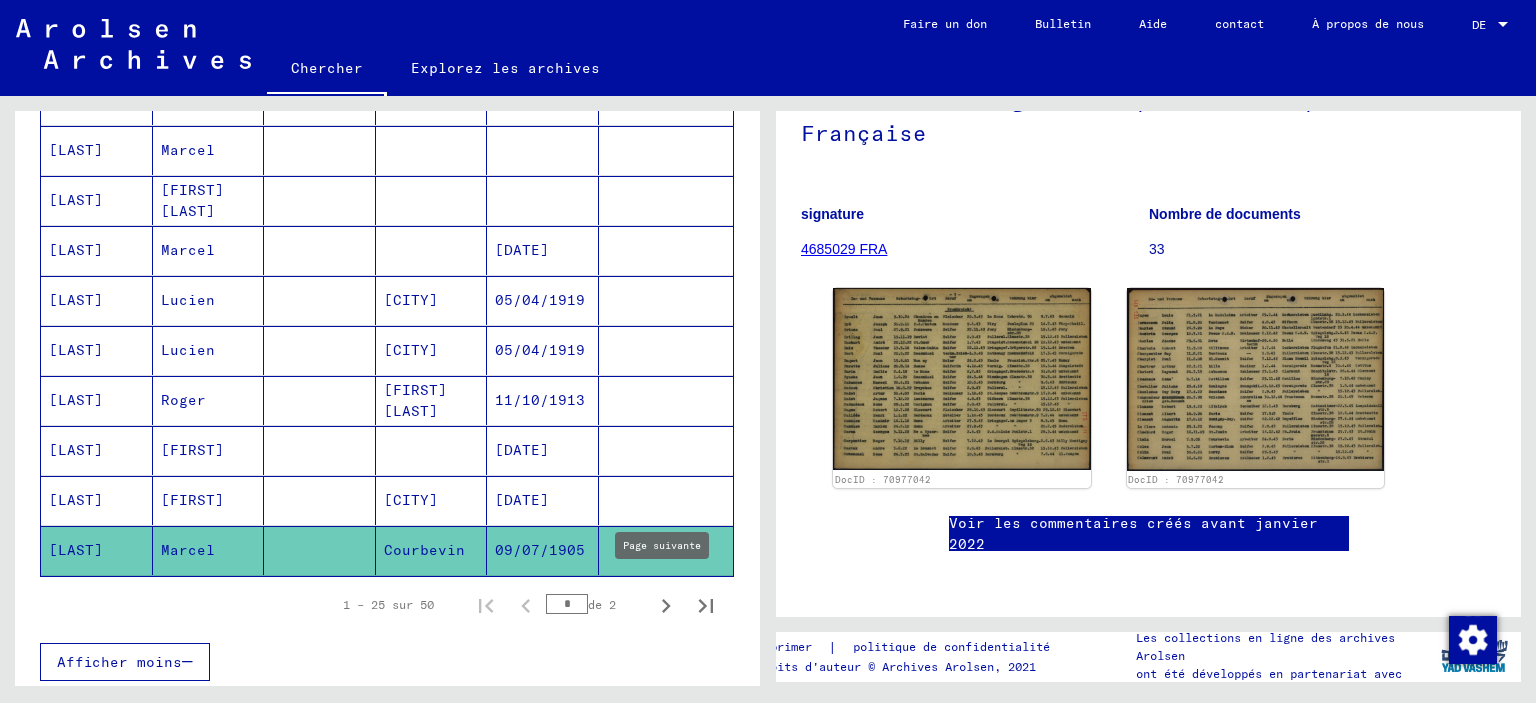 click 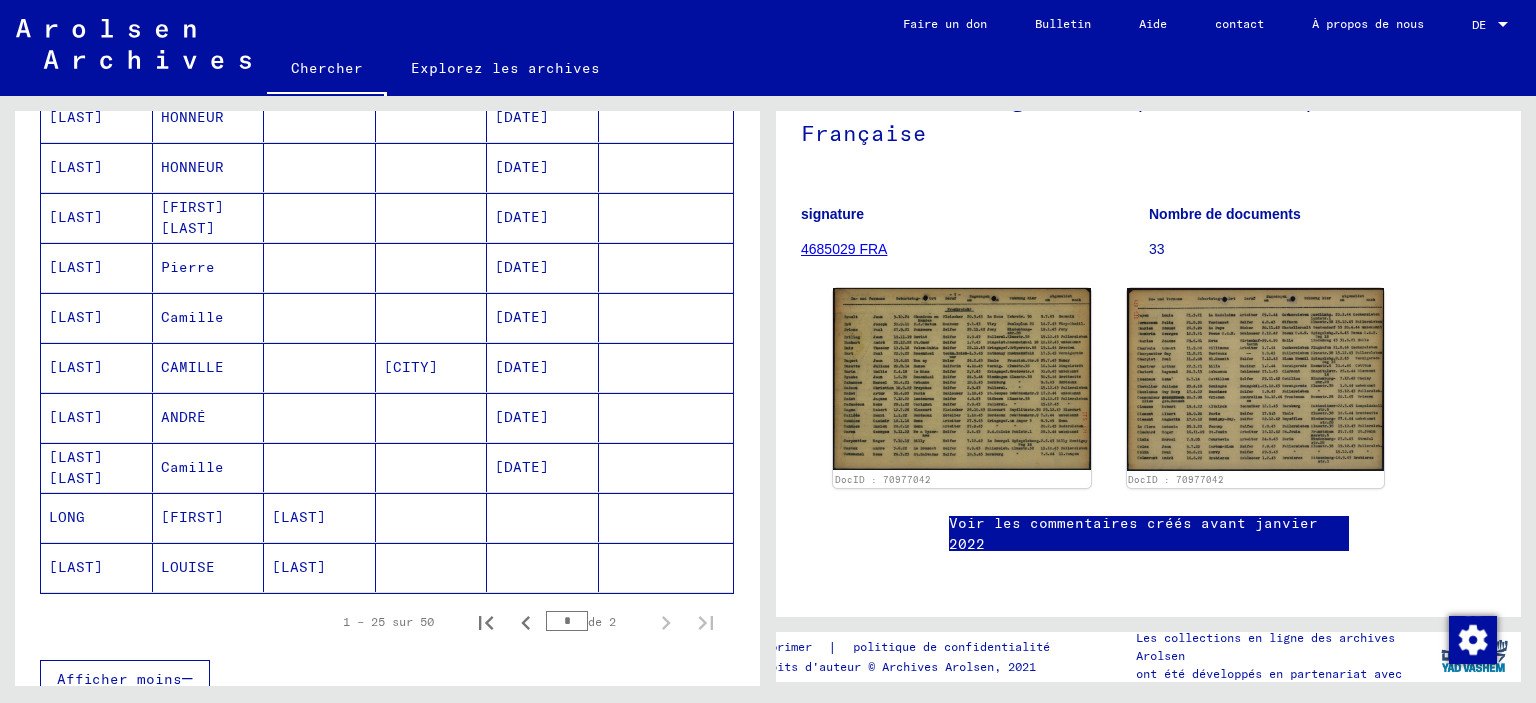 scroll, scrollTop: 1100, scrollLeft: 0, axis: vertical 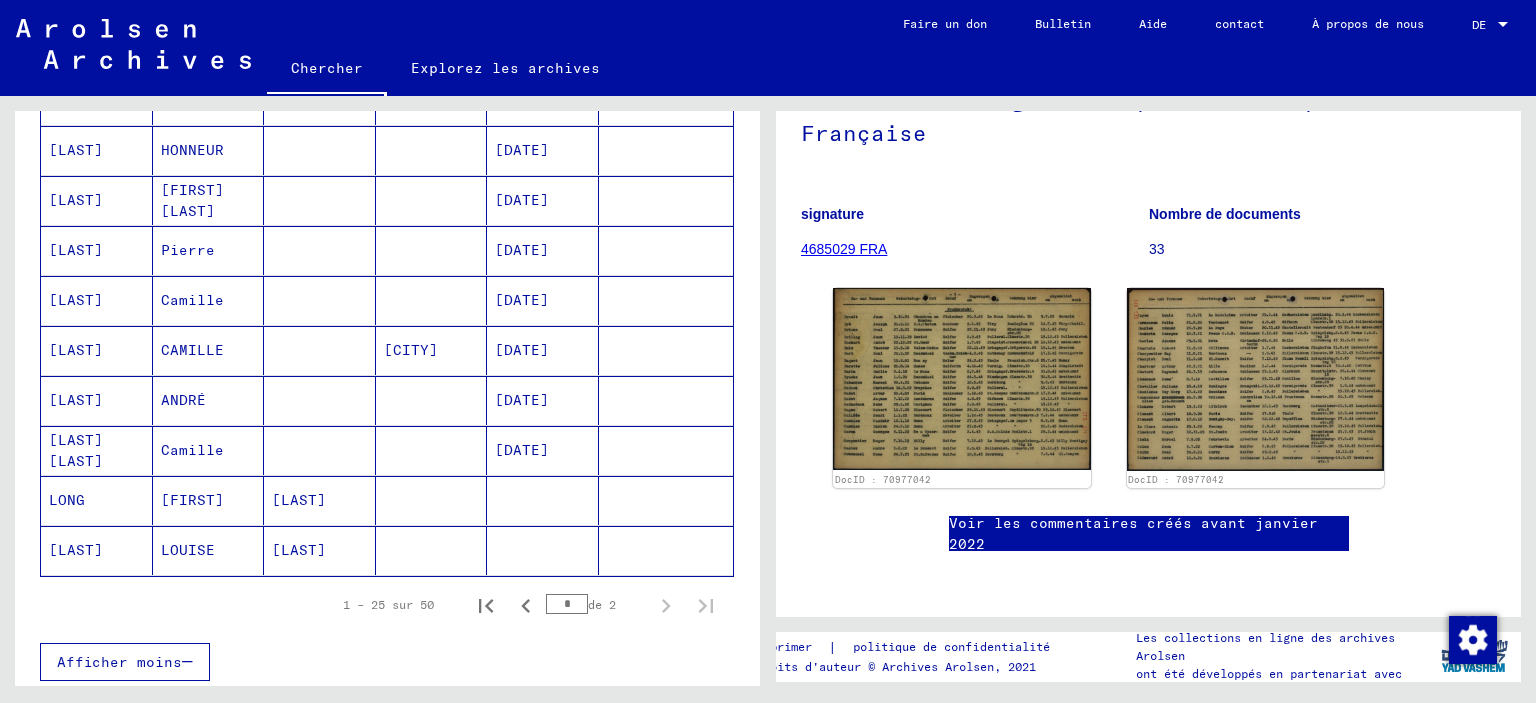 click on "[LAST]" 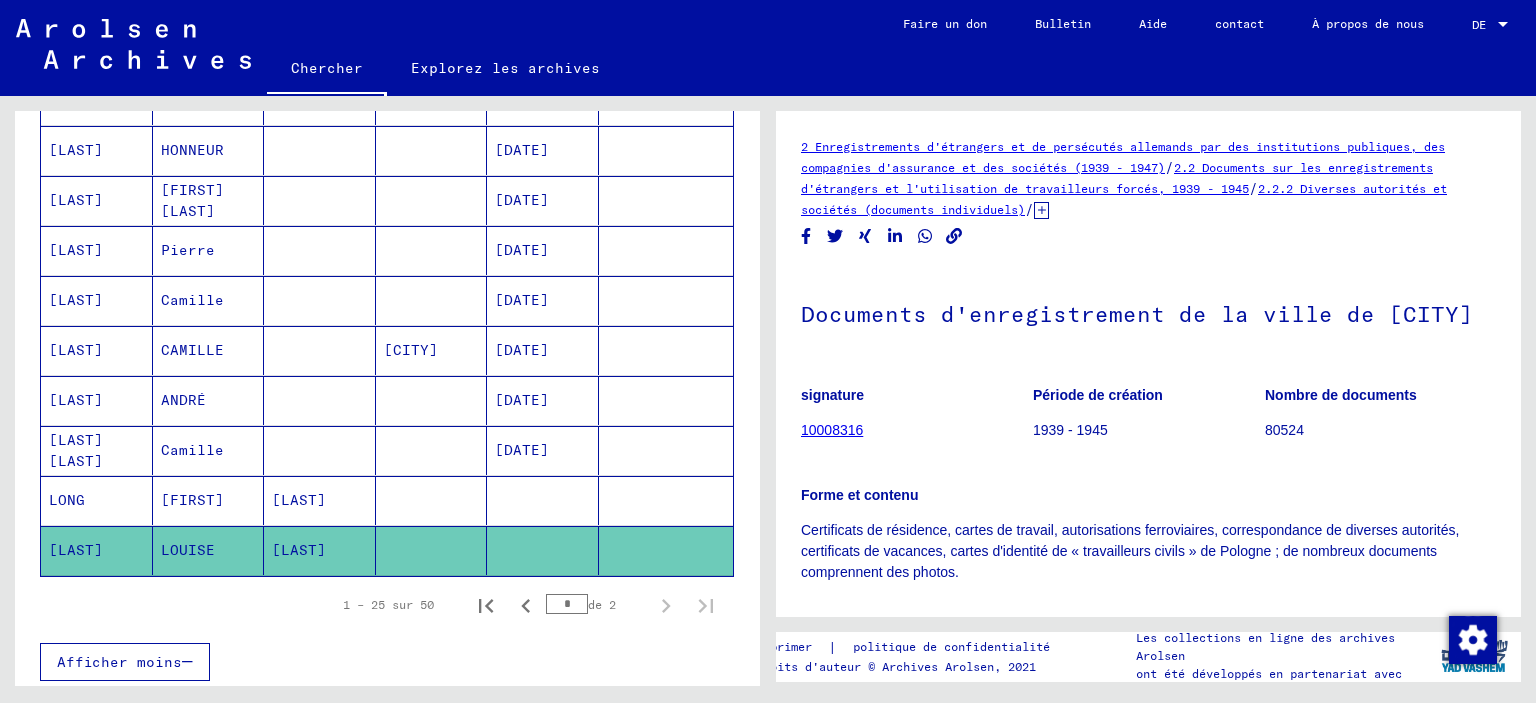 scroll, scrollTop: 0, scrollLeft: 0, axis: both 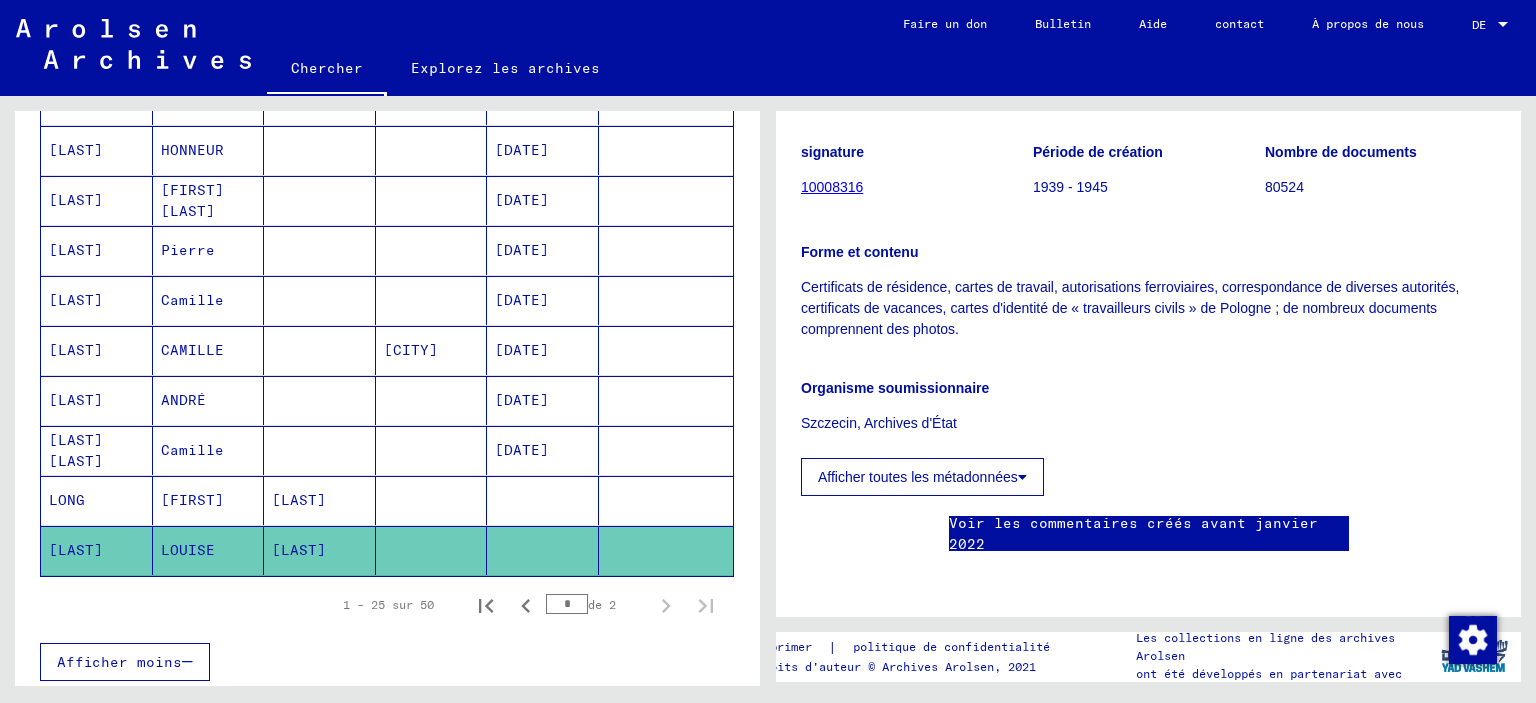 click 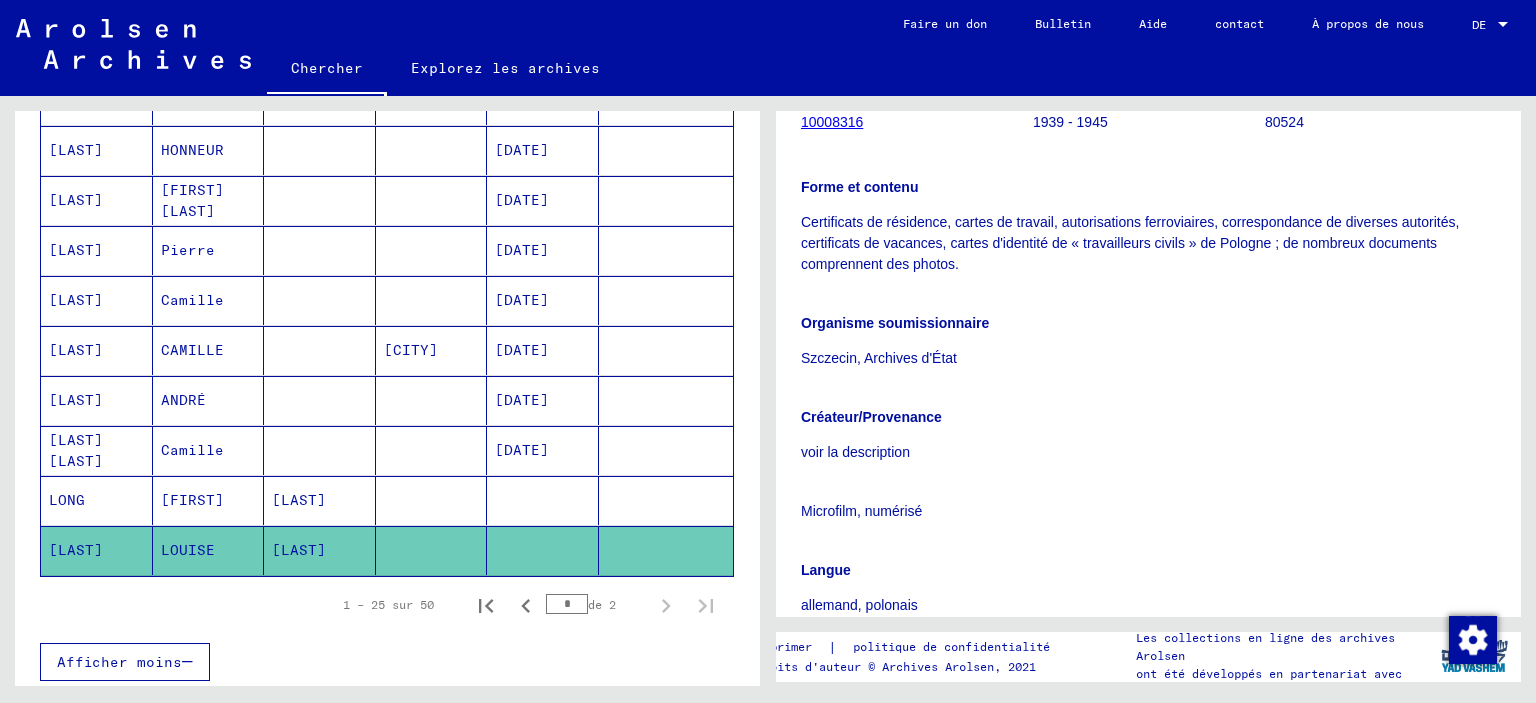 scroll, scrollTop: 200, scrollLeft: 0, axis: vertical 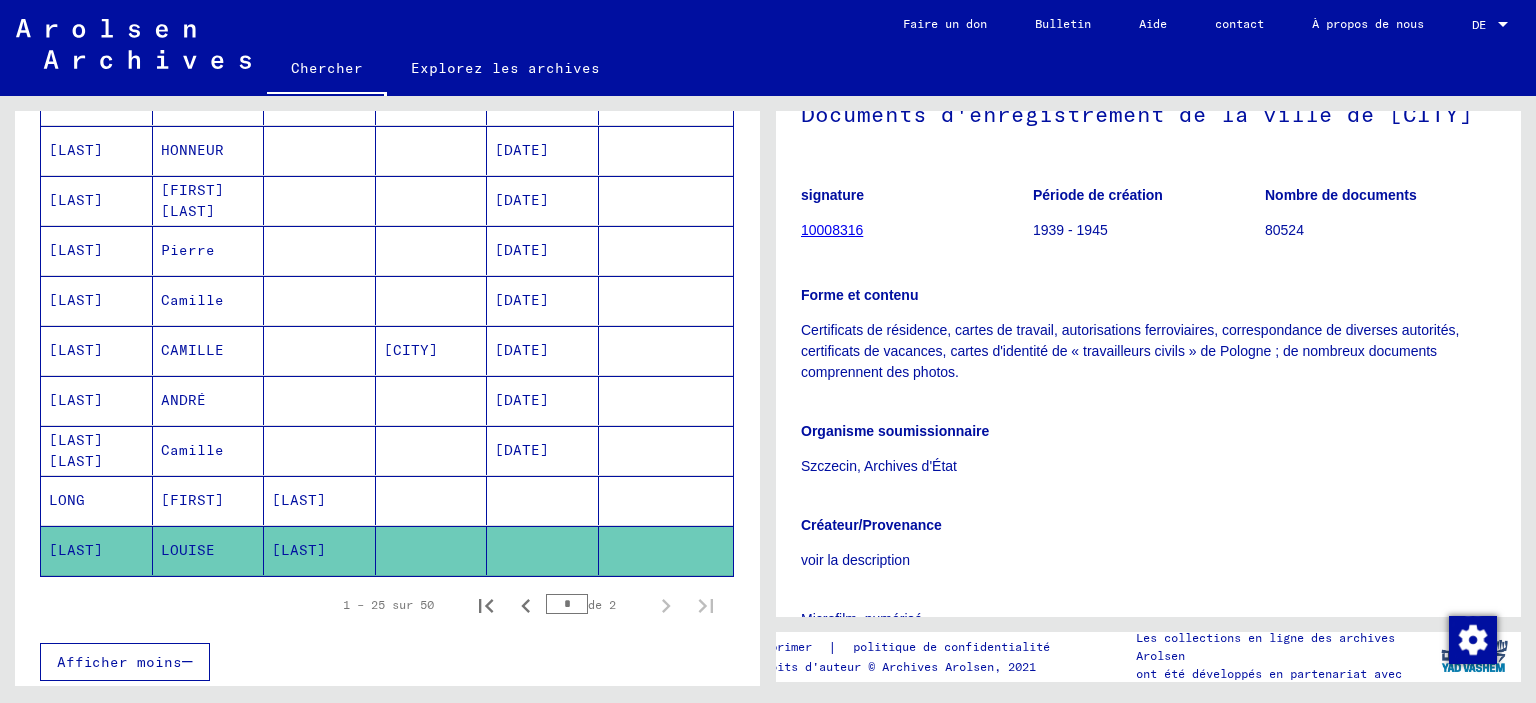 click on "10008316" 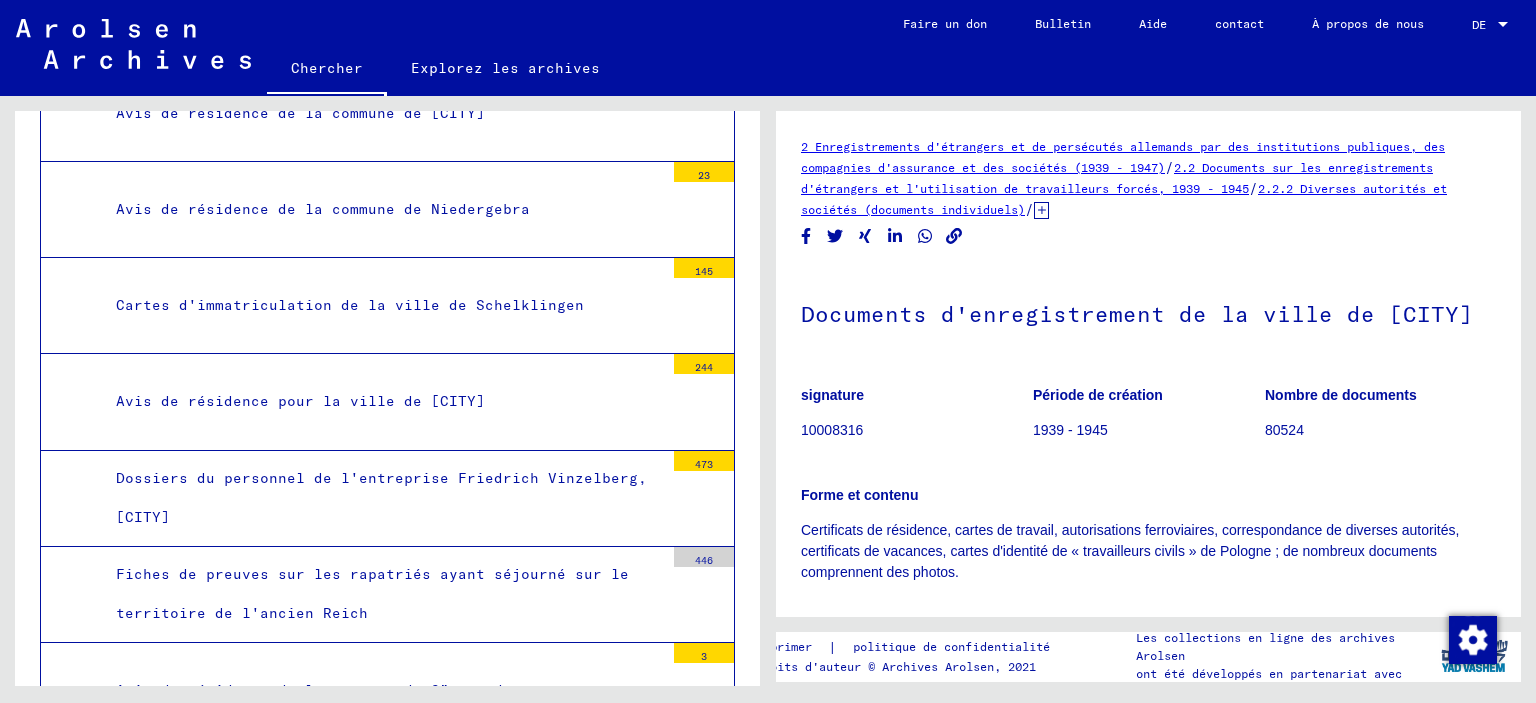 scroll, scrollTop: 91298, scrollLeft: 0, axis: vertical 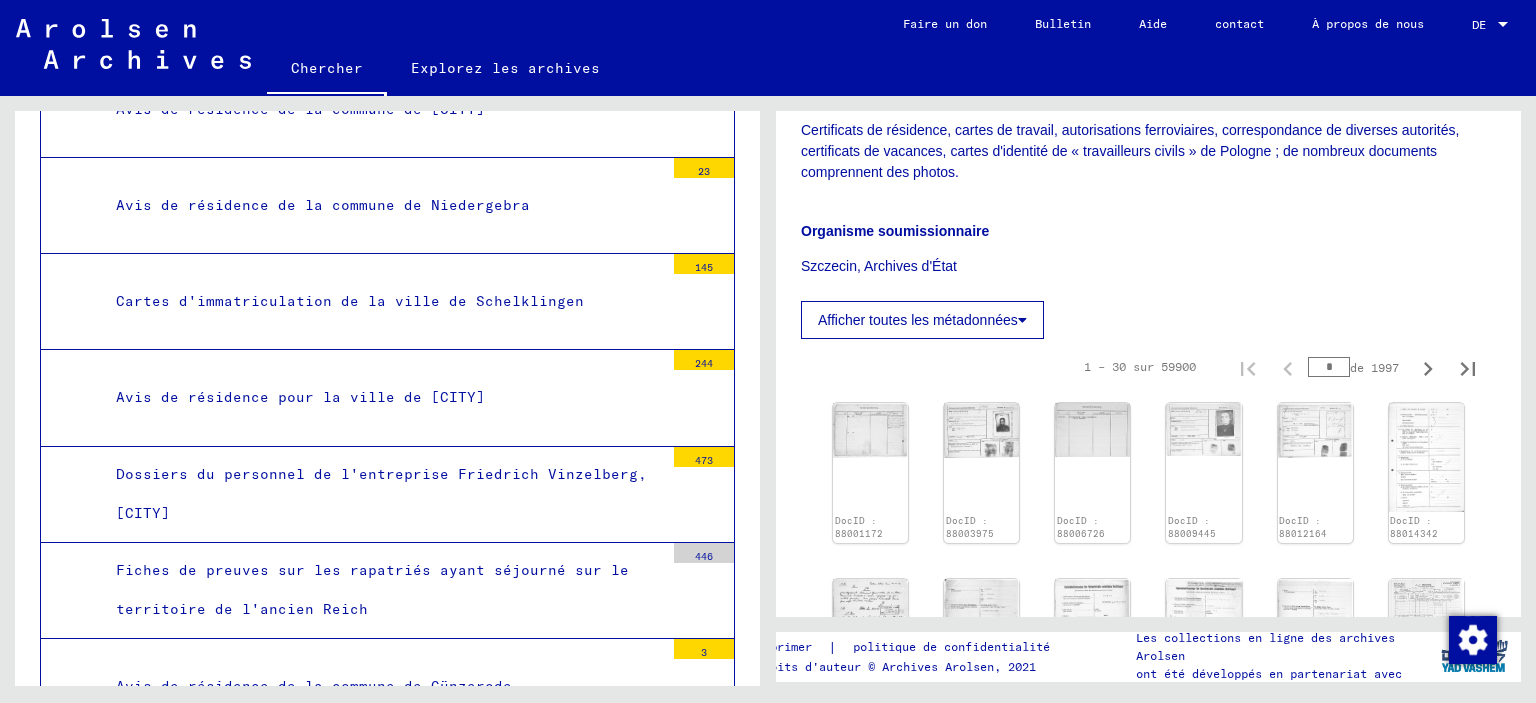 click on "Afficher toutes les métadonnées" 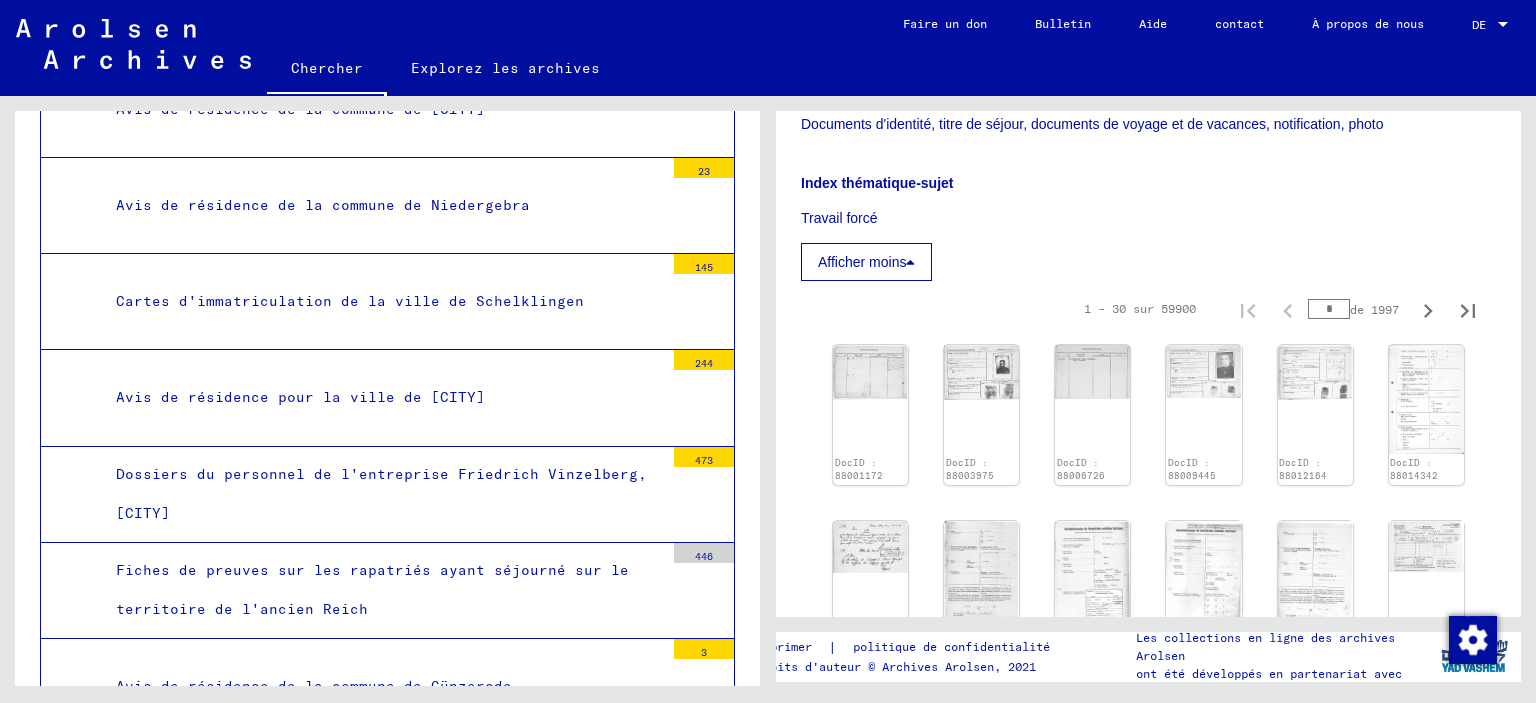 scroll, scrollTop: 900, scrollLeft: 0, axis: vertical 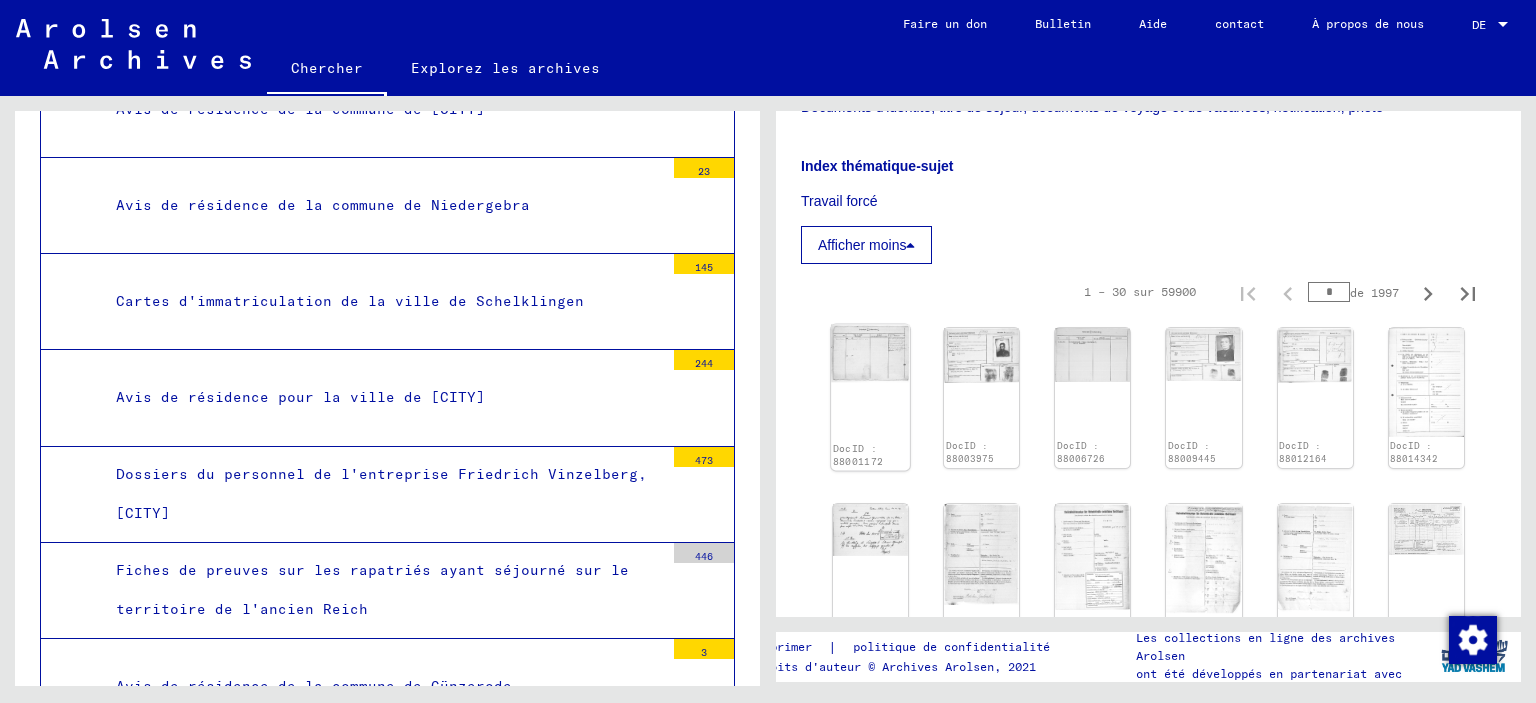click 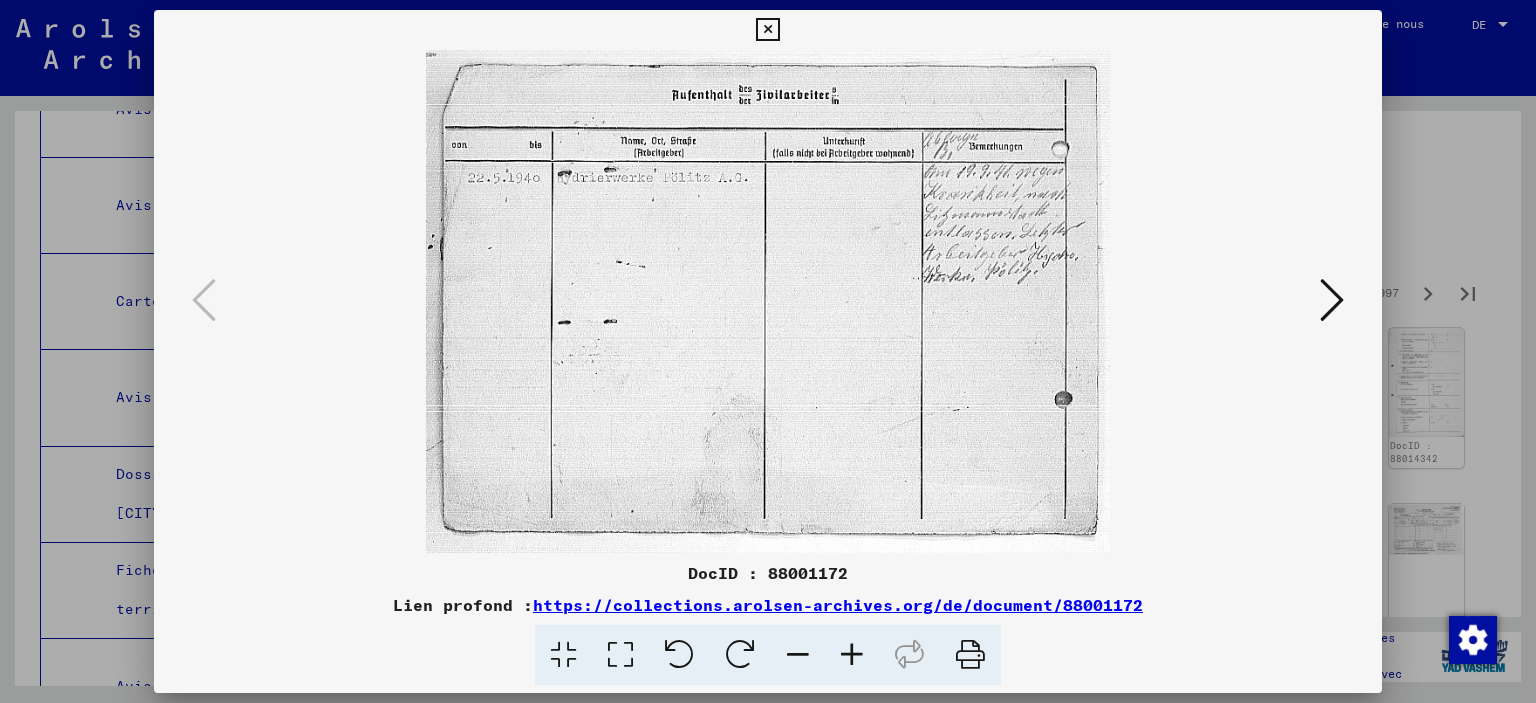 click at bounding box center [1332, 300] 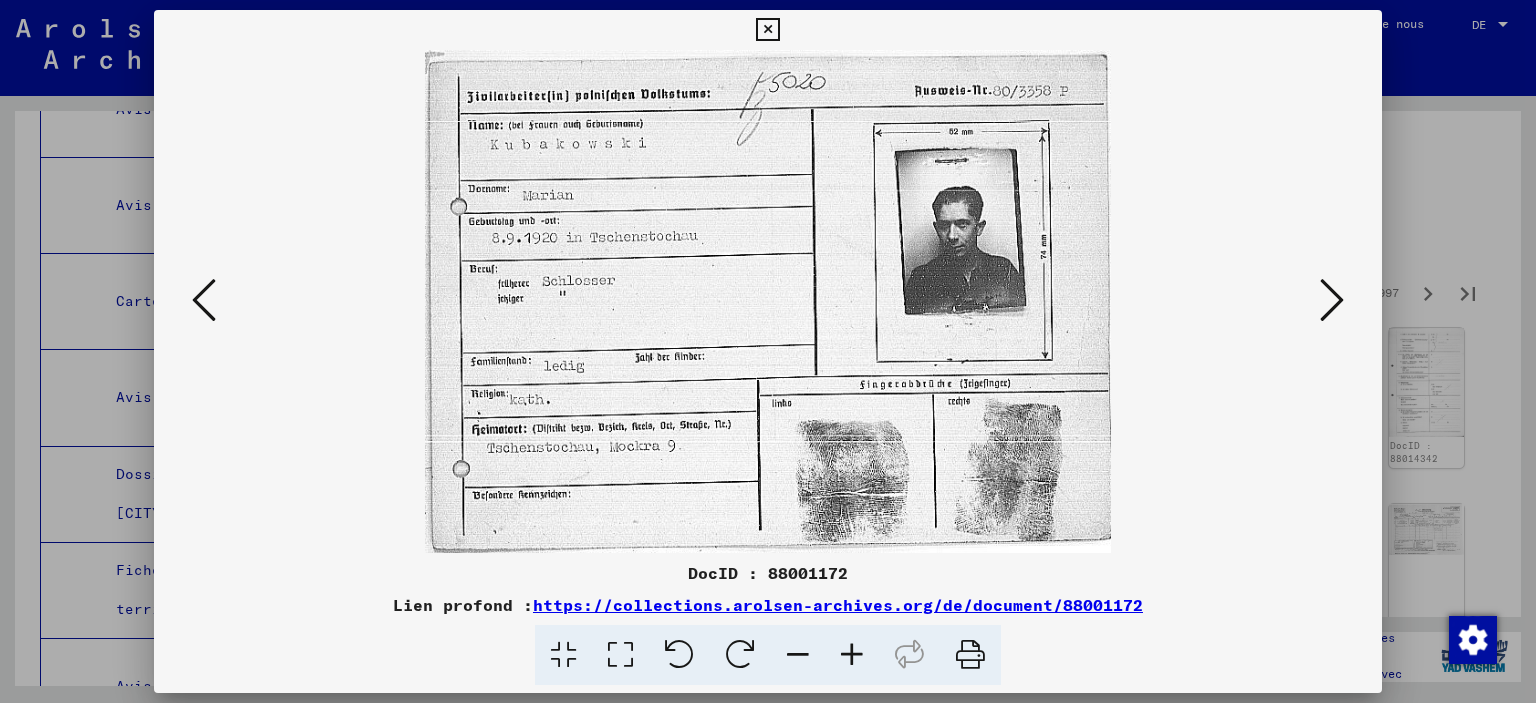 click at bounding box center (1332, 300) 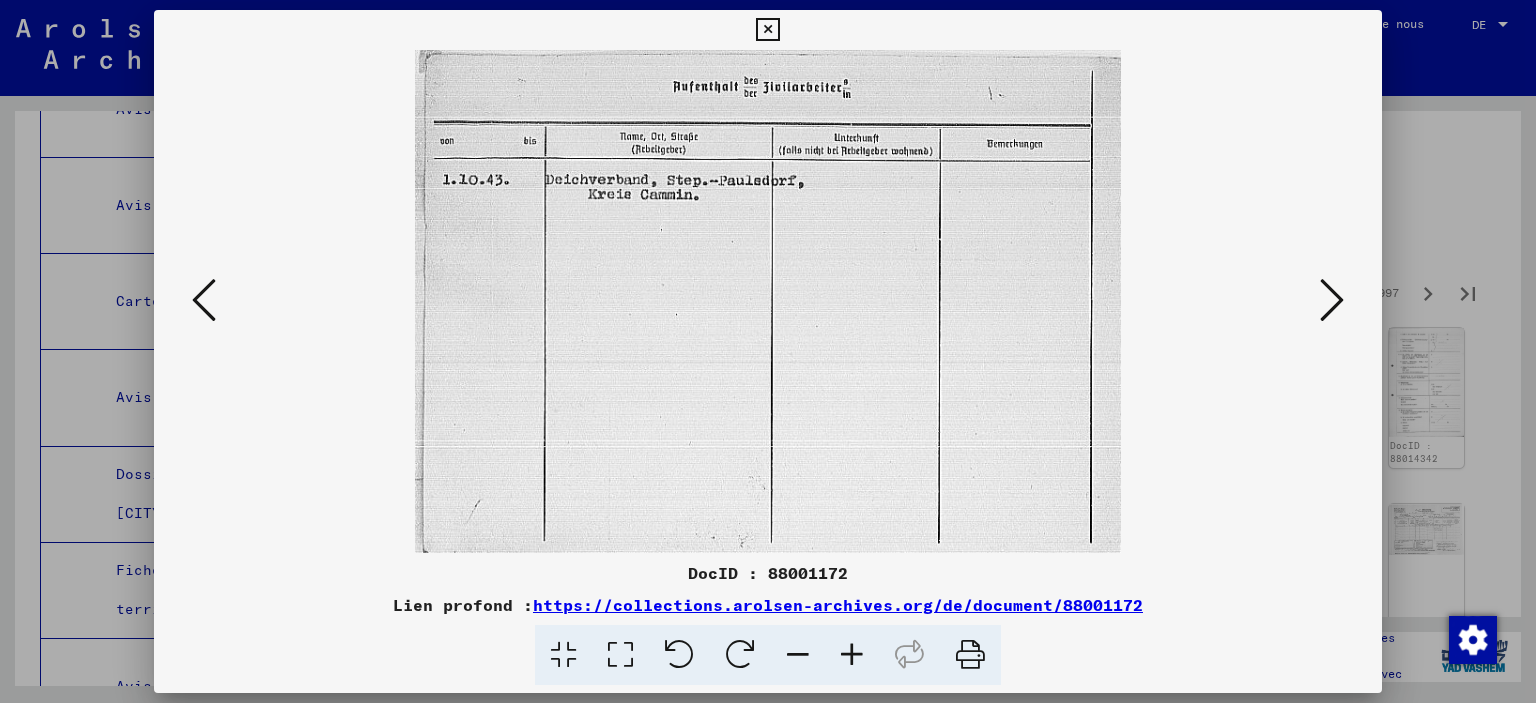 click at bounding box center (1332, 300) 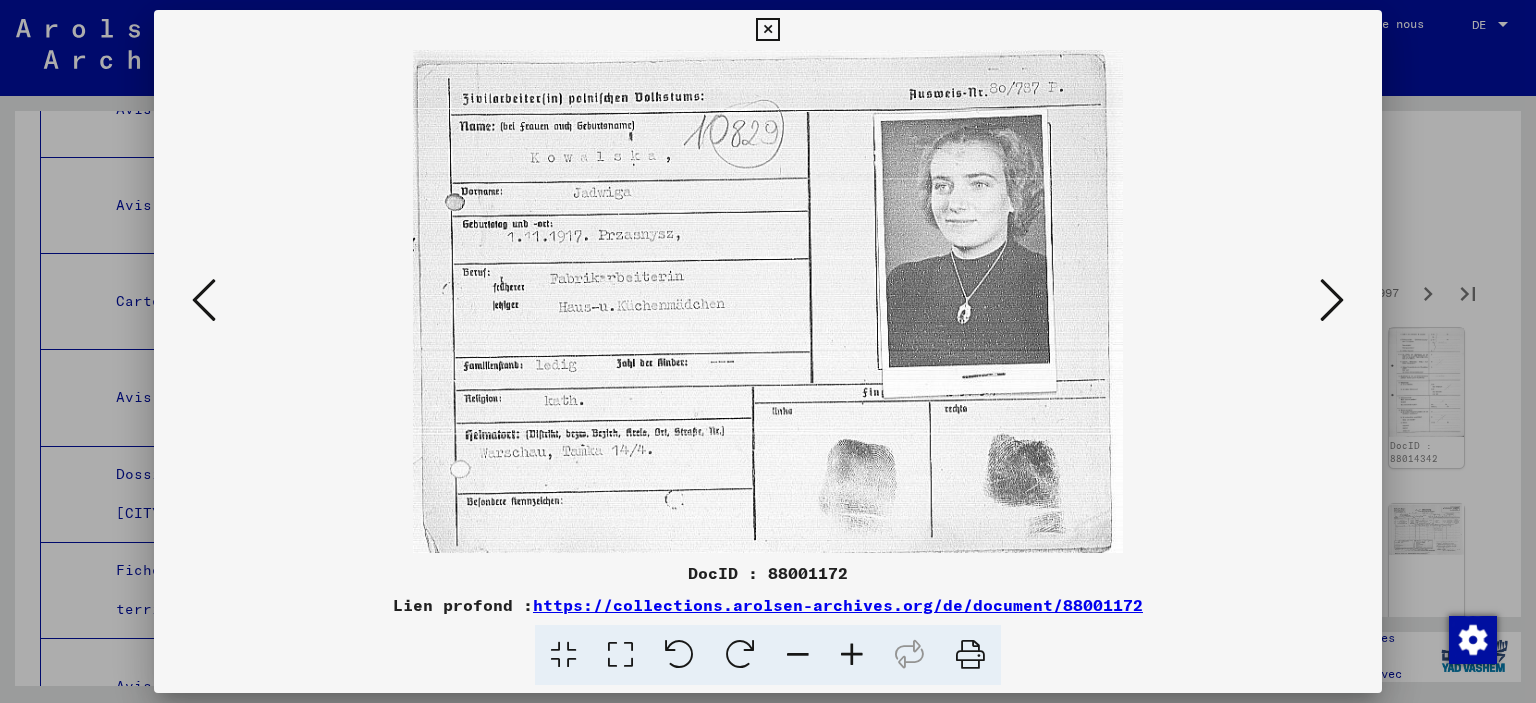 click at bounding box center [1332, 300] 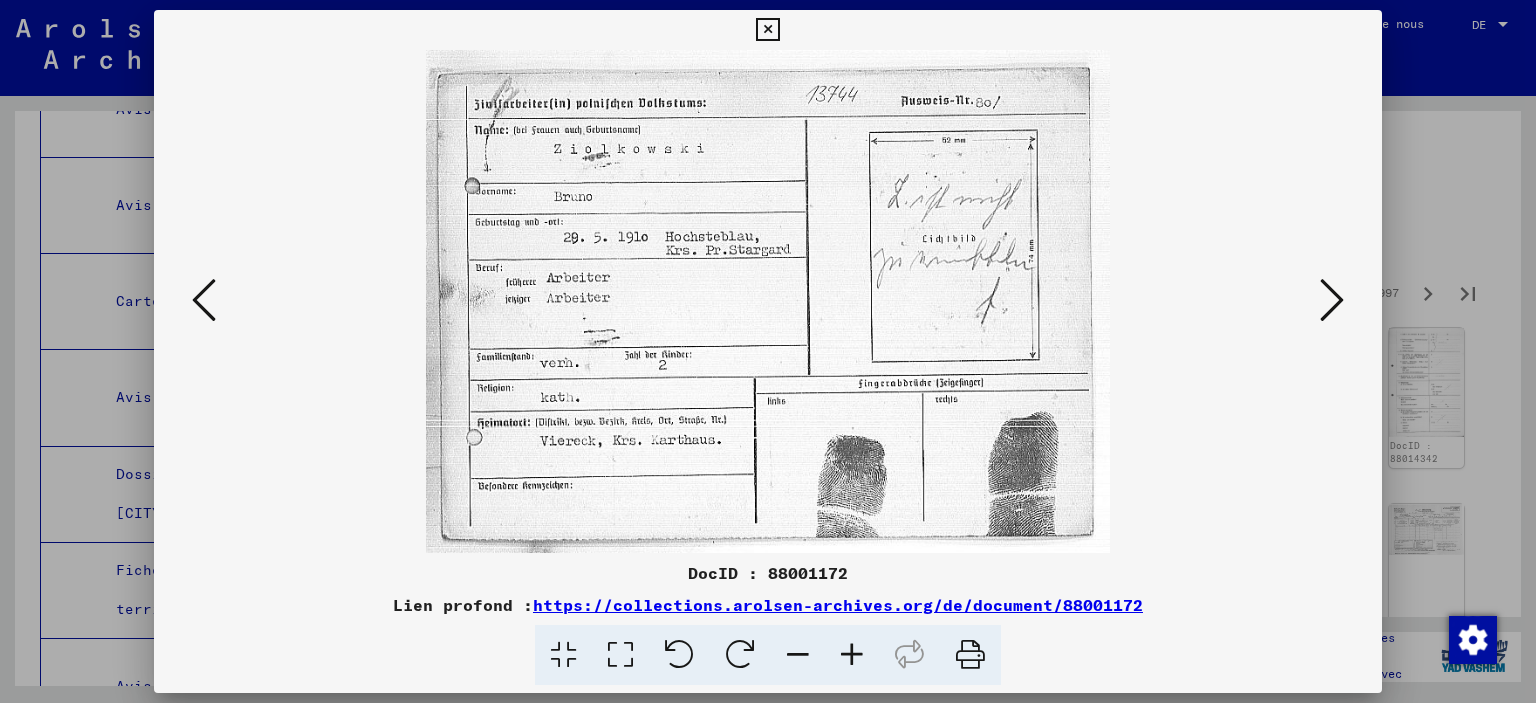 click at bounding box center (1332, 300) 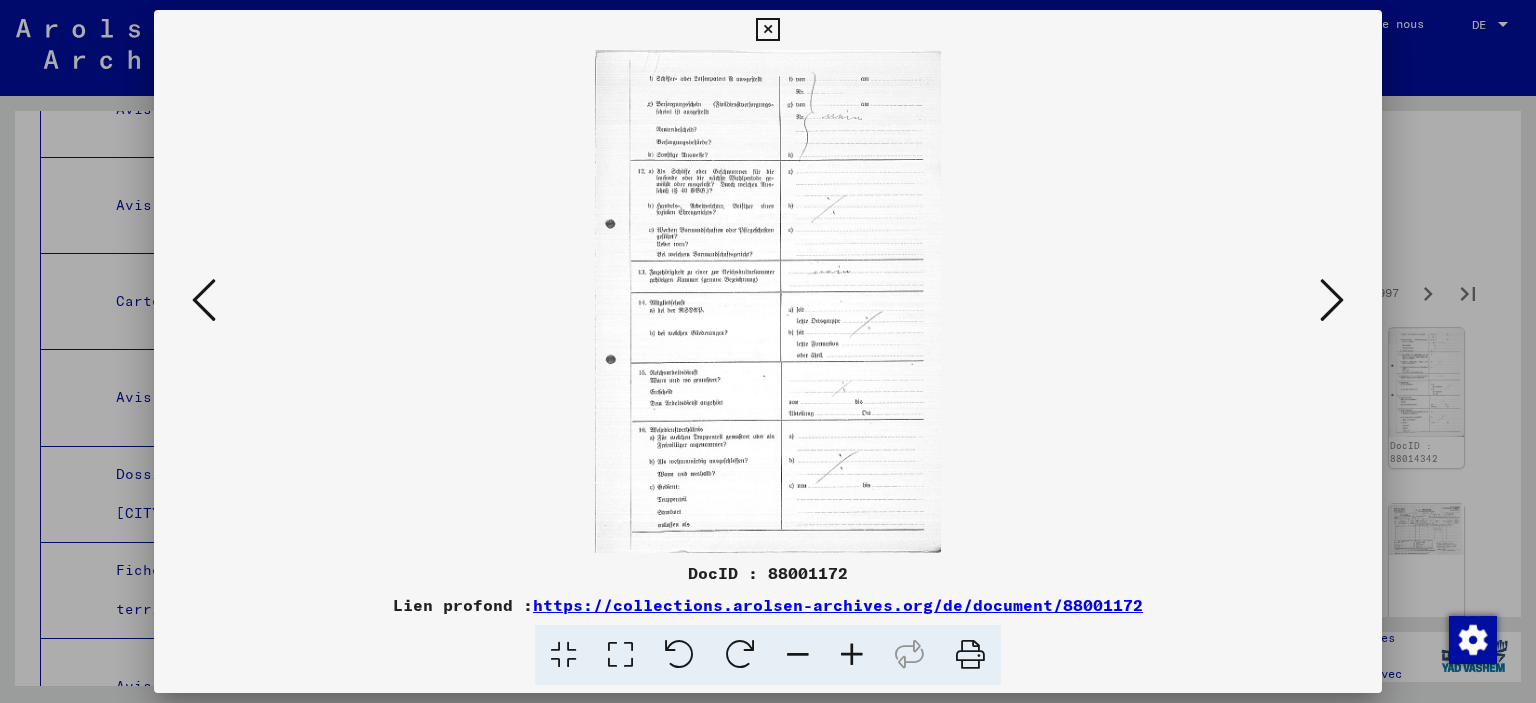 click at bounding box center [1332, 300] 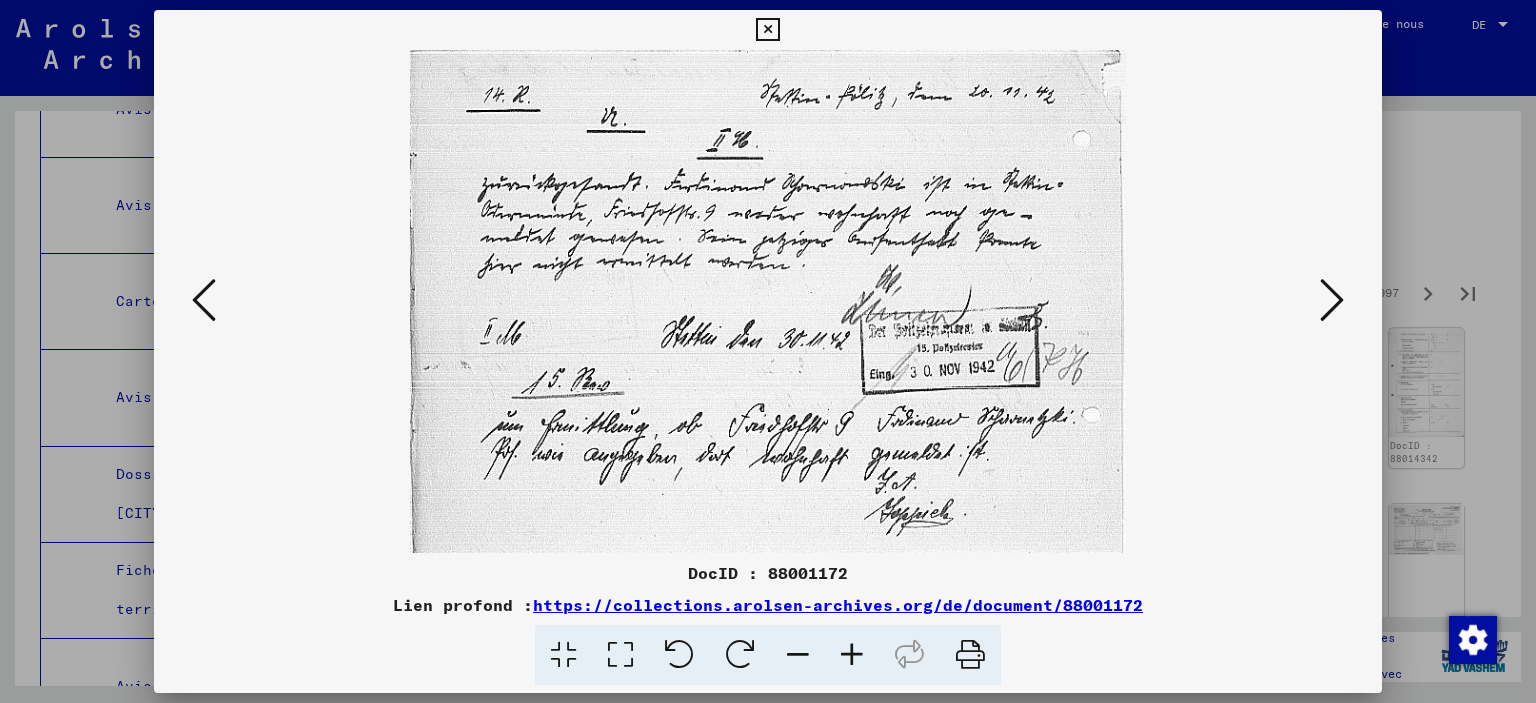 click at bounding box center (1332, 300) 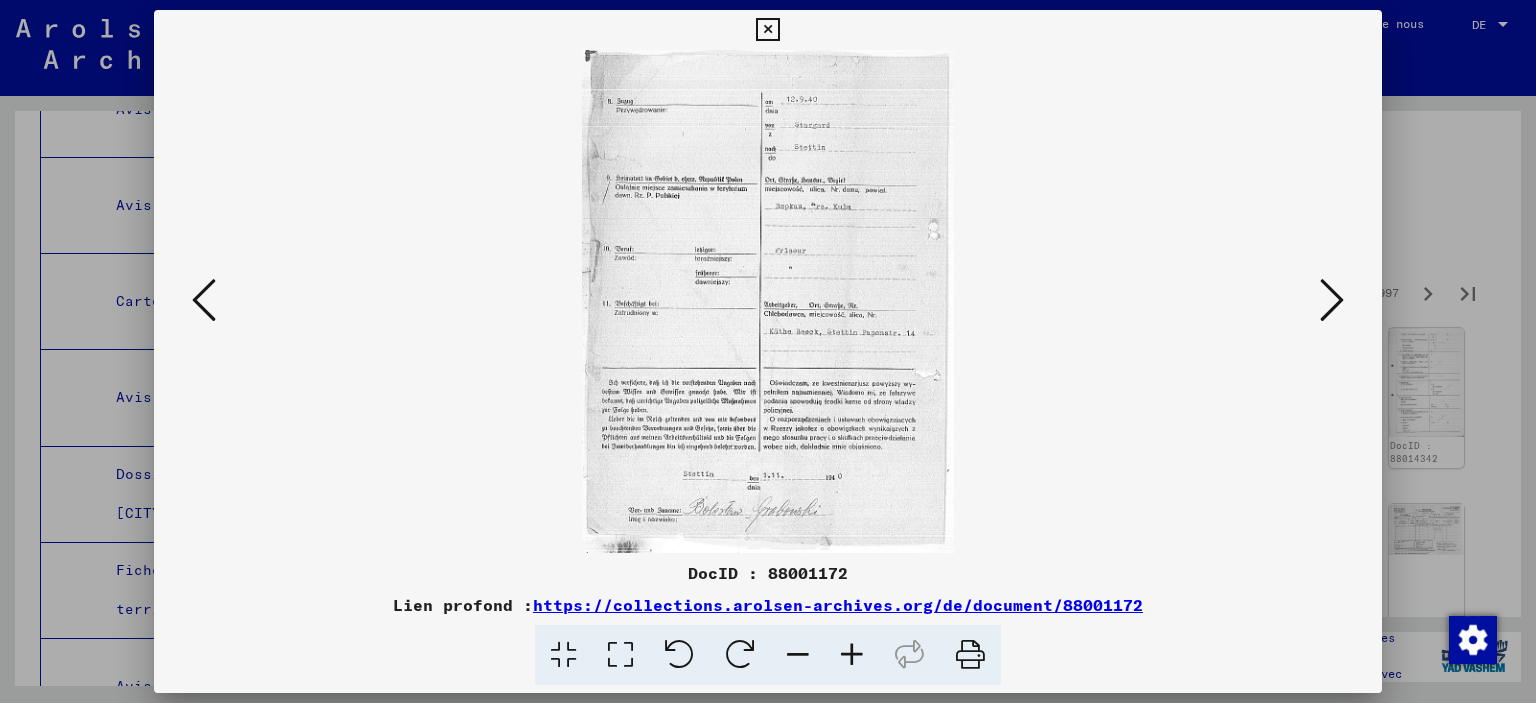 click at bounding box center [1332, 300] 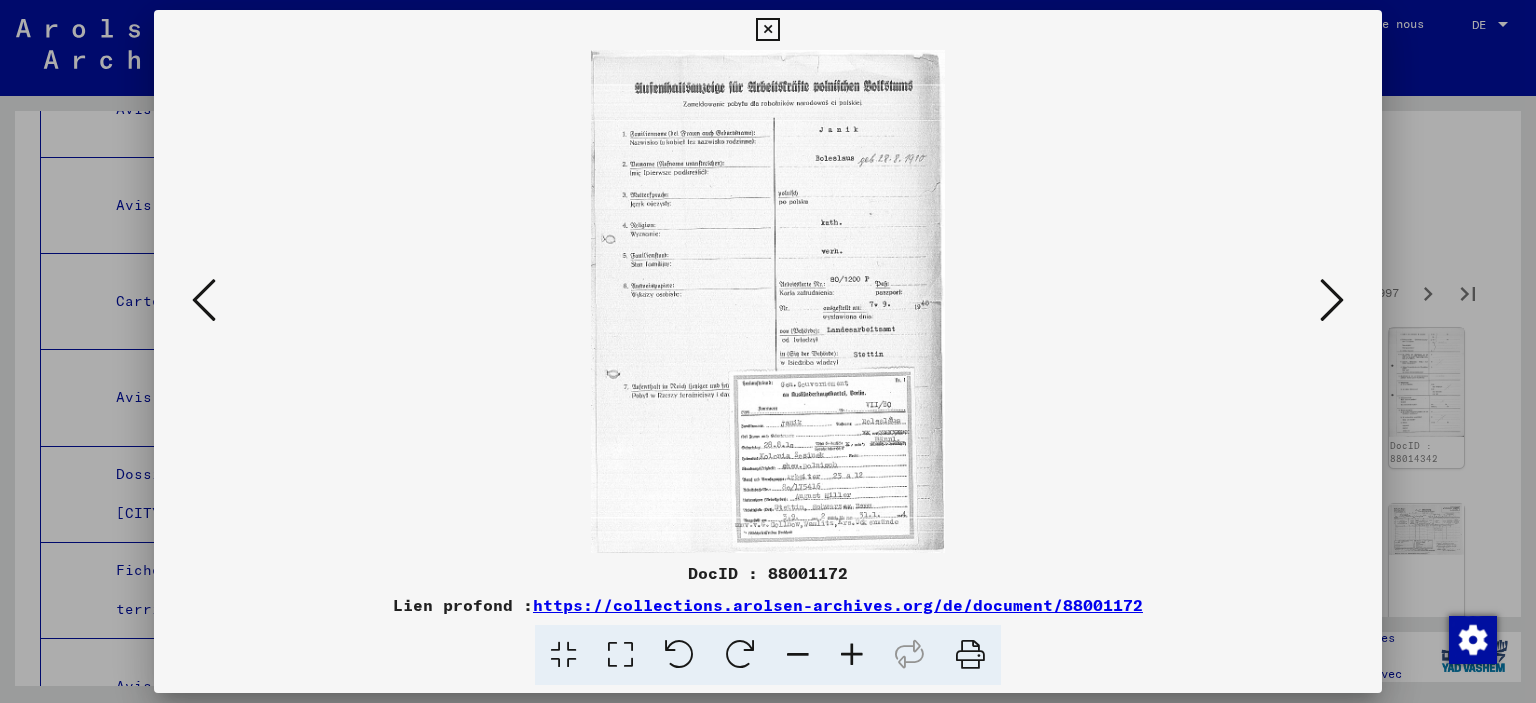 click at bounding box center (1332, 300) 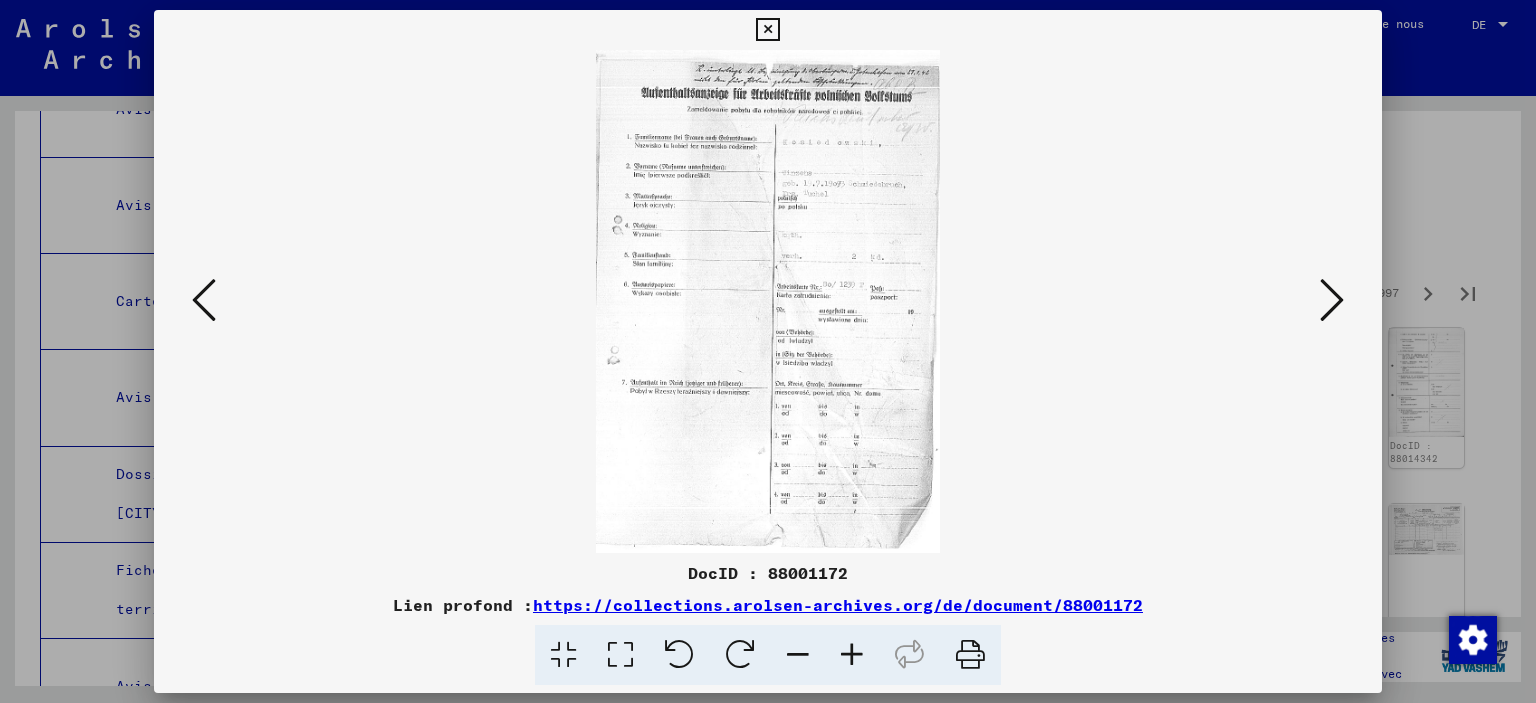 click at bounding box center (1332, 300) 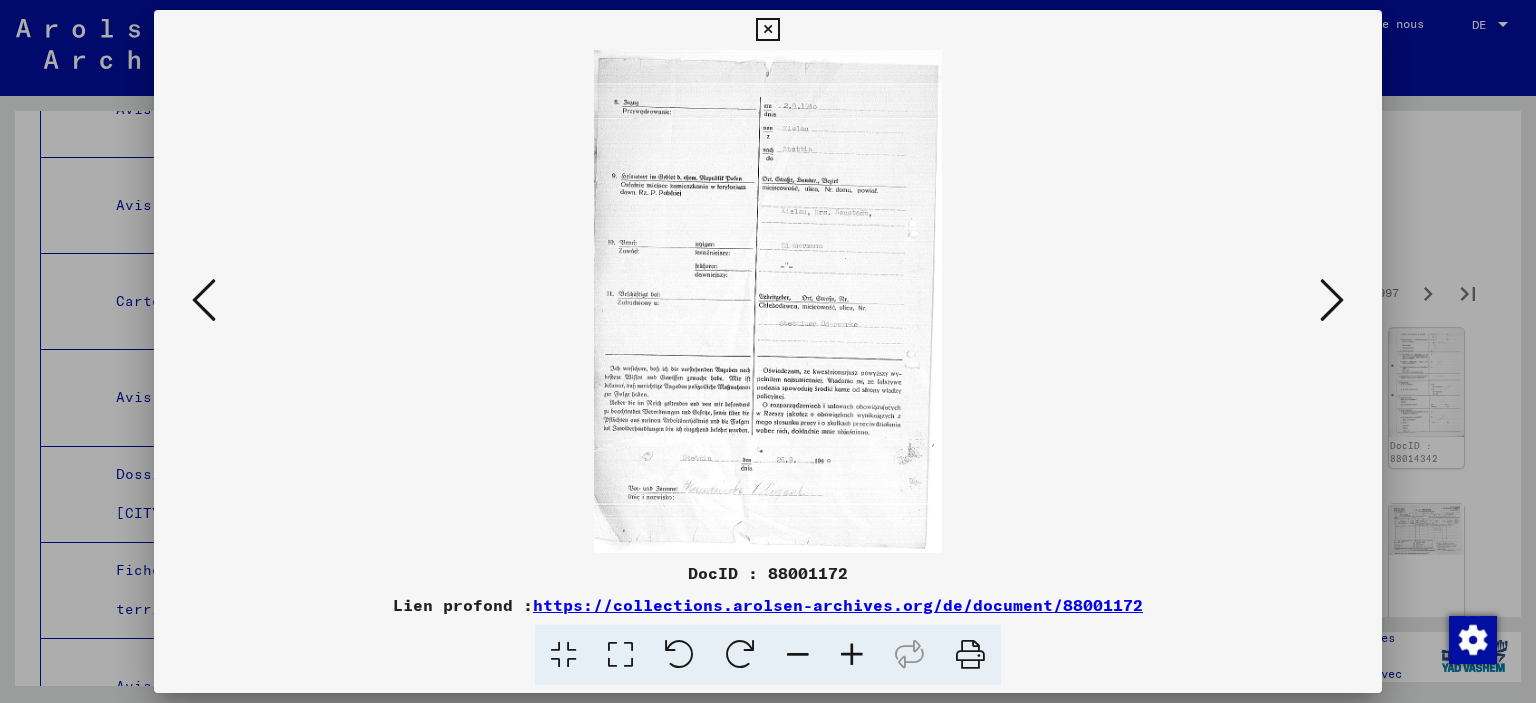 click at bounding box center (1332, 300) 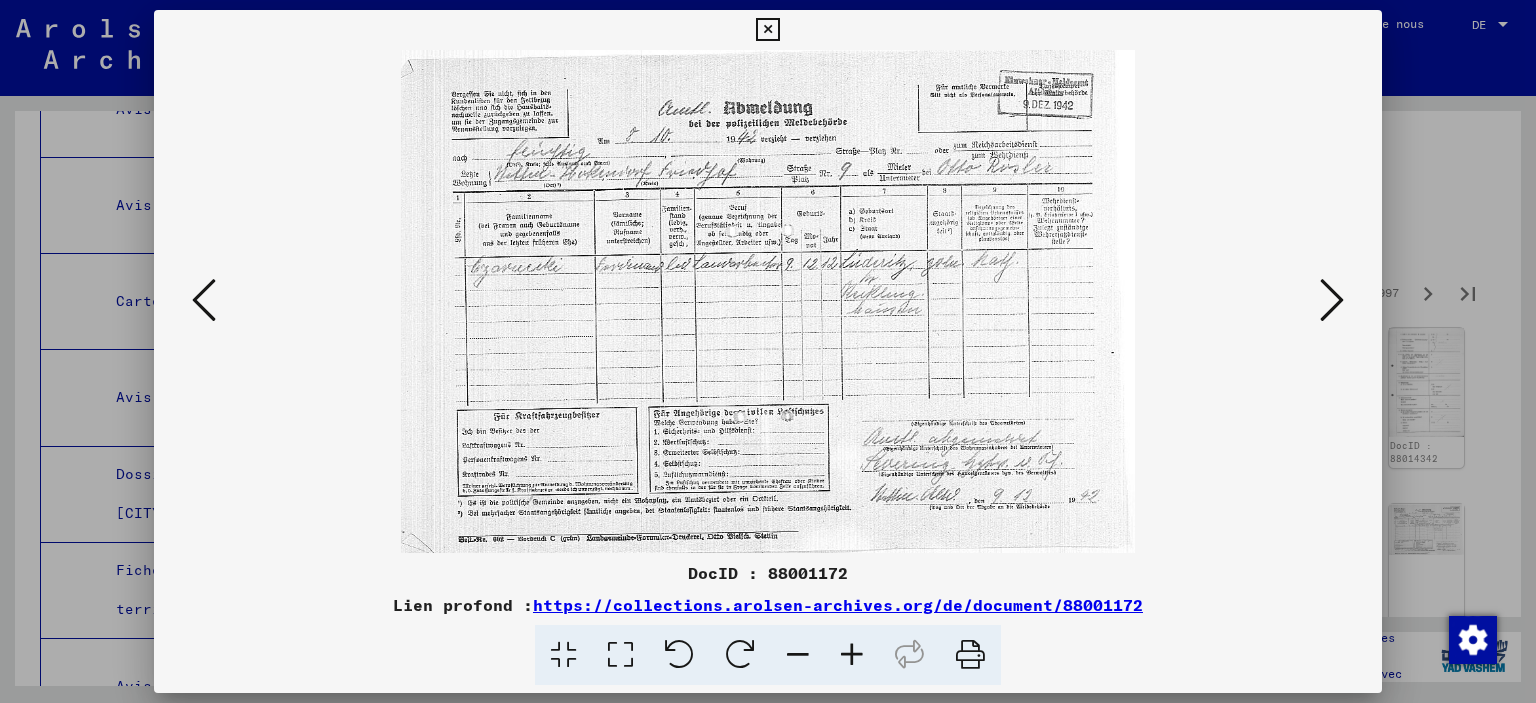 click at bounding box center (1332, 300) 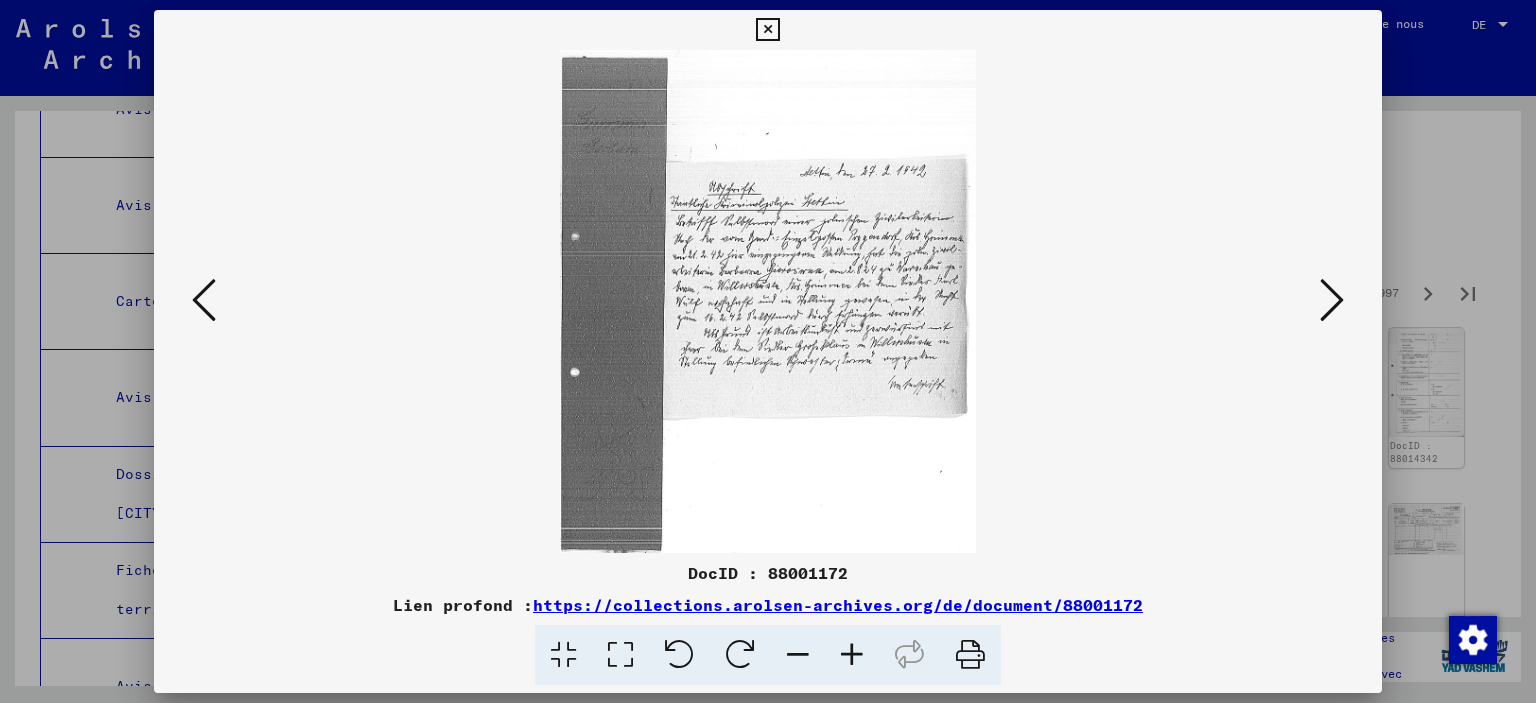 click at bounding box center [1332, 300] 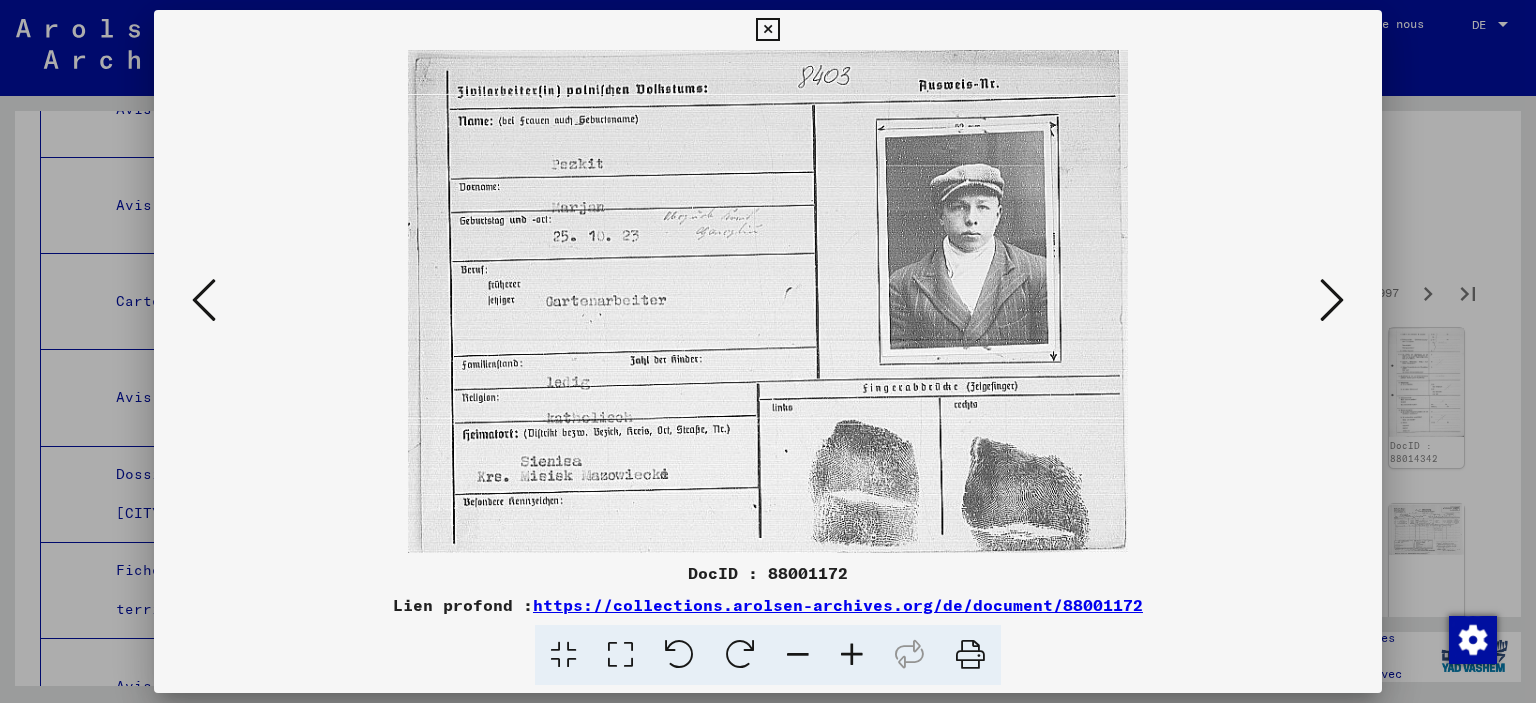 click at bounding box center (1332, 300) 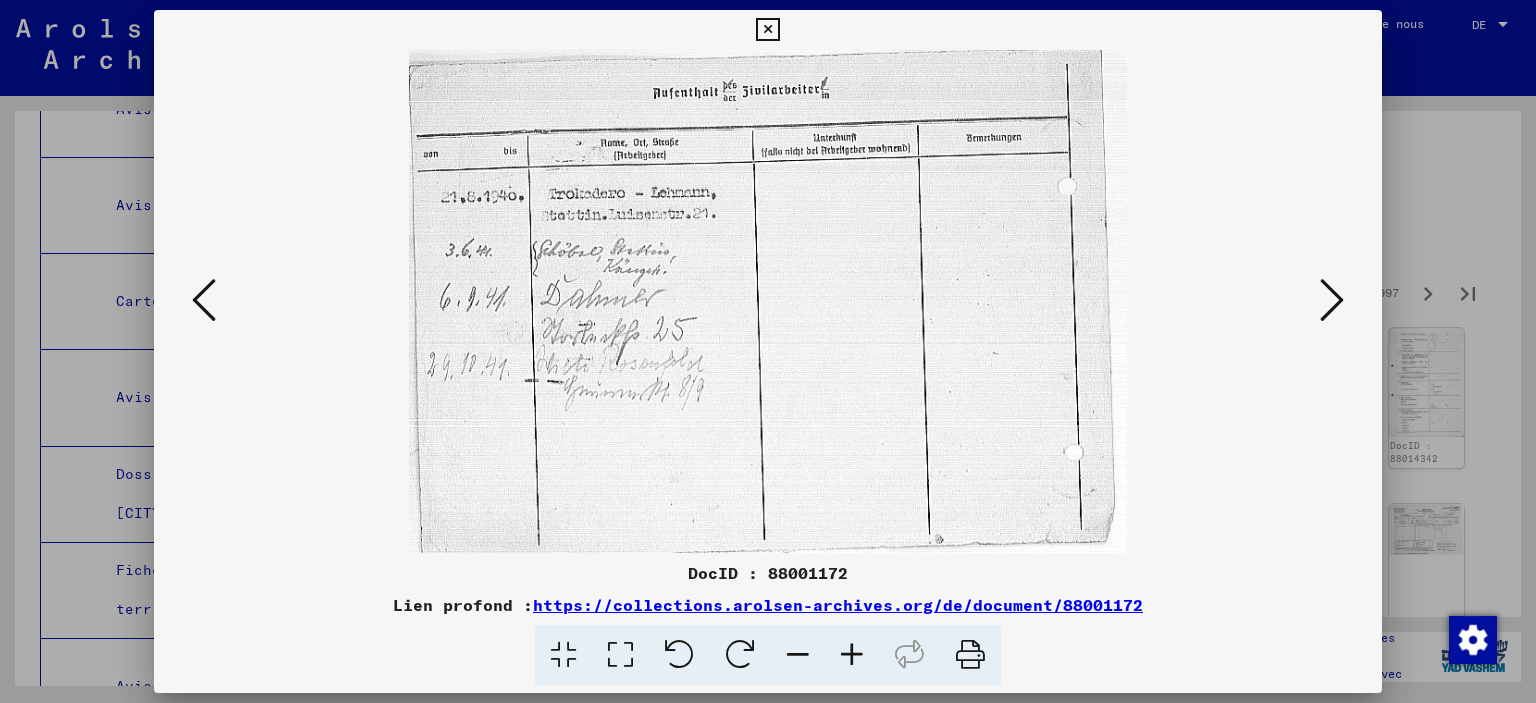 click at bounding box center [1332, 300] 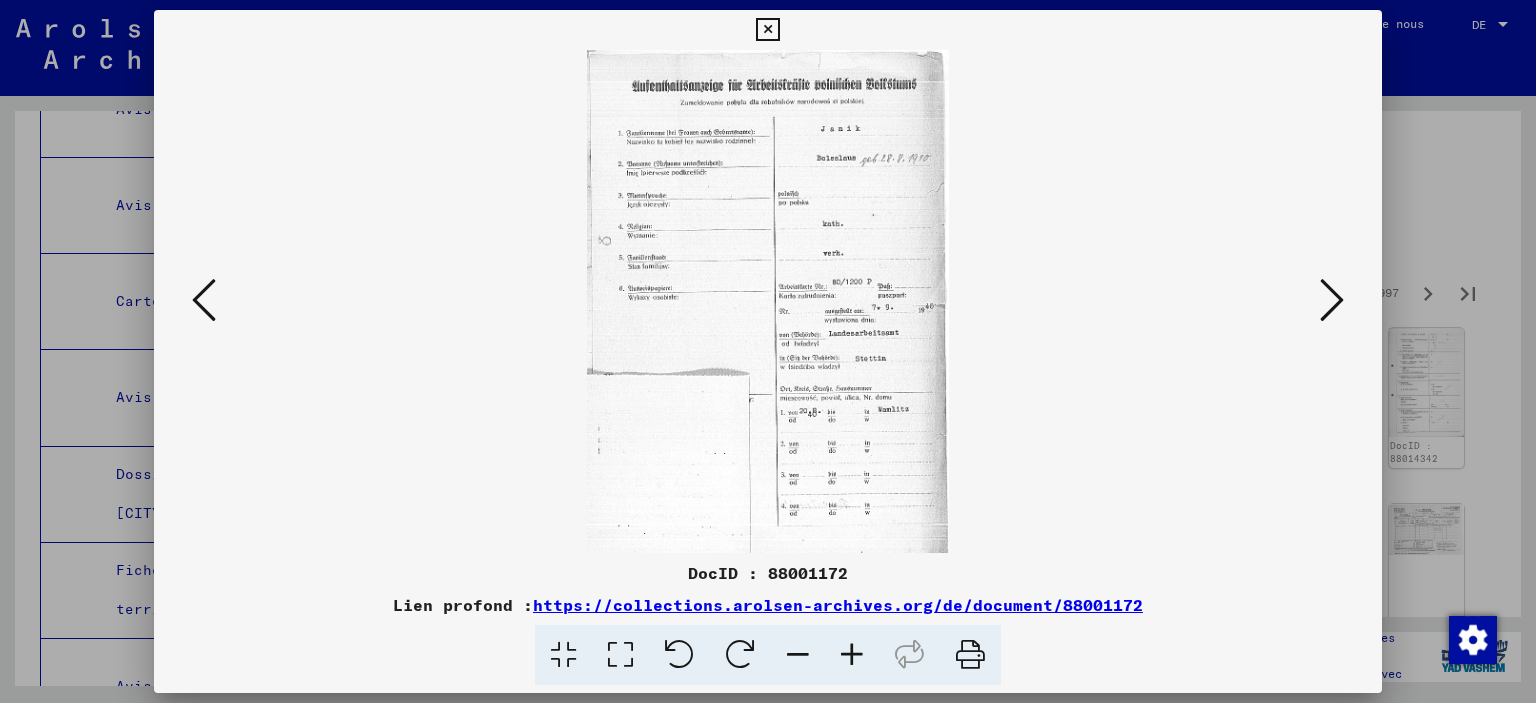 click at bounding box center [1332, 300] 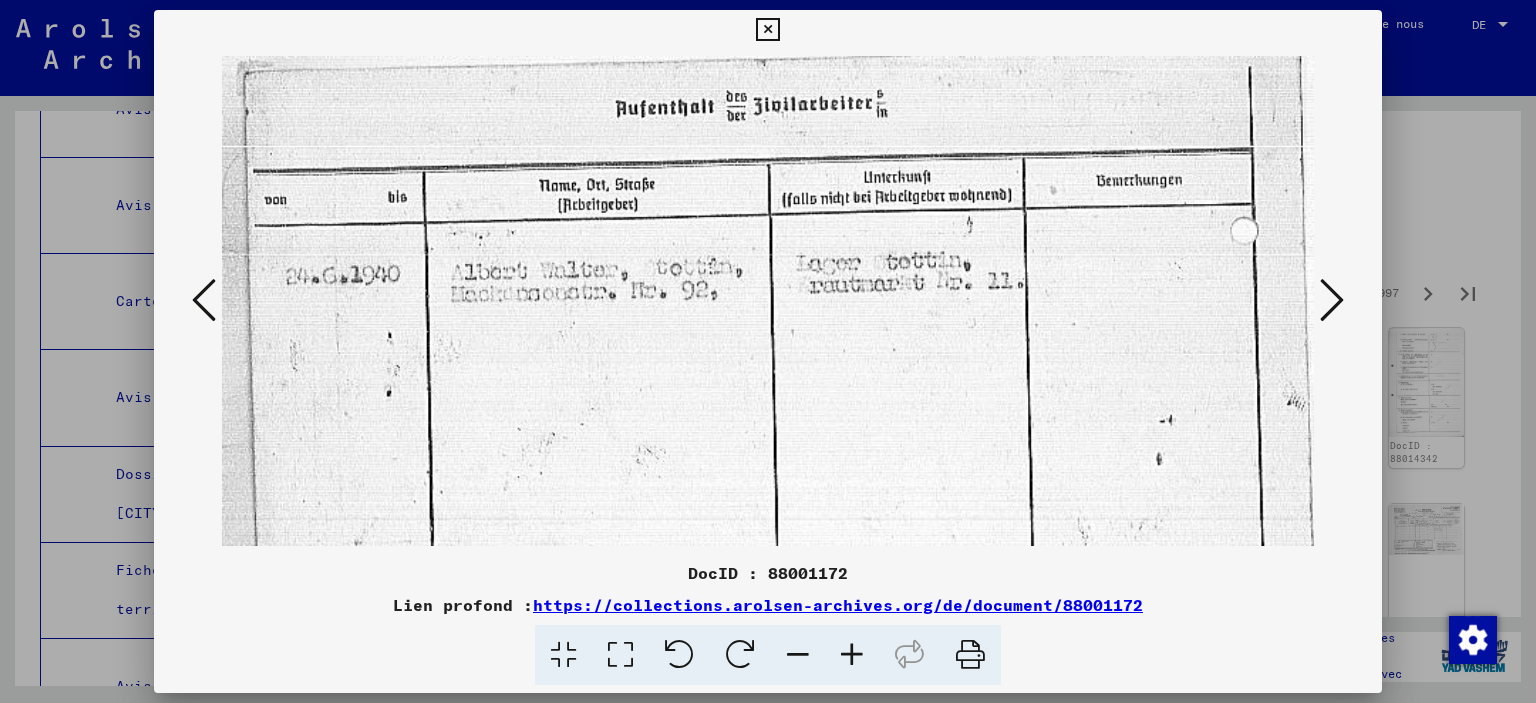 click at bounding box center [1332, 300] 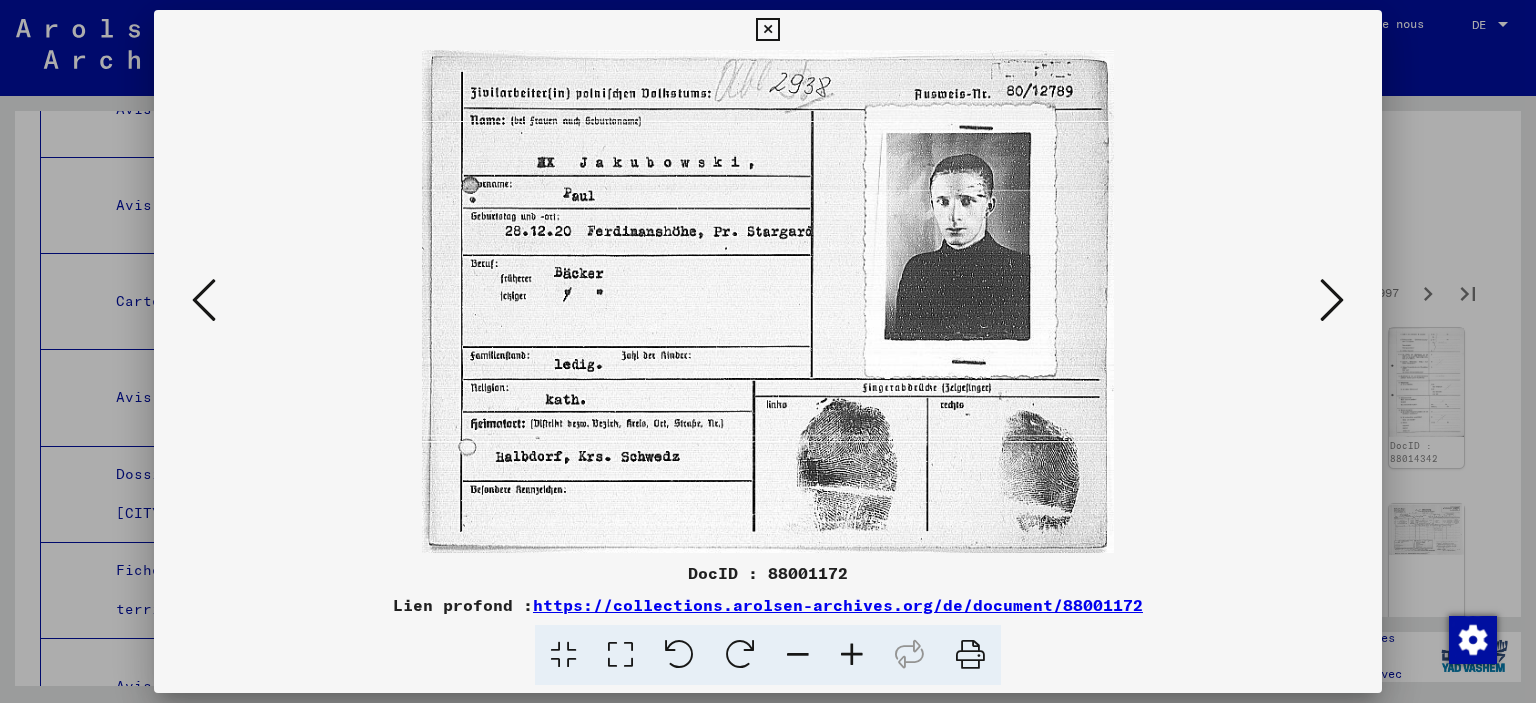 click at bounding box center [1332, 300] 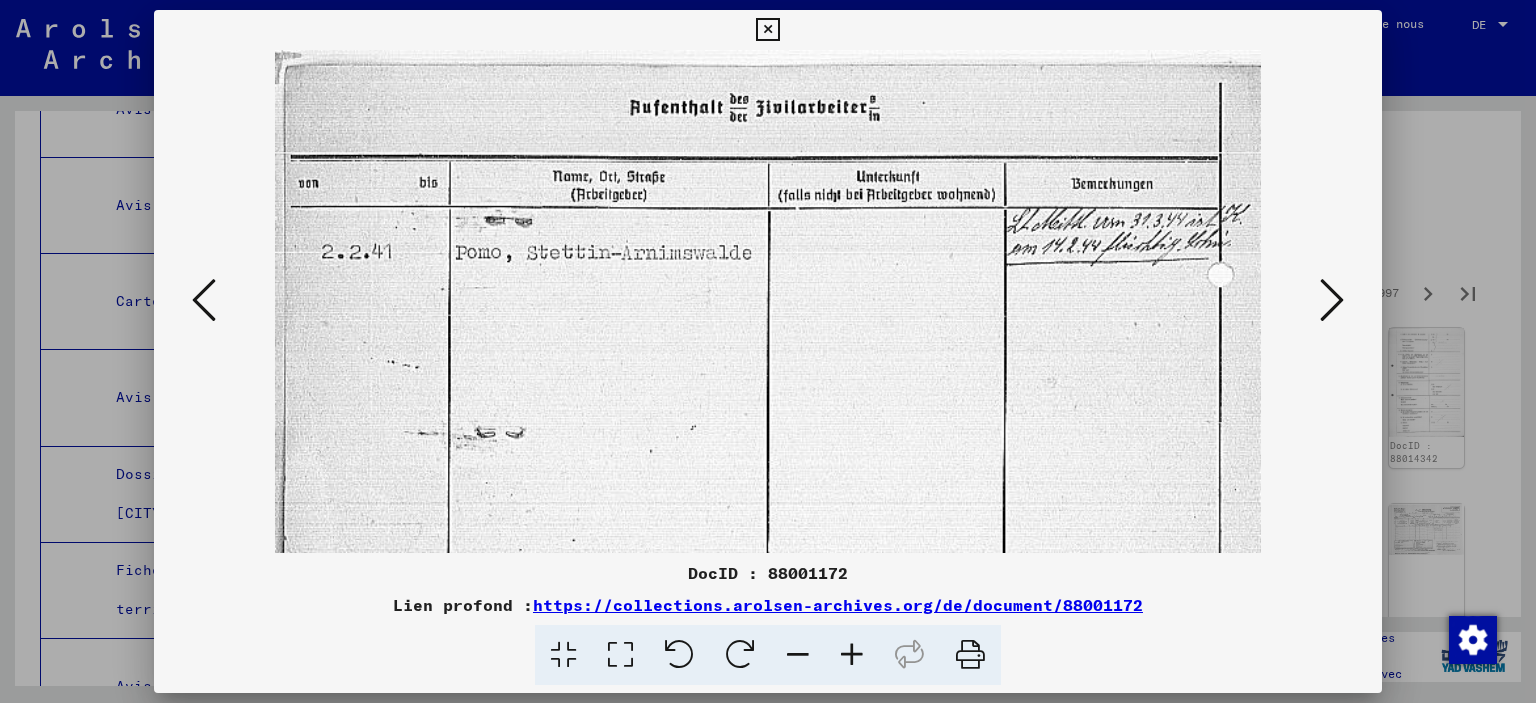 click at bounding box center [1332, 300] 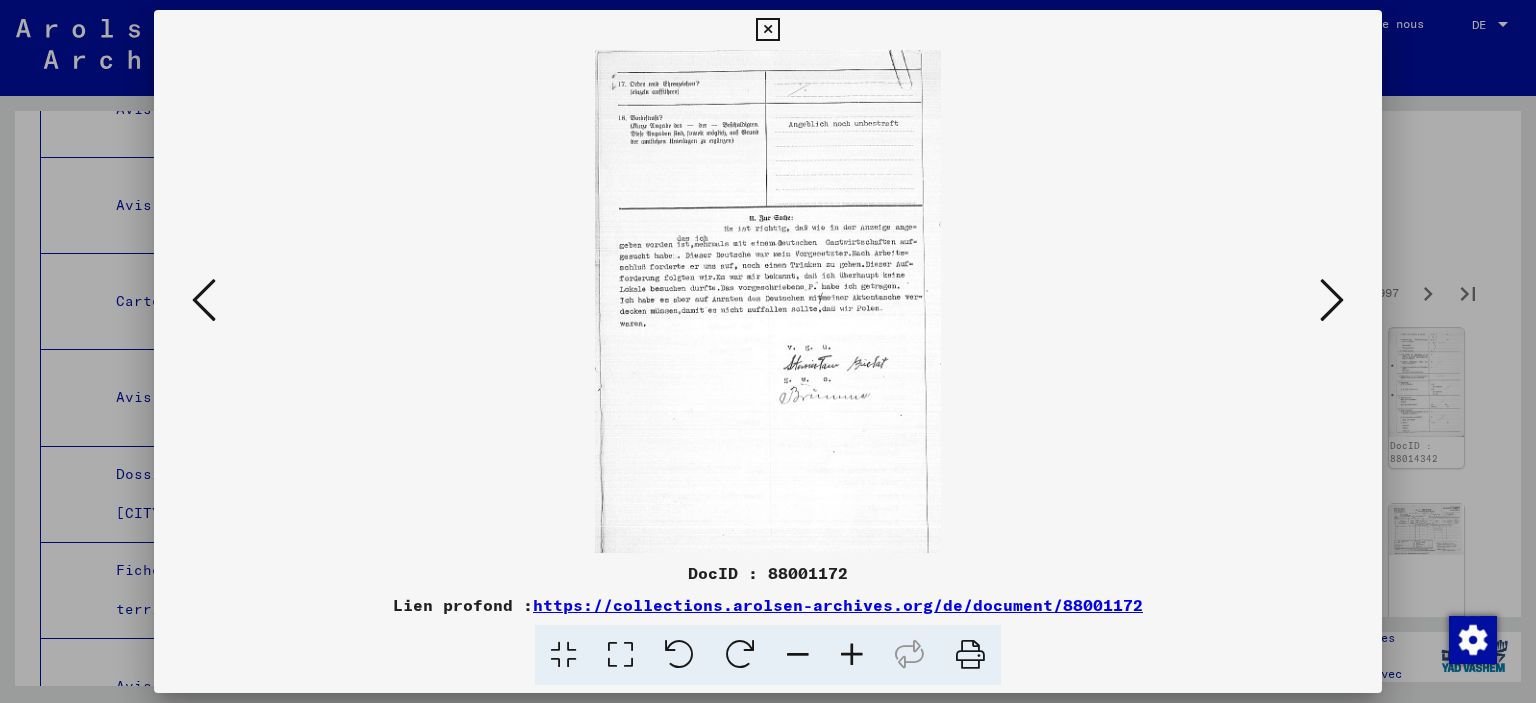 click at bounding box center [1332, 300] 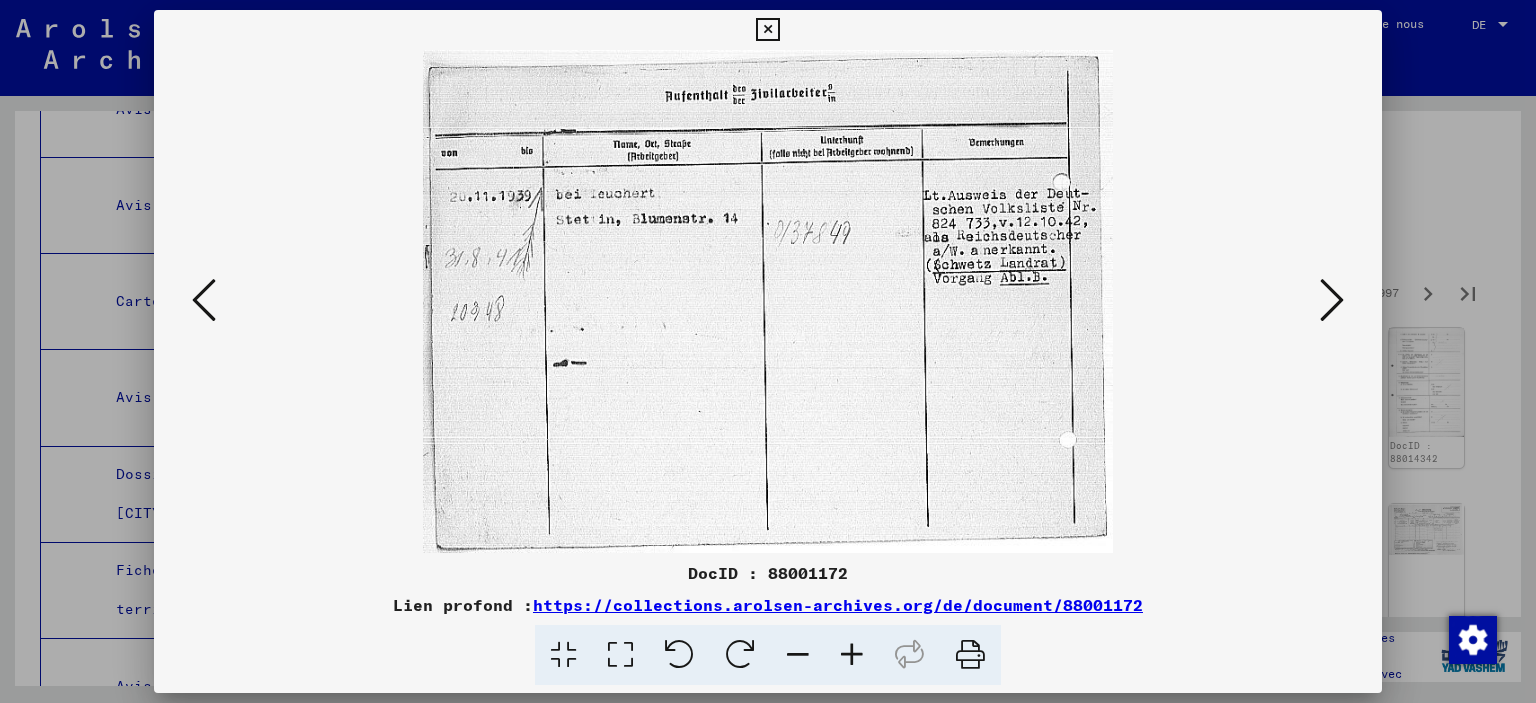 click at bounding box center [1332, 300] 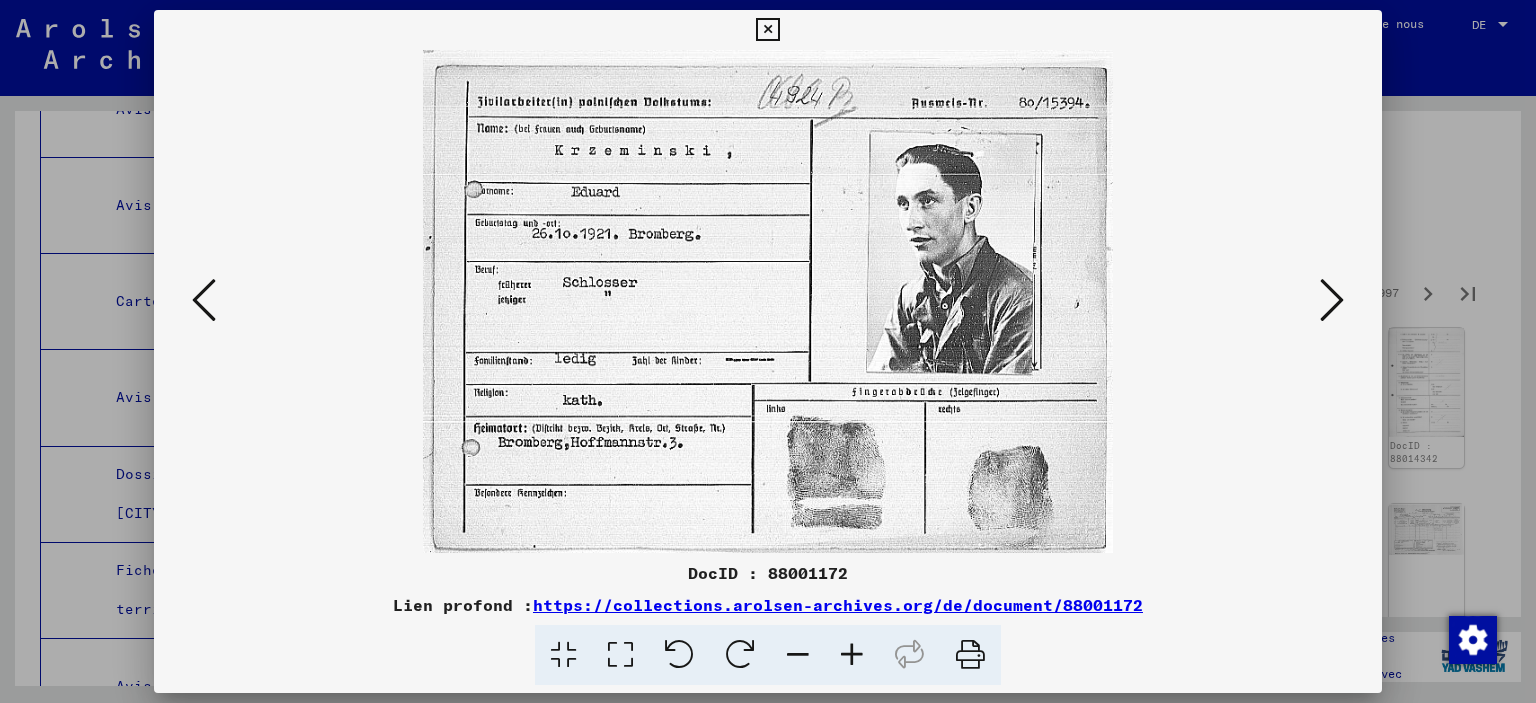 click at bounding box center (1332, 300) 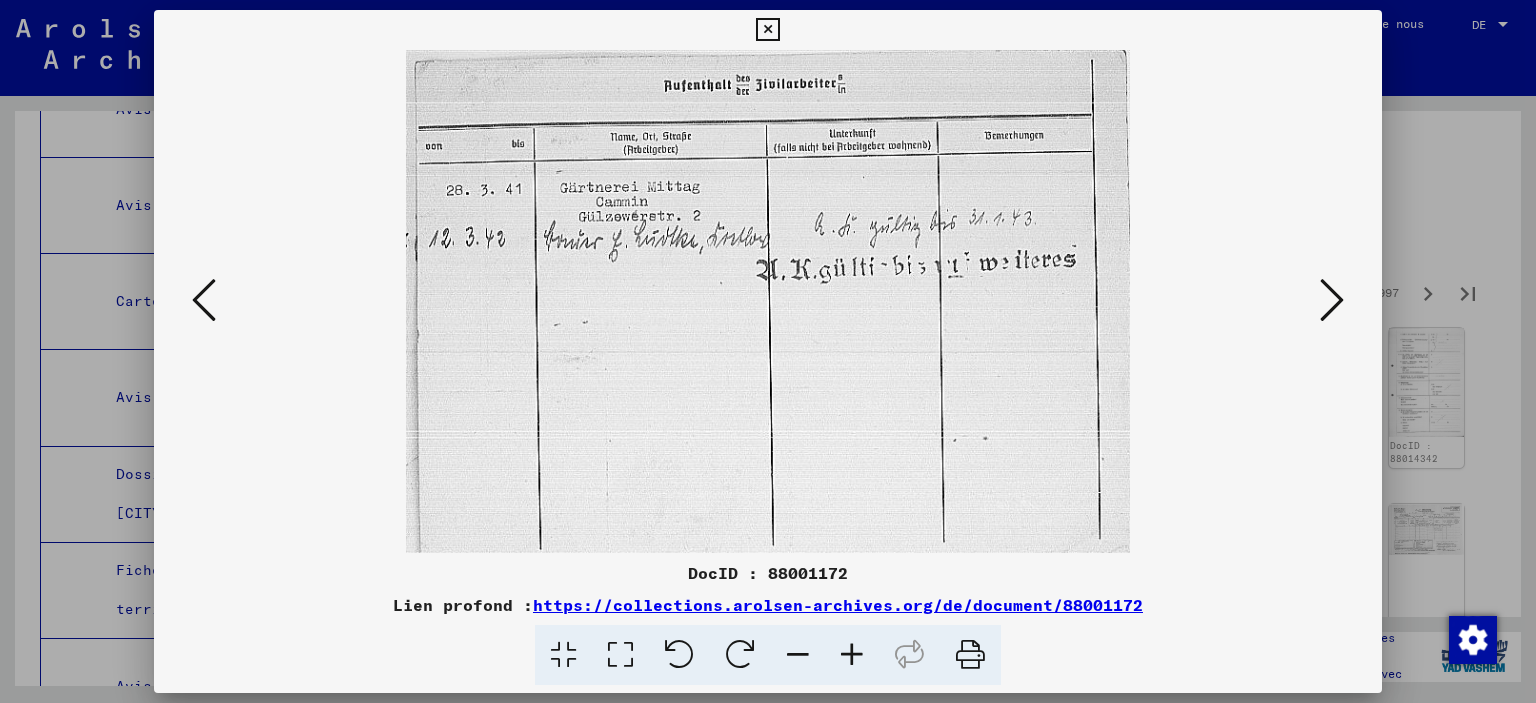 click at bounding box center (1332, 300) 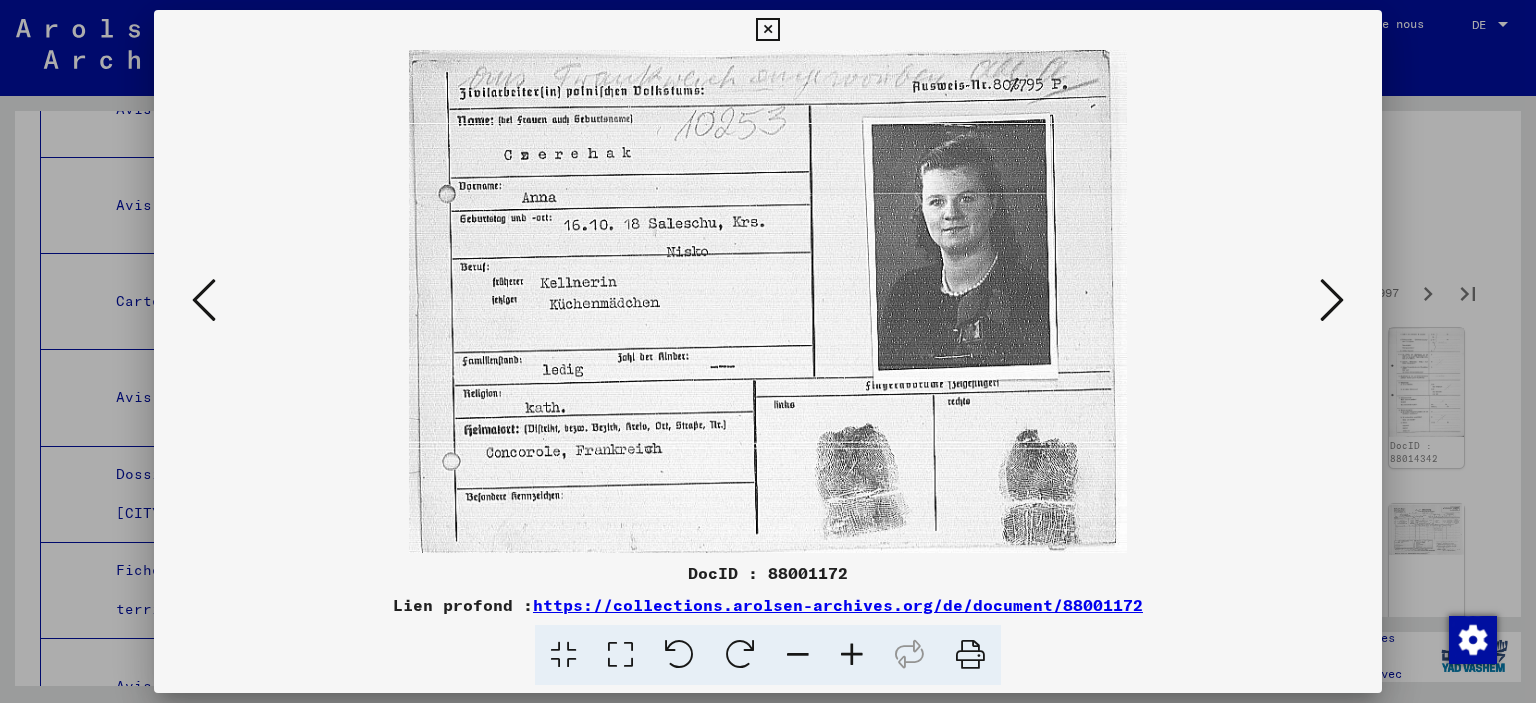 click at bounding box center [1332, 300] 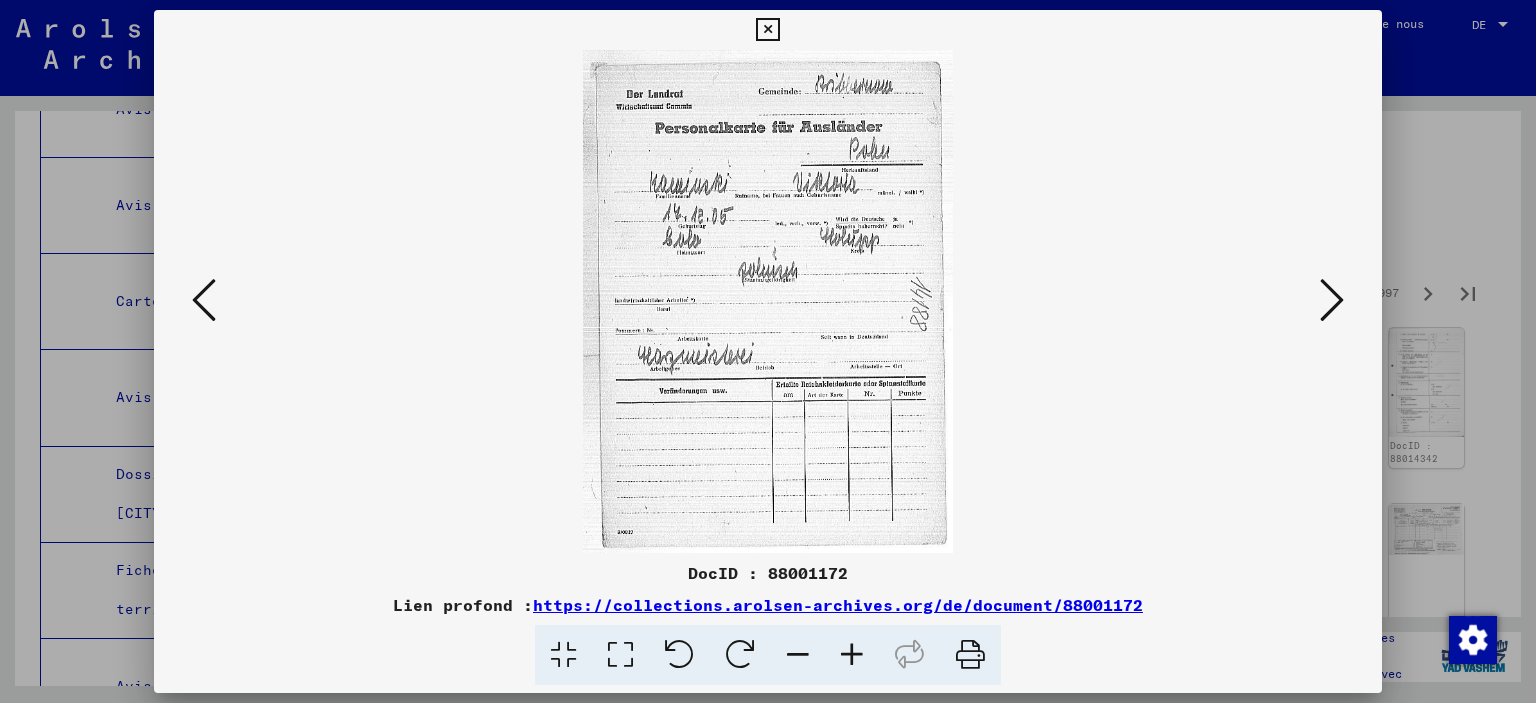 click at bounding box center (1332, 300) 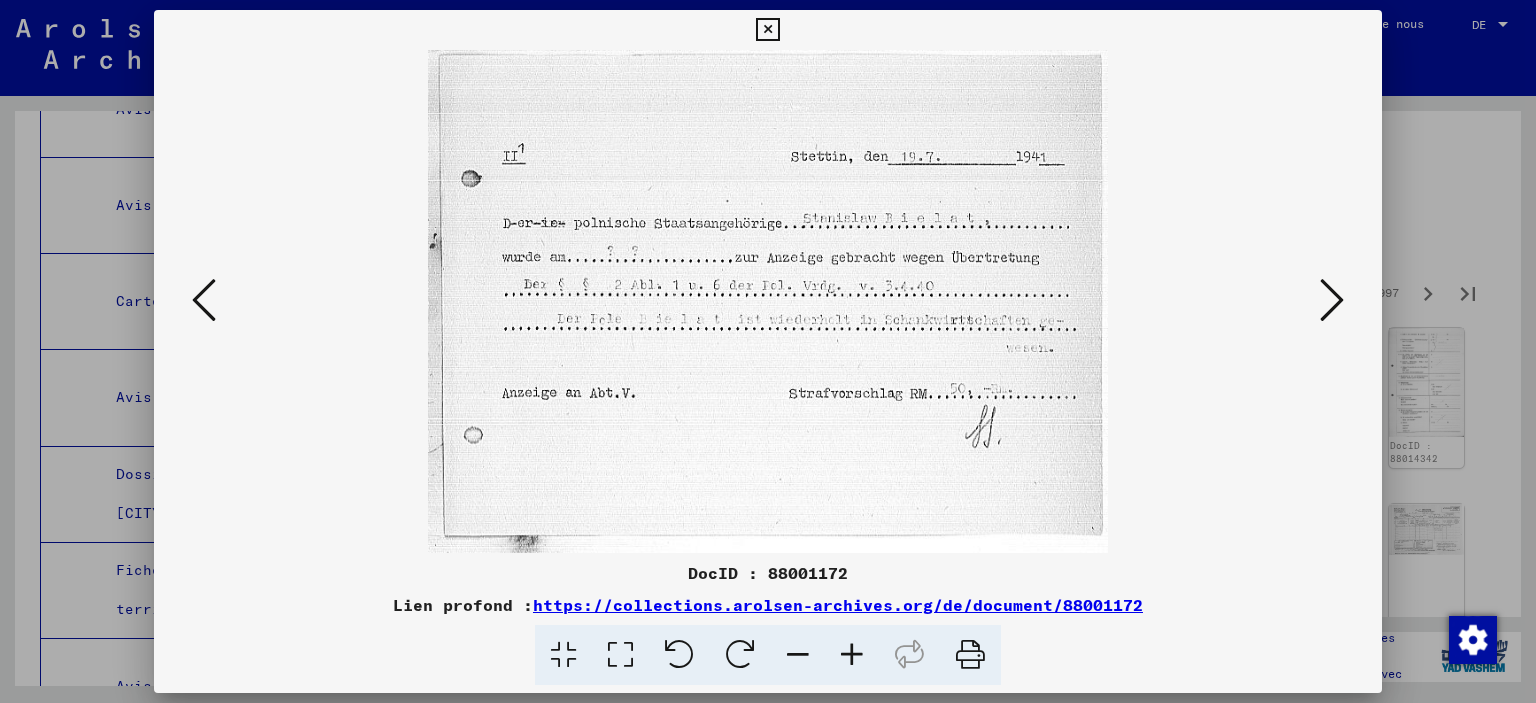 click at bounding box center (1332, 300) 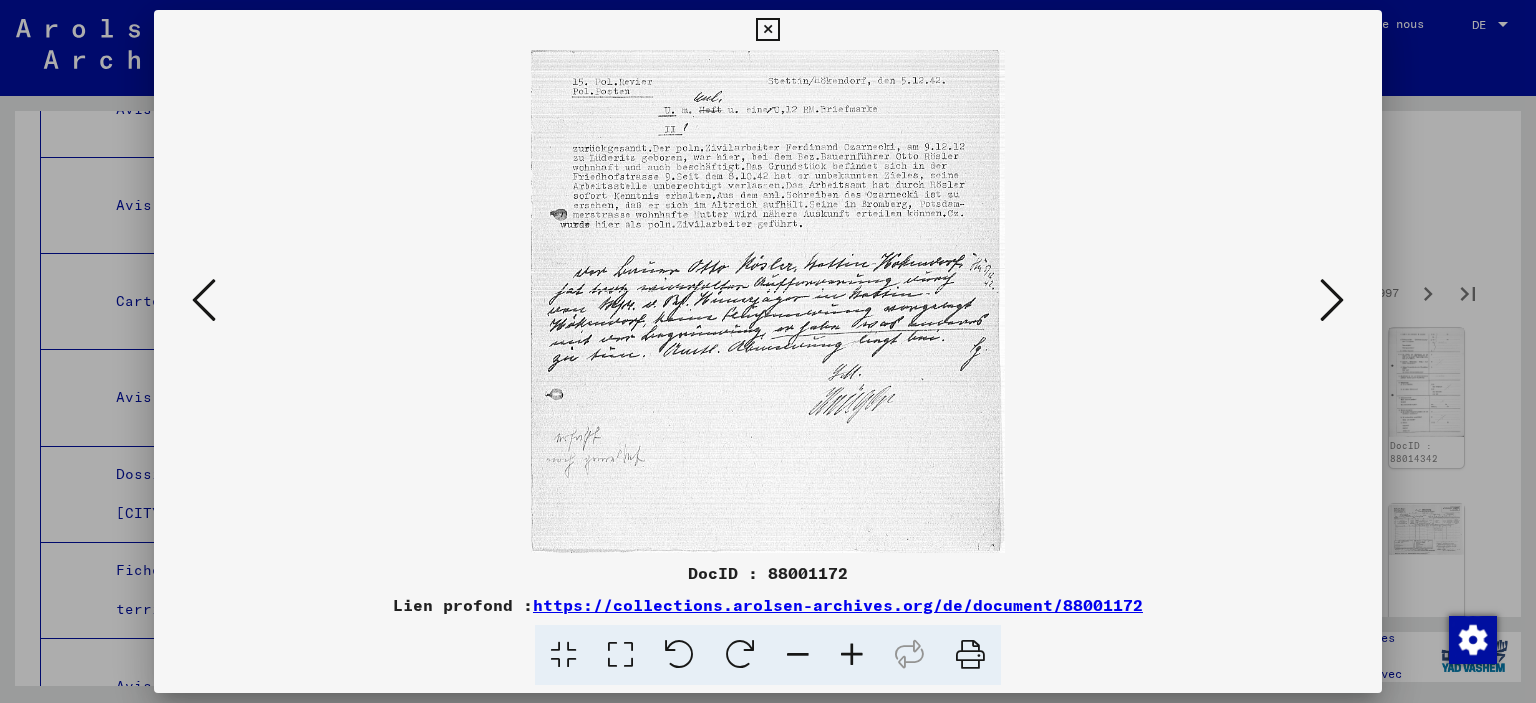 click at bounding box center (1332, 300) 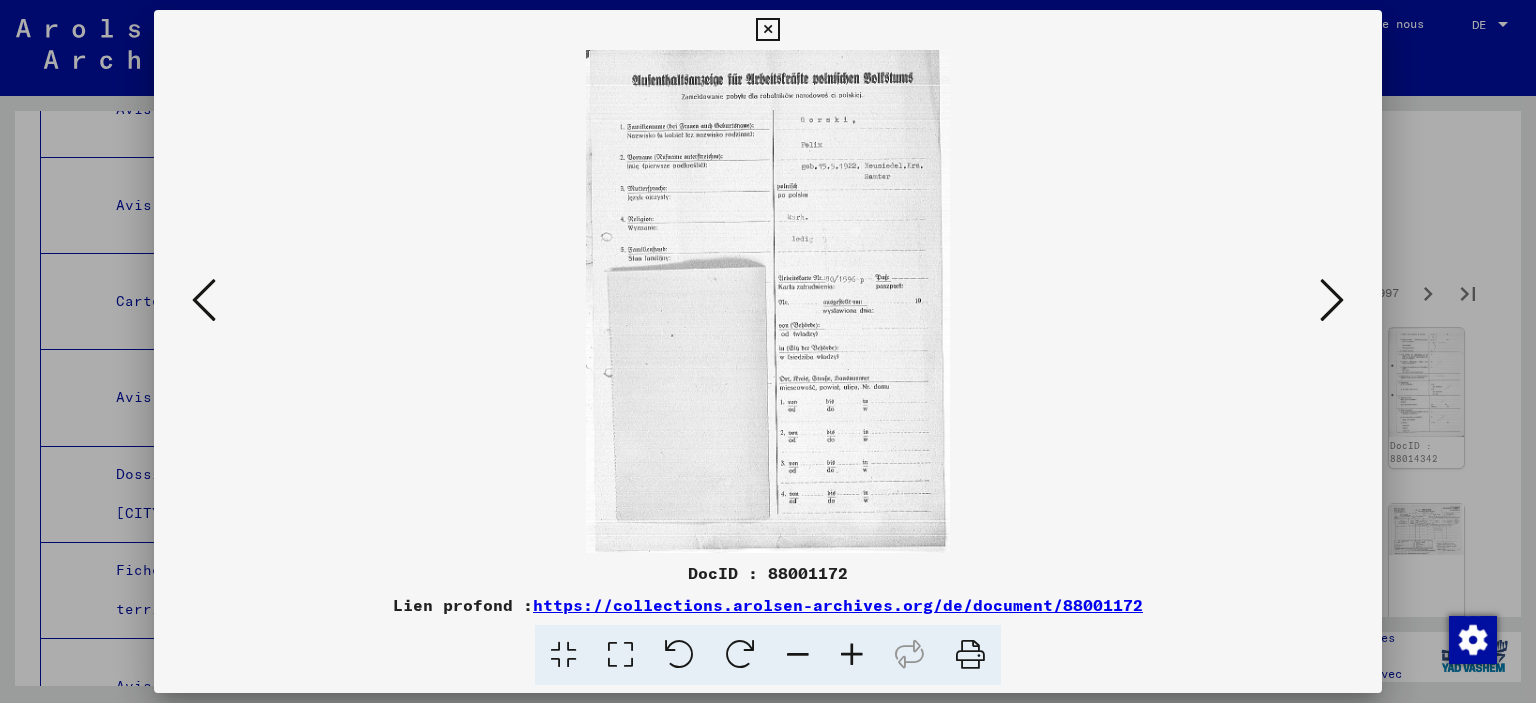 click at bounding box center [1332, 300] 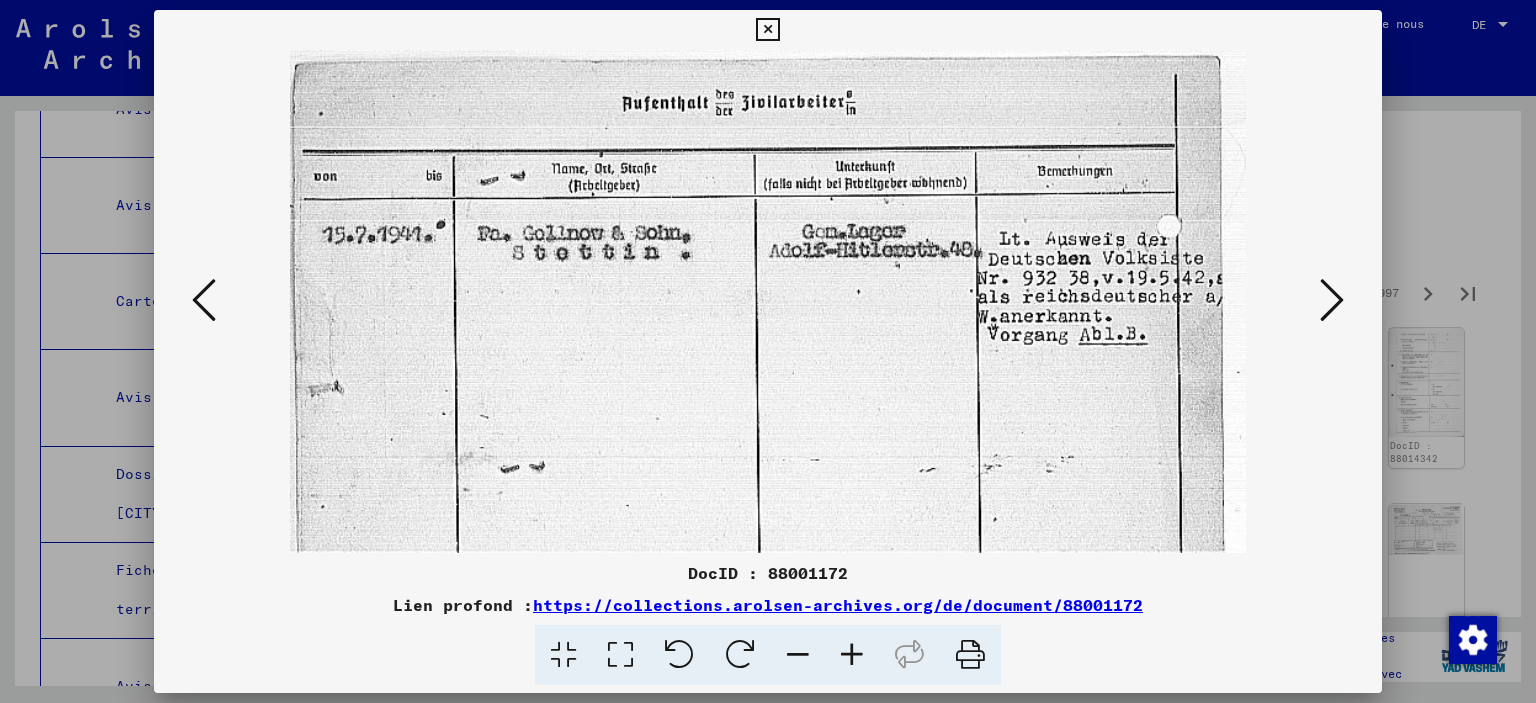 click at bounding box center (1332, 300) 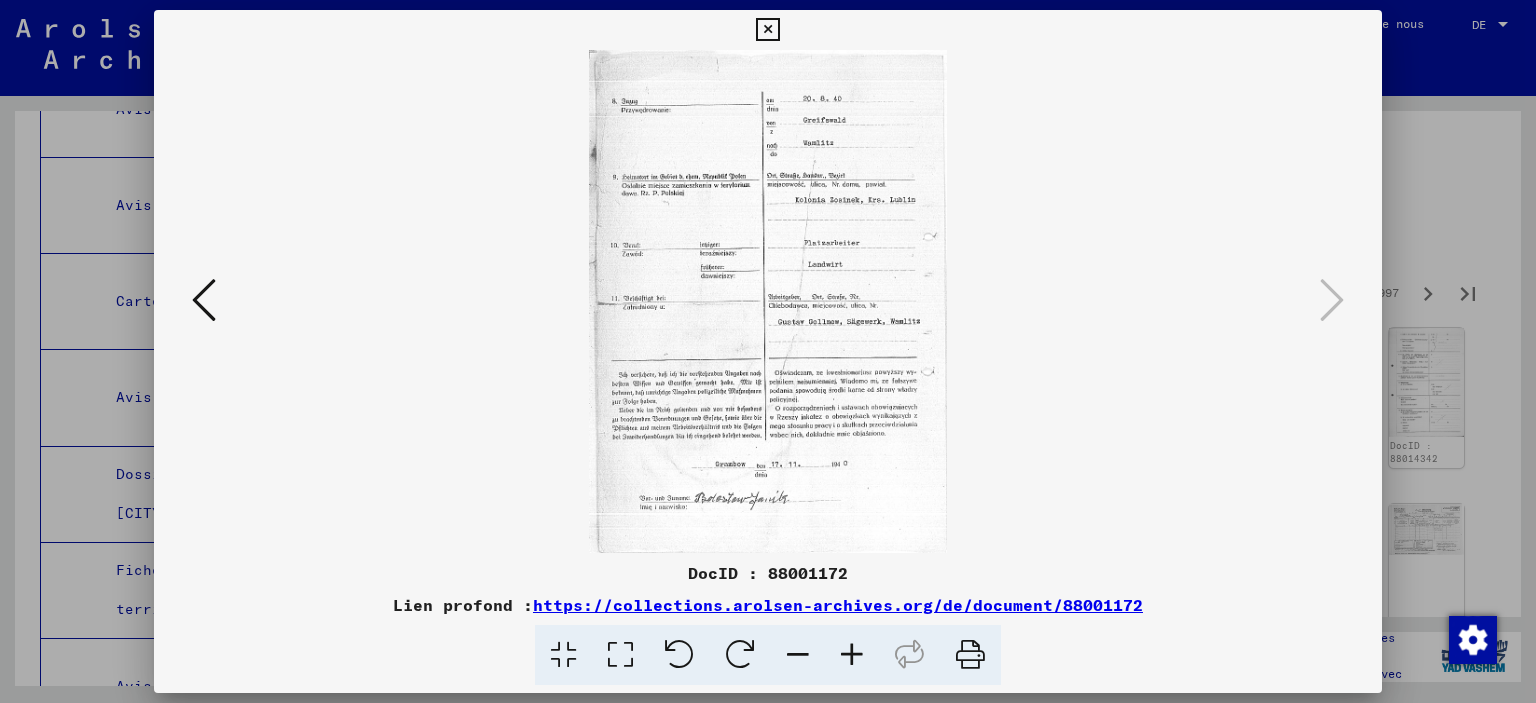 click at bounding box center (767, 30) 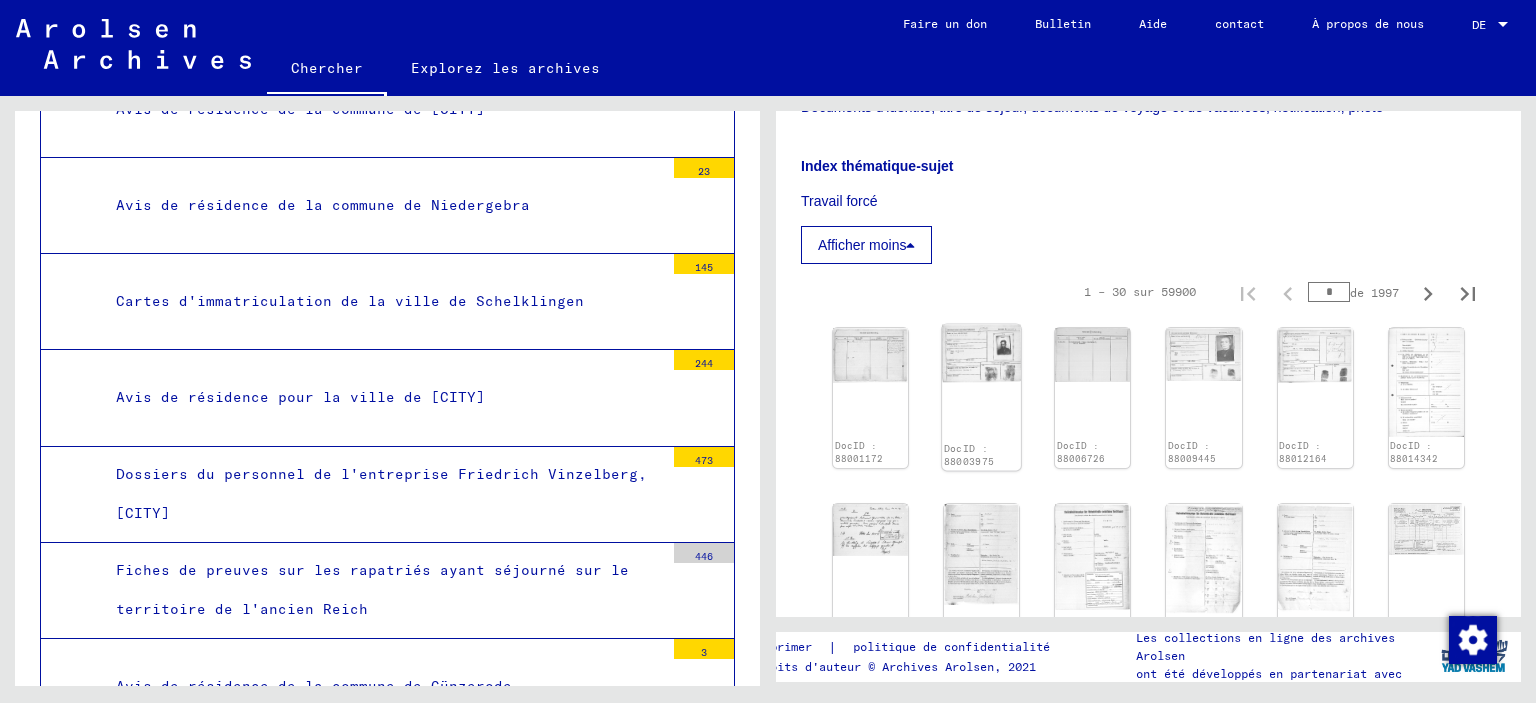 click 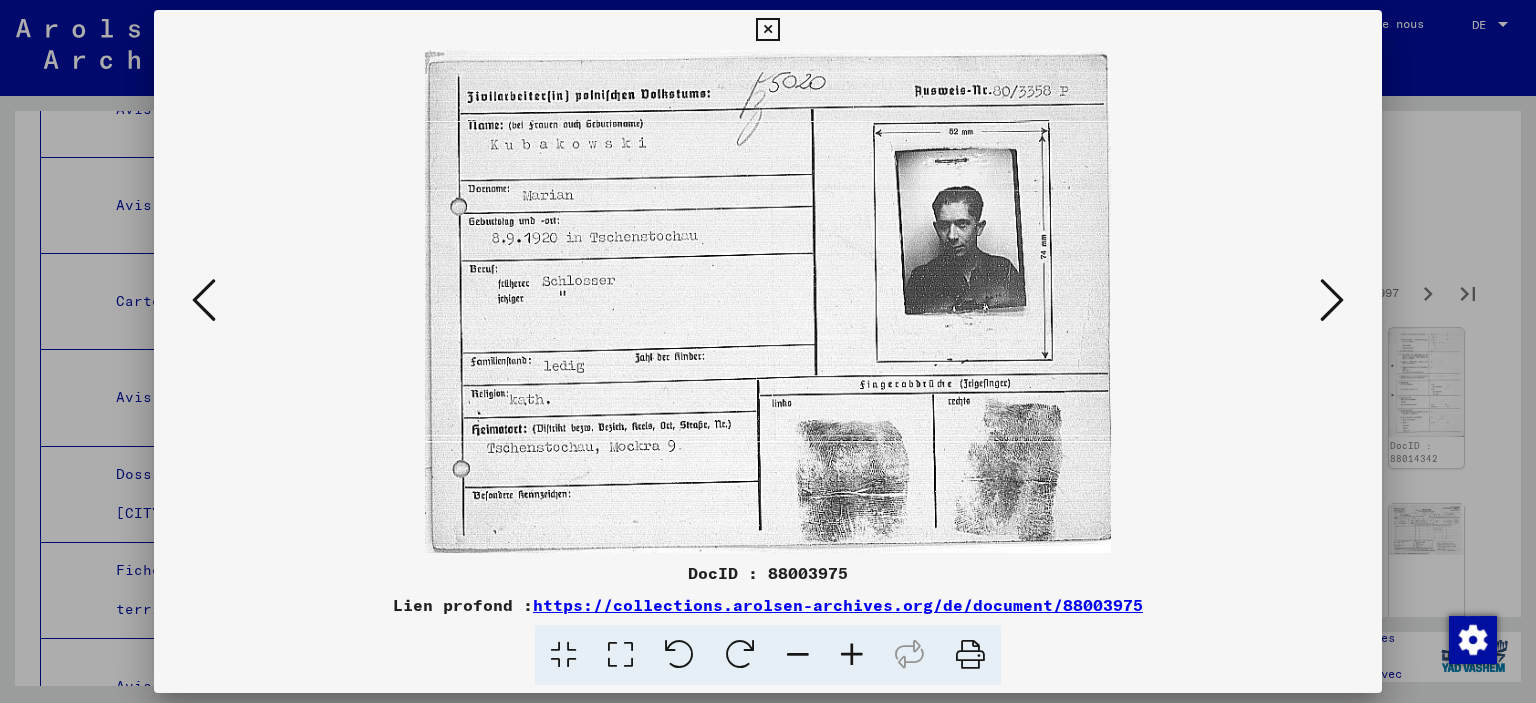 click at bounding box center [1332, 300] 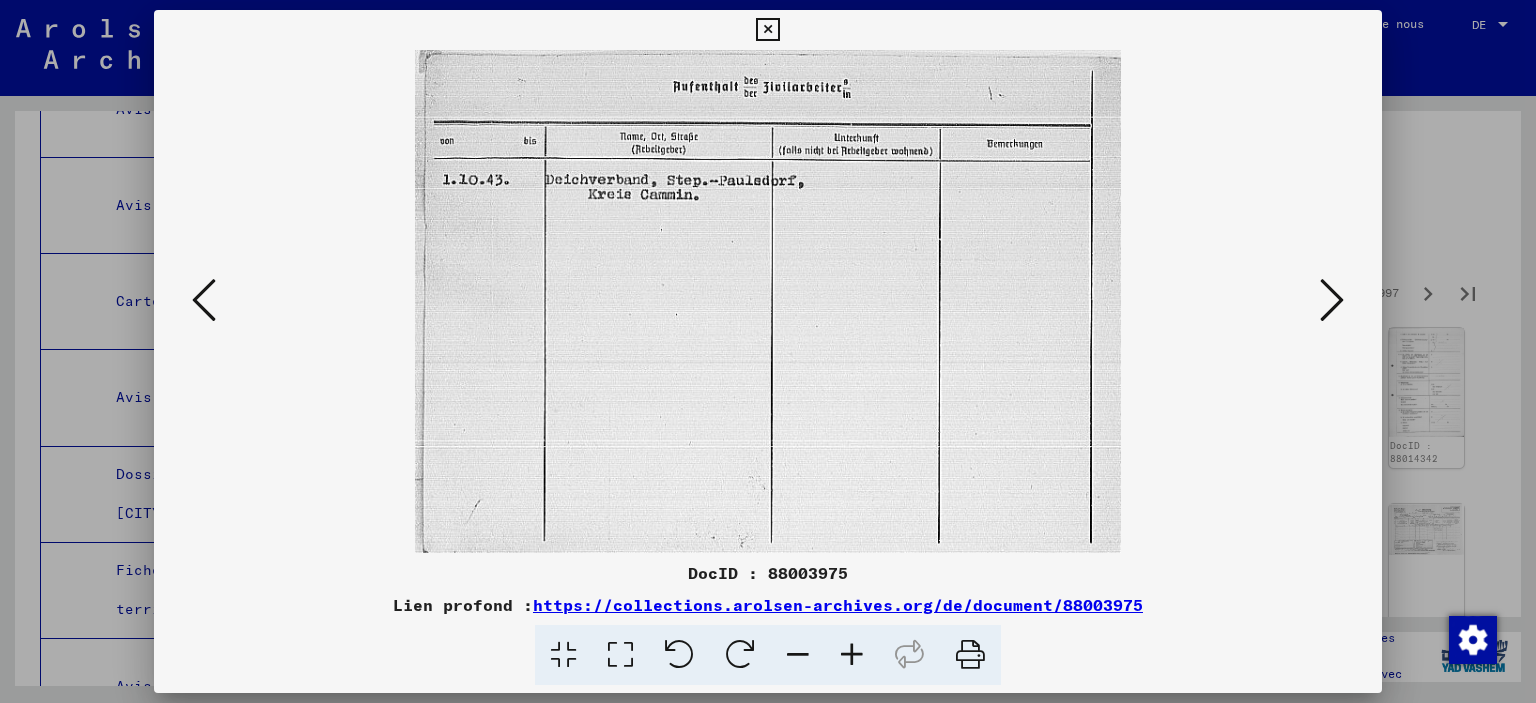 click at bounding box center (1332, 300) 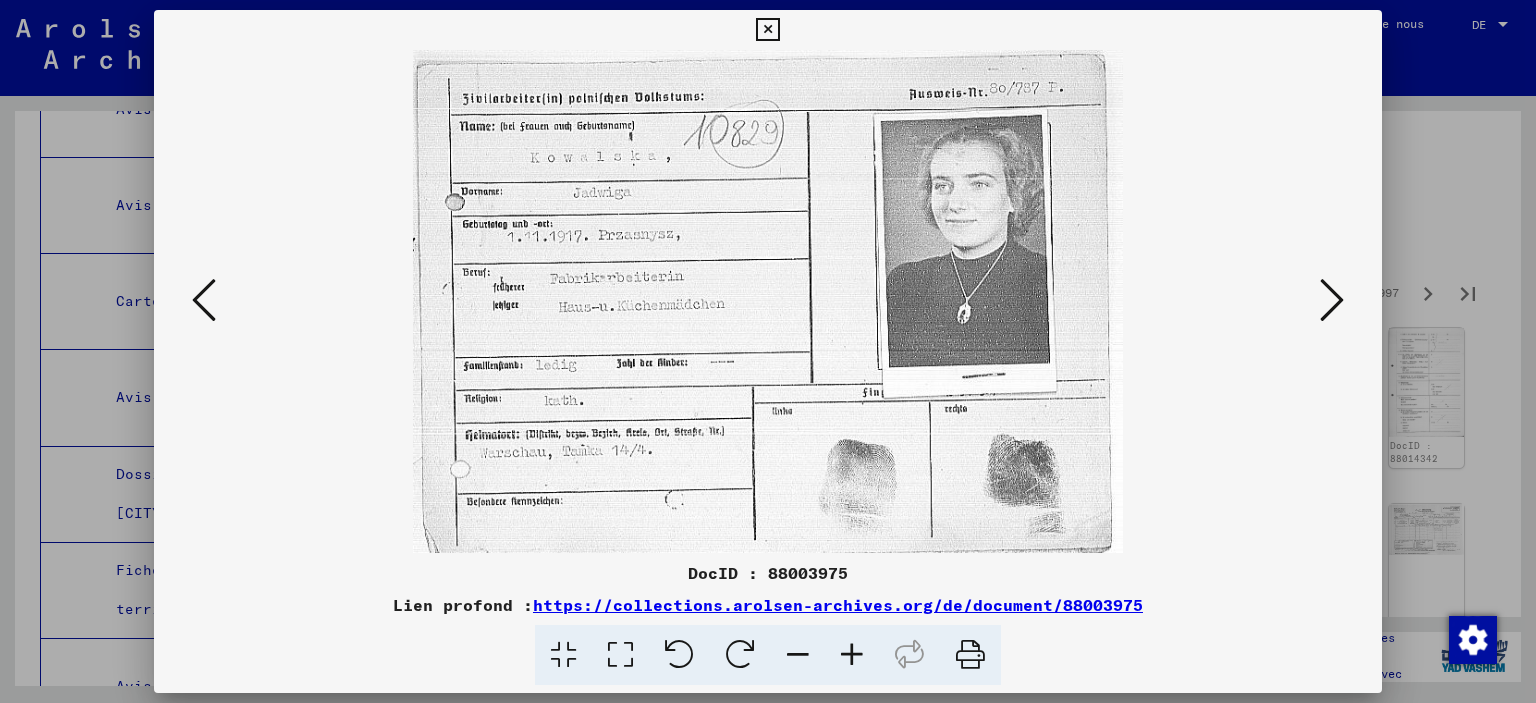 click at bounding box center [1332, 300] 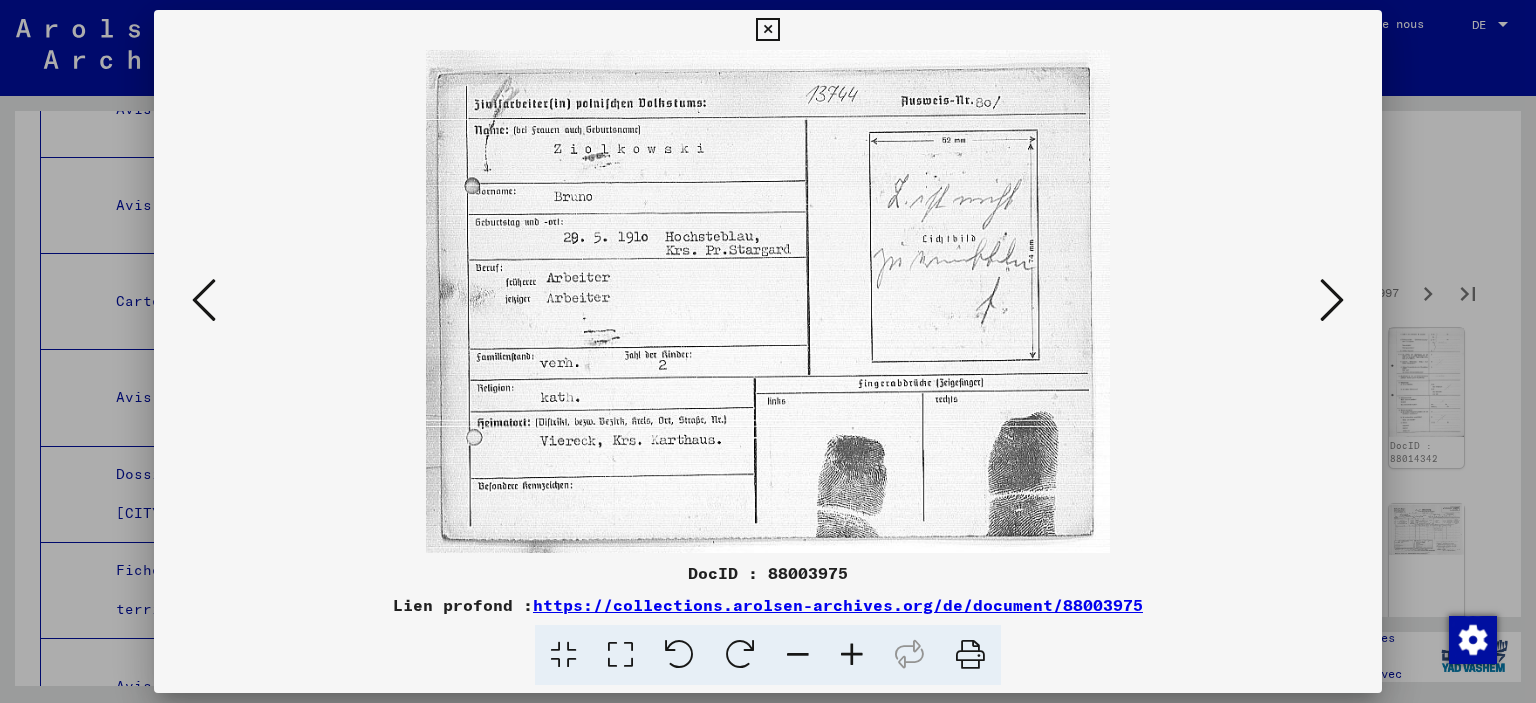click at bounding box center (204, 300) 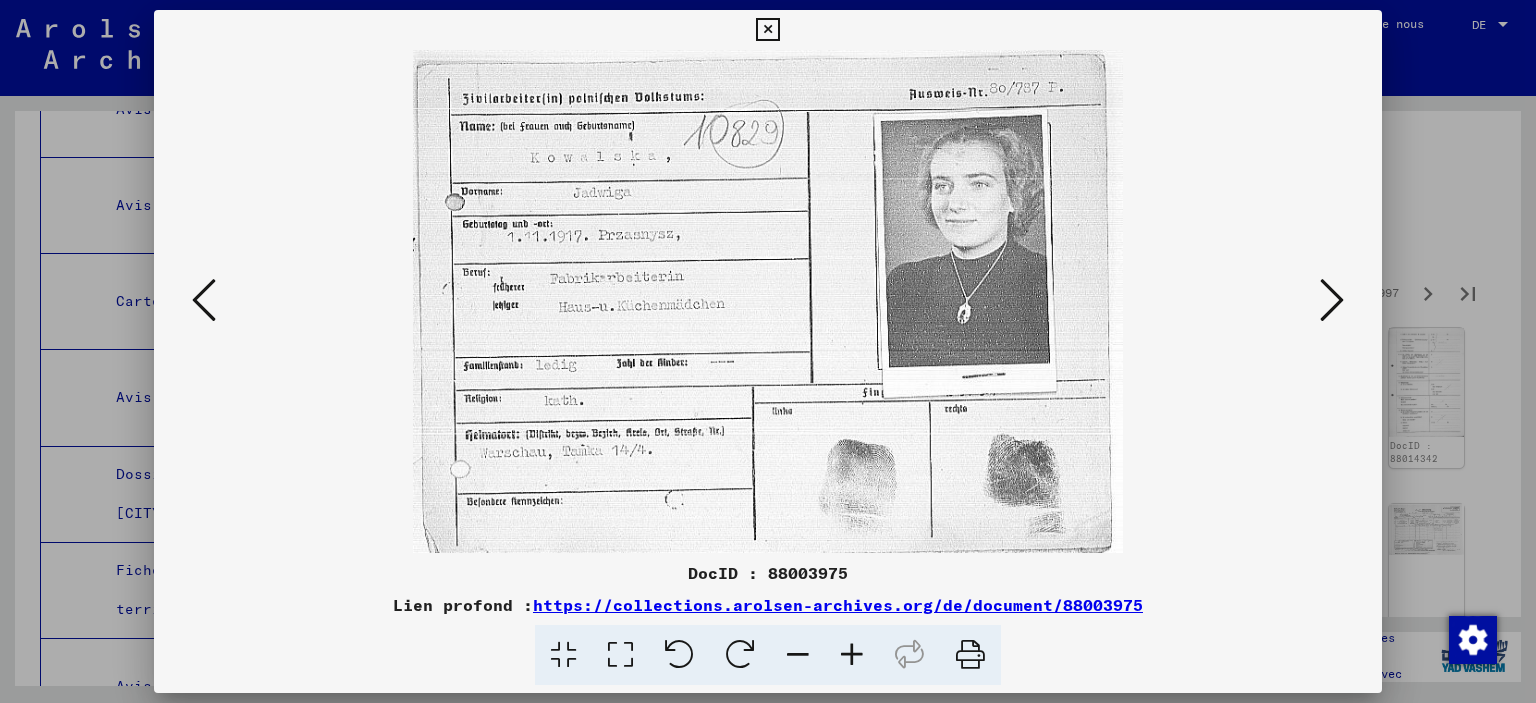 click at bounding box center (768, 301) 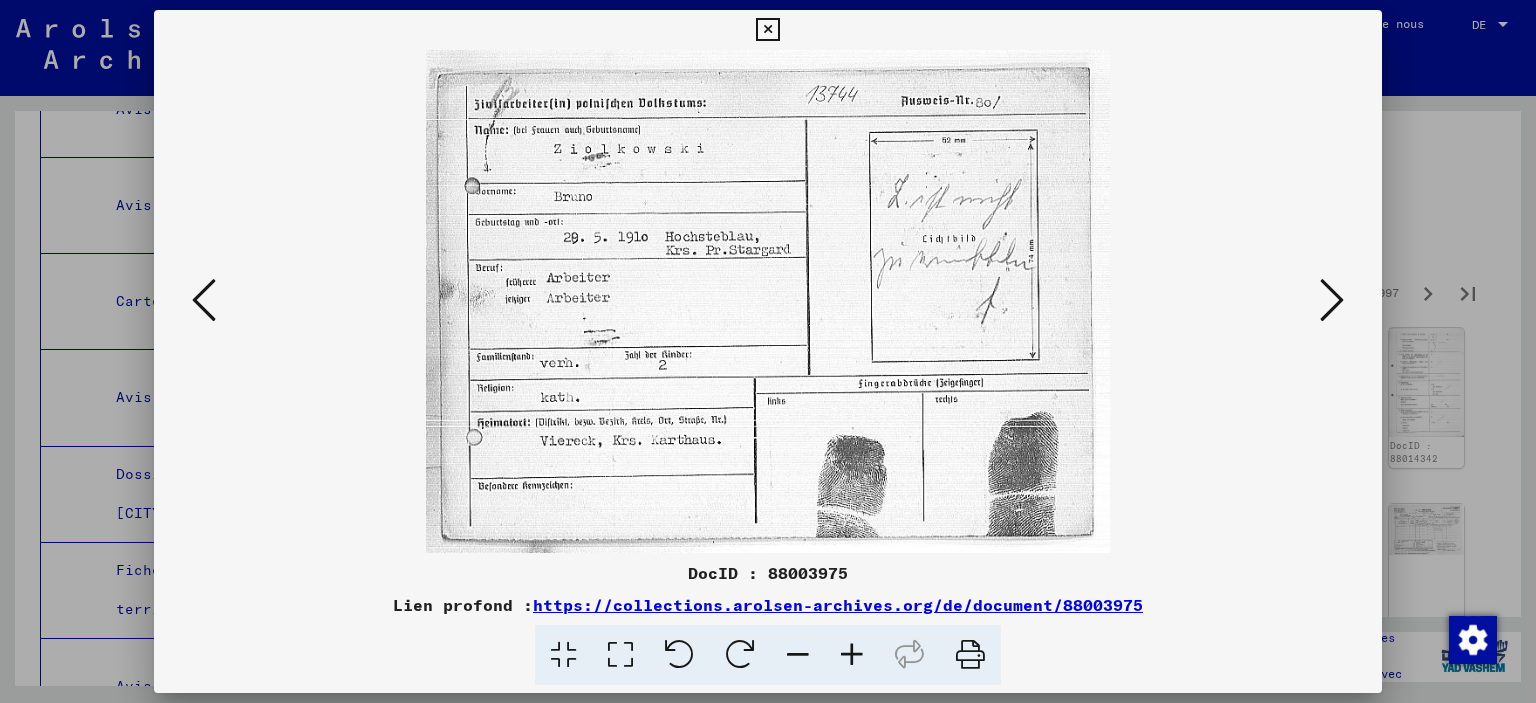 click at bounding box center [1332, 300] 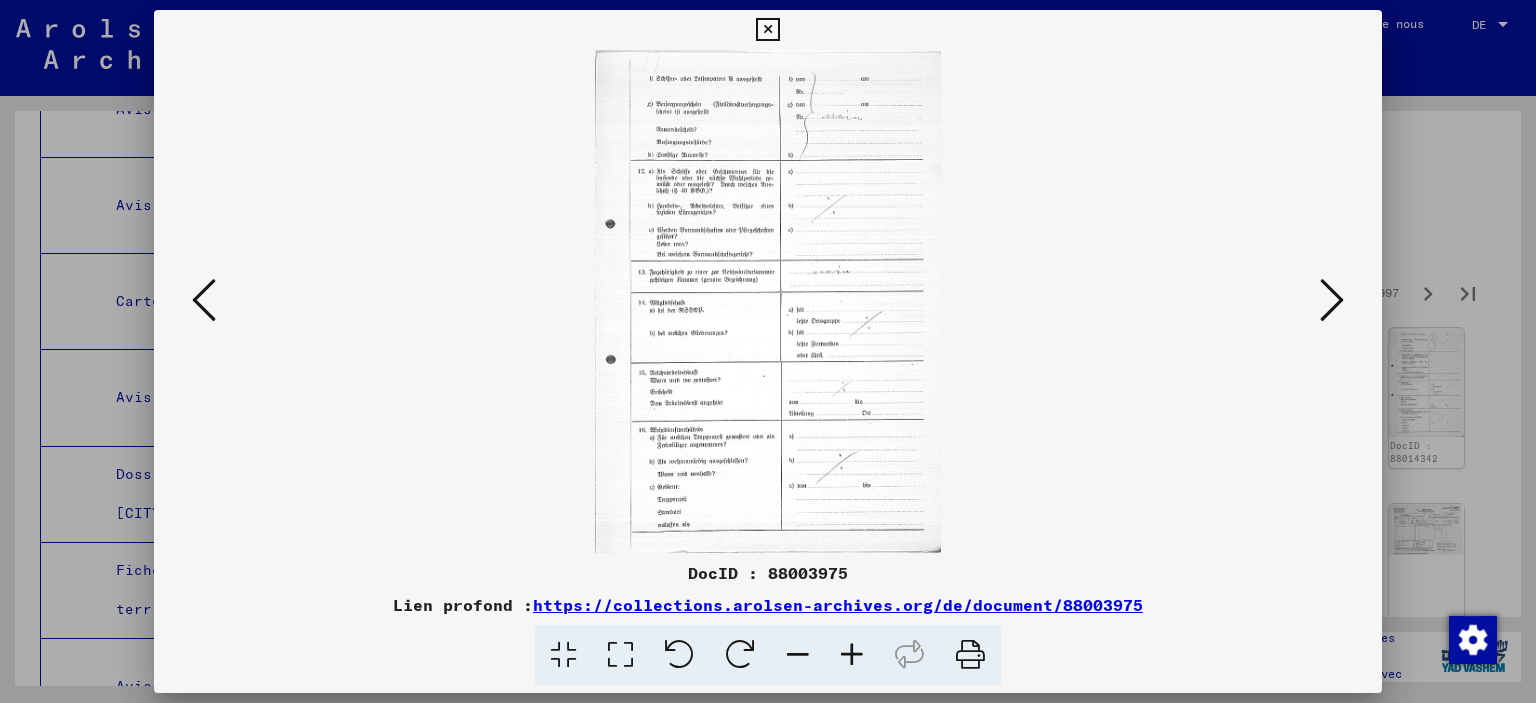 click at bounding box center [1332, 300] 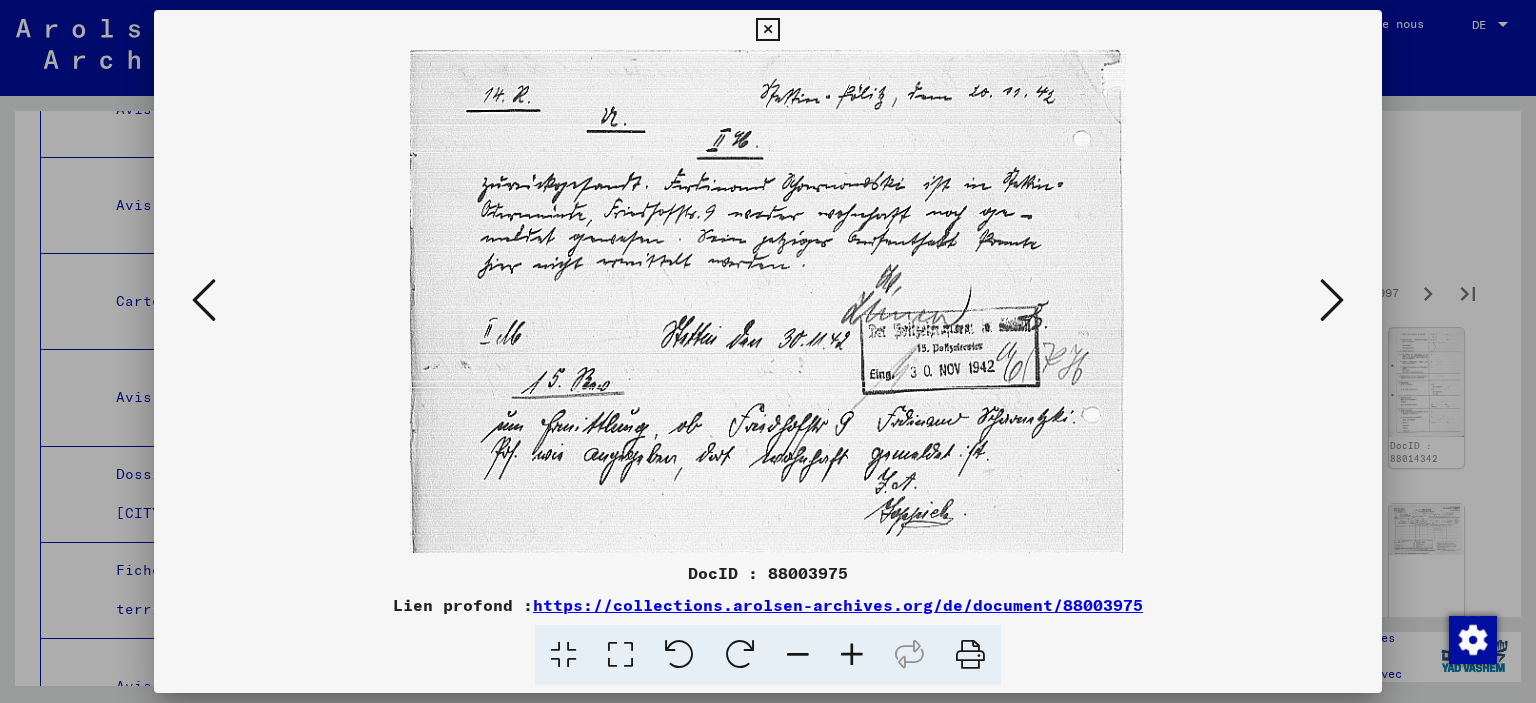 click at bounding box center [1332, 300] 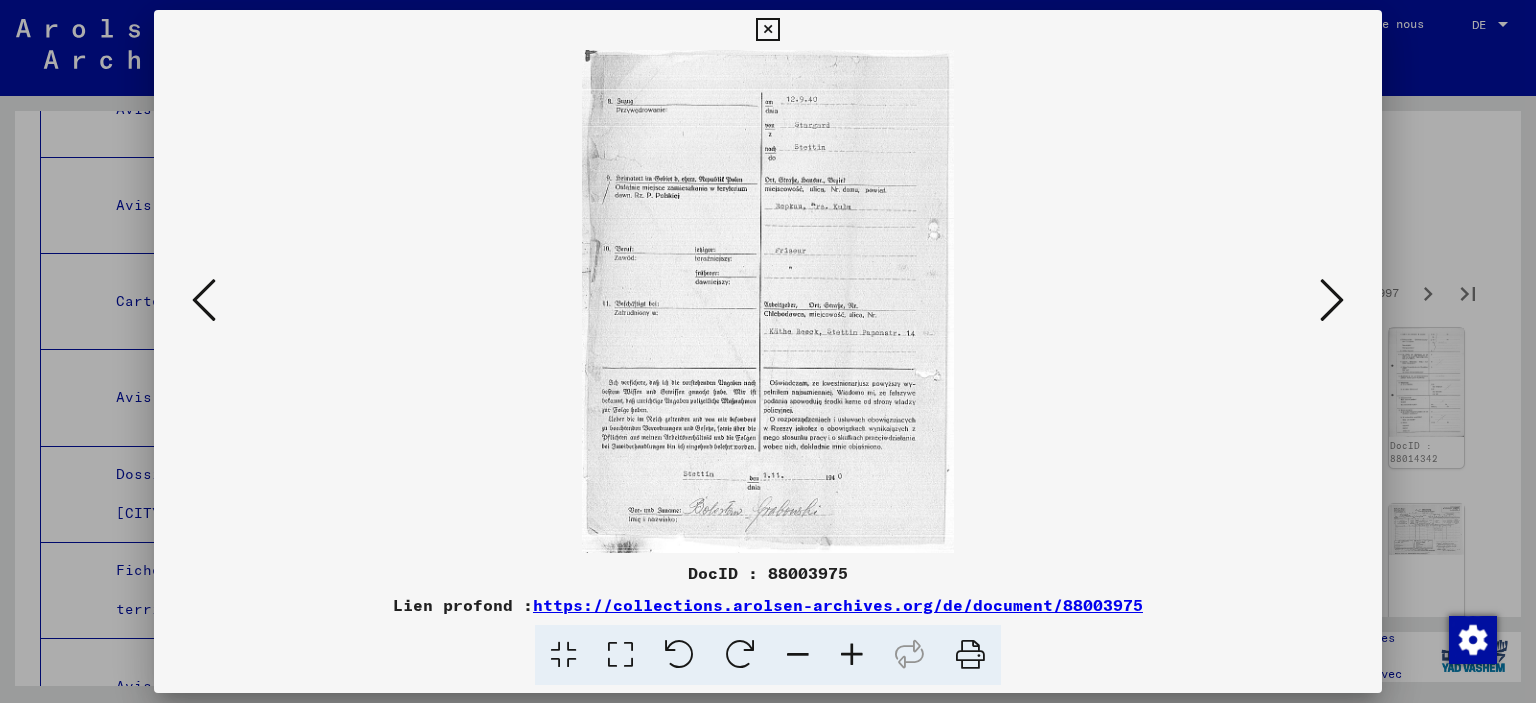 click at bounding box center [1332, 300] 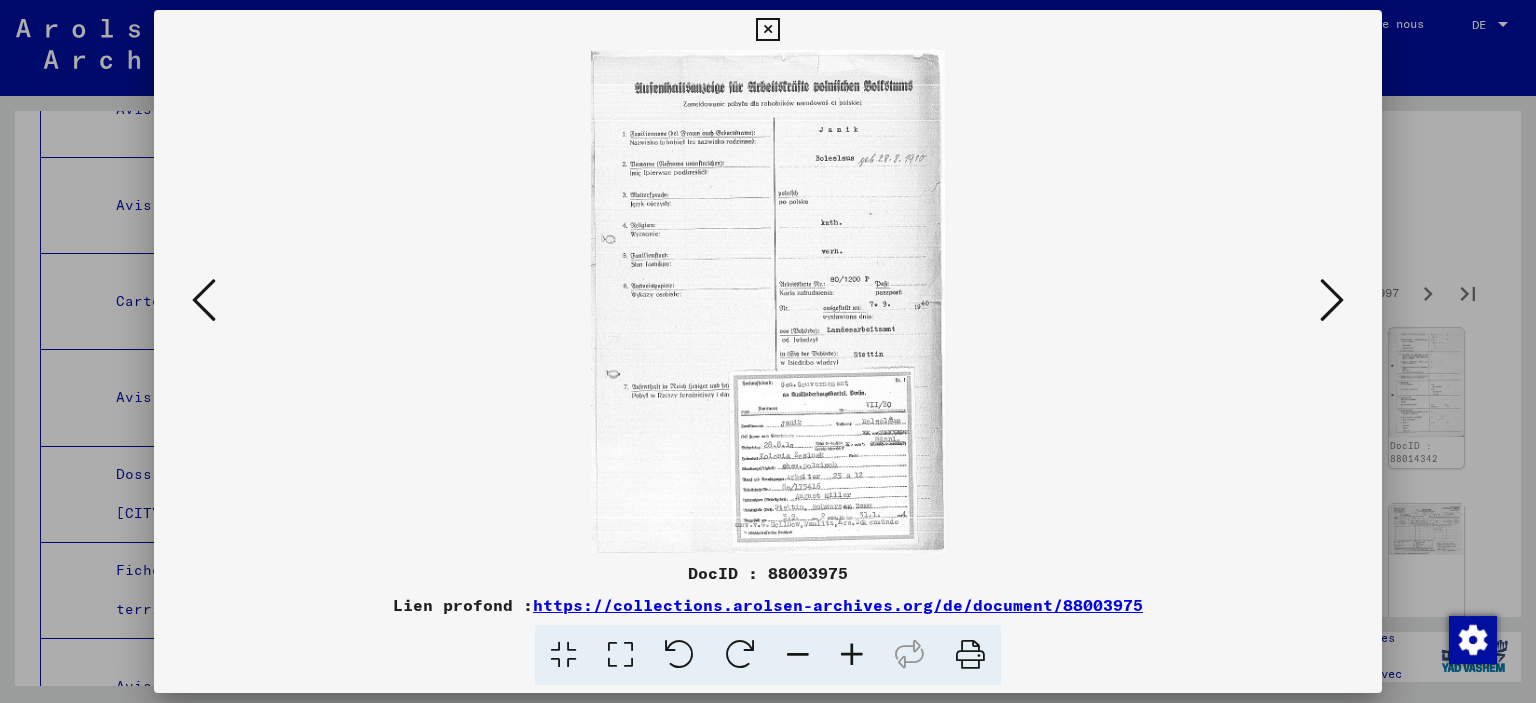 click at bounding box center (1332, 300) 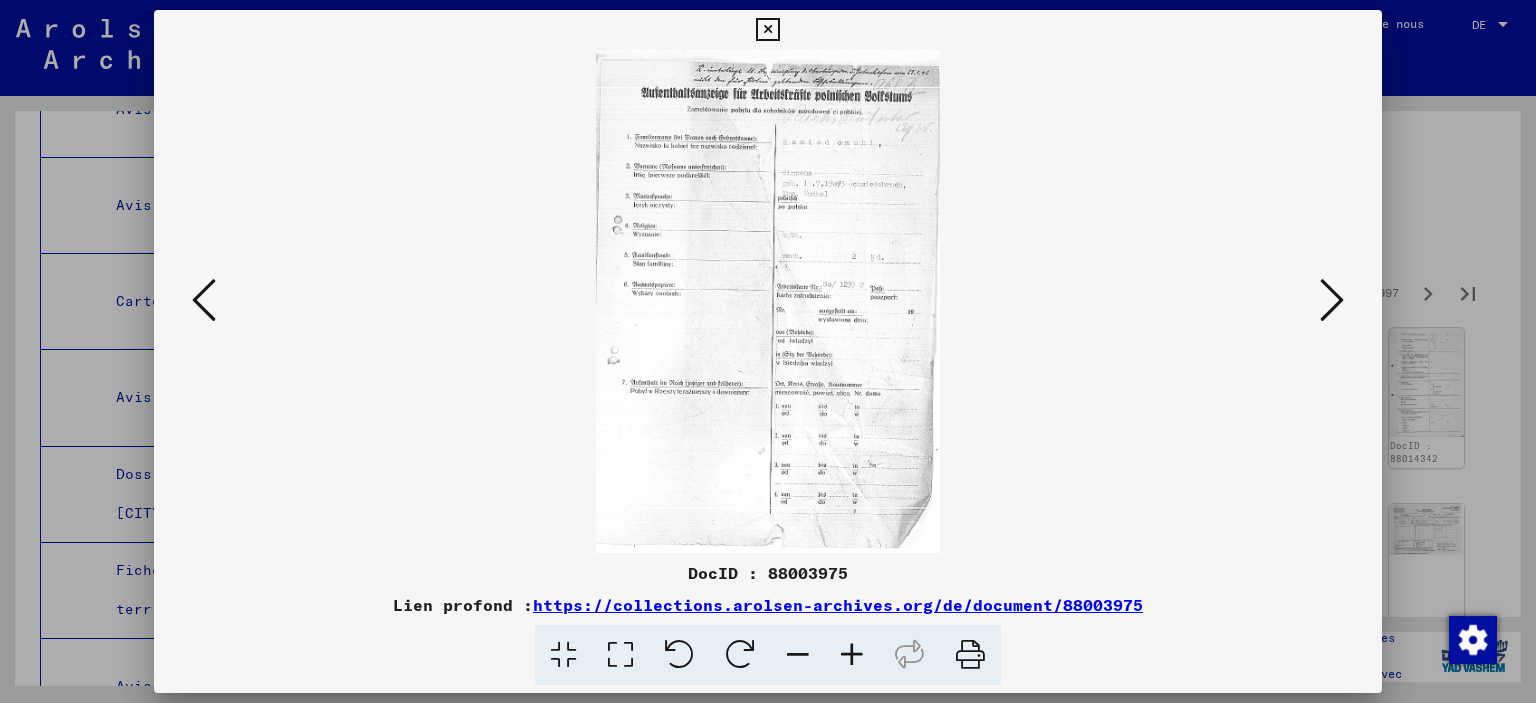 click at bounding box center [1332, 300] 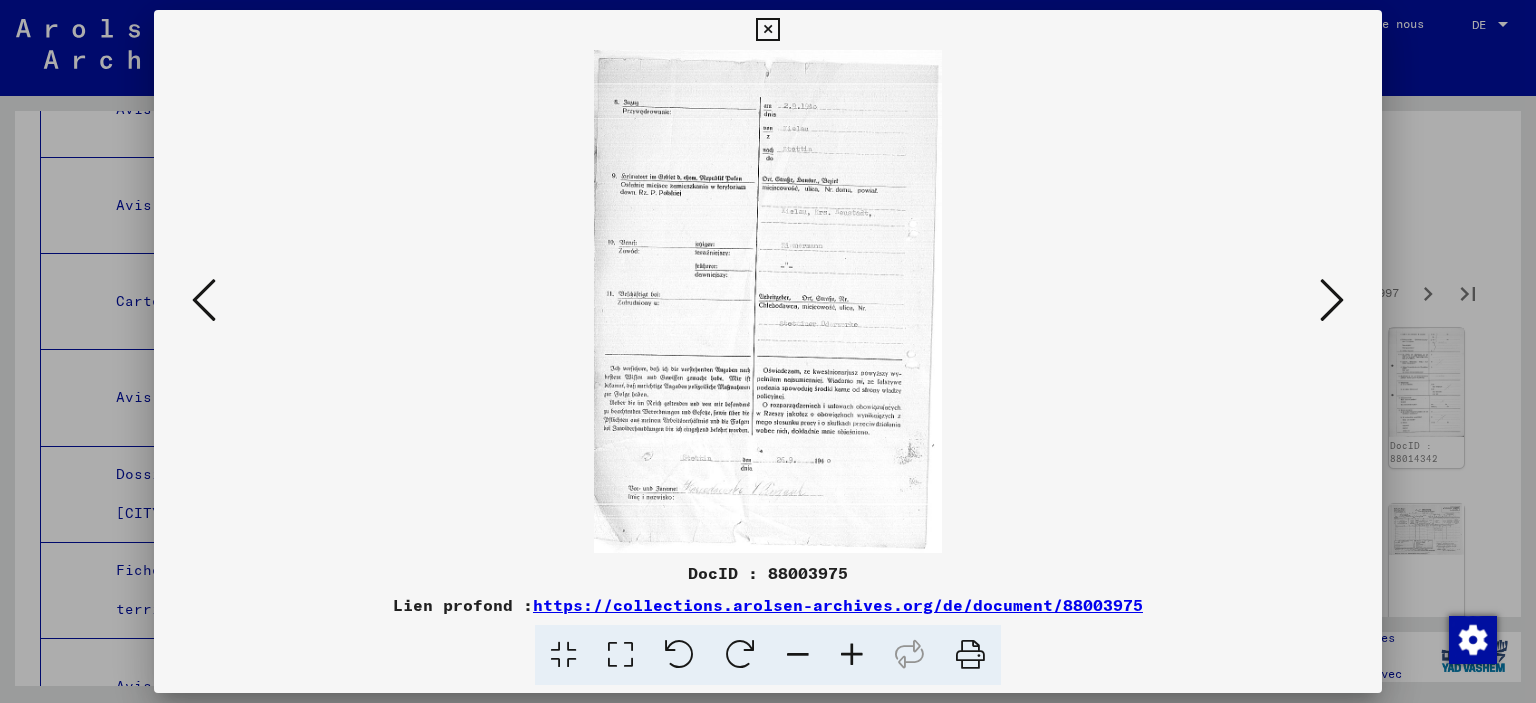 click at bounding box center (1332, 300) 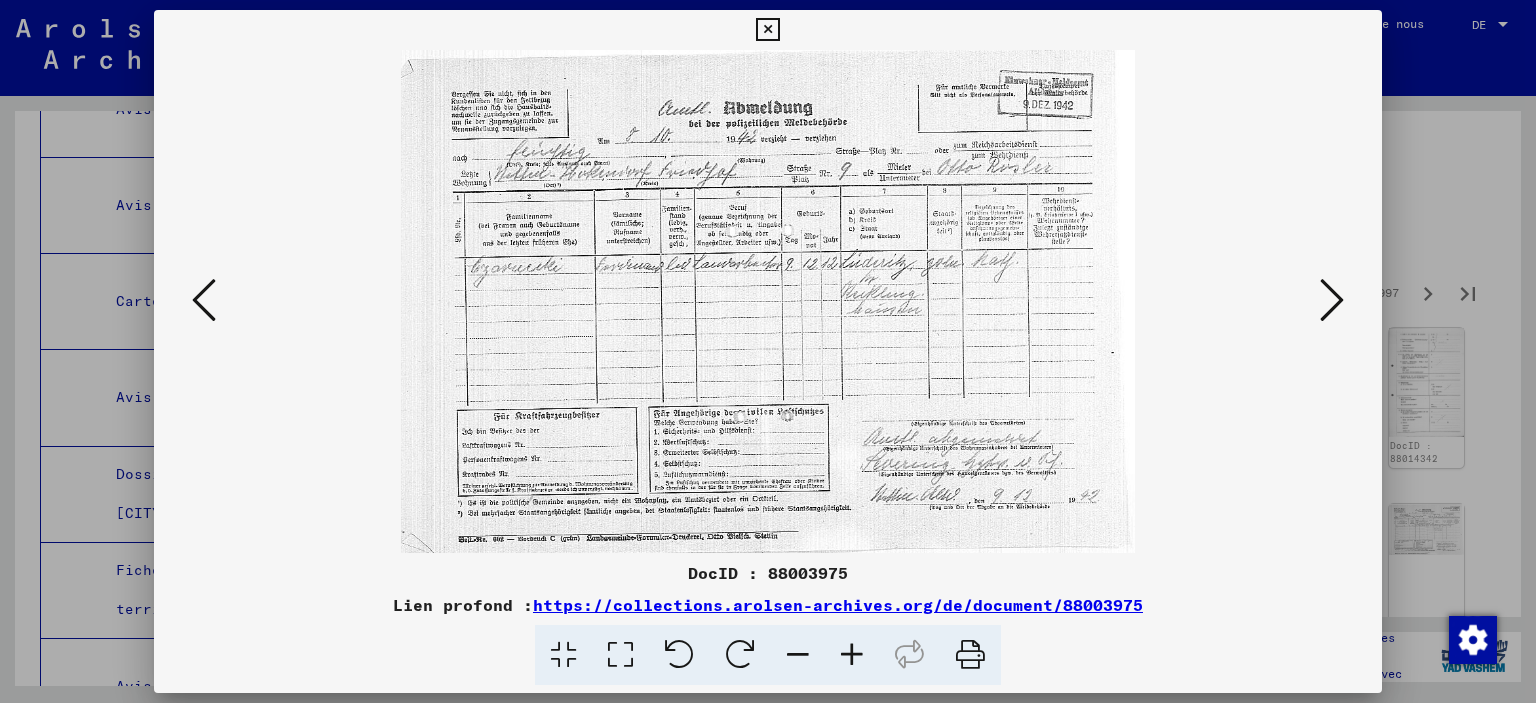 click at bounding box center (1332, 300) 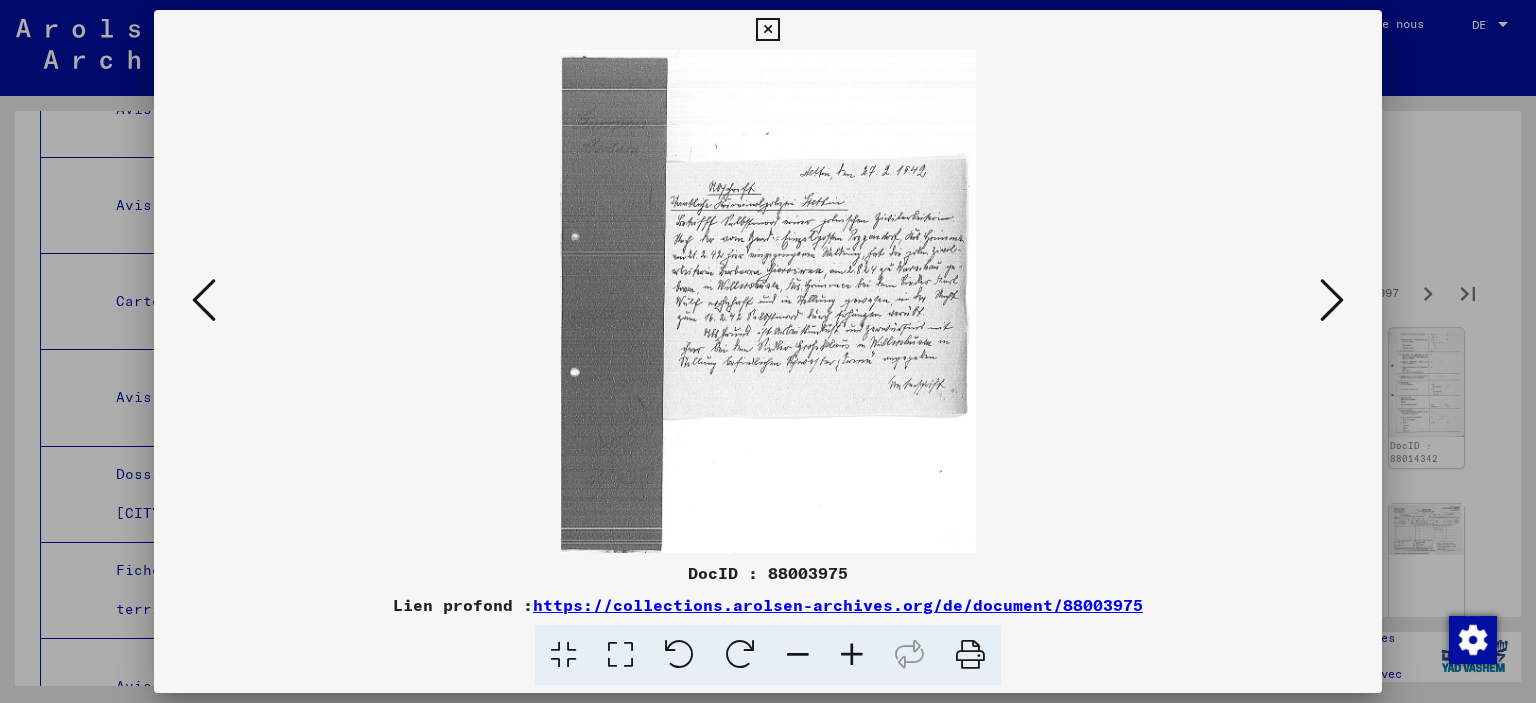 click at bounding box center (1332, 300) 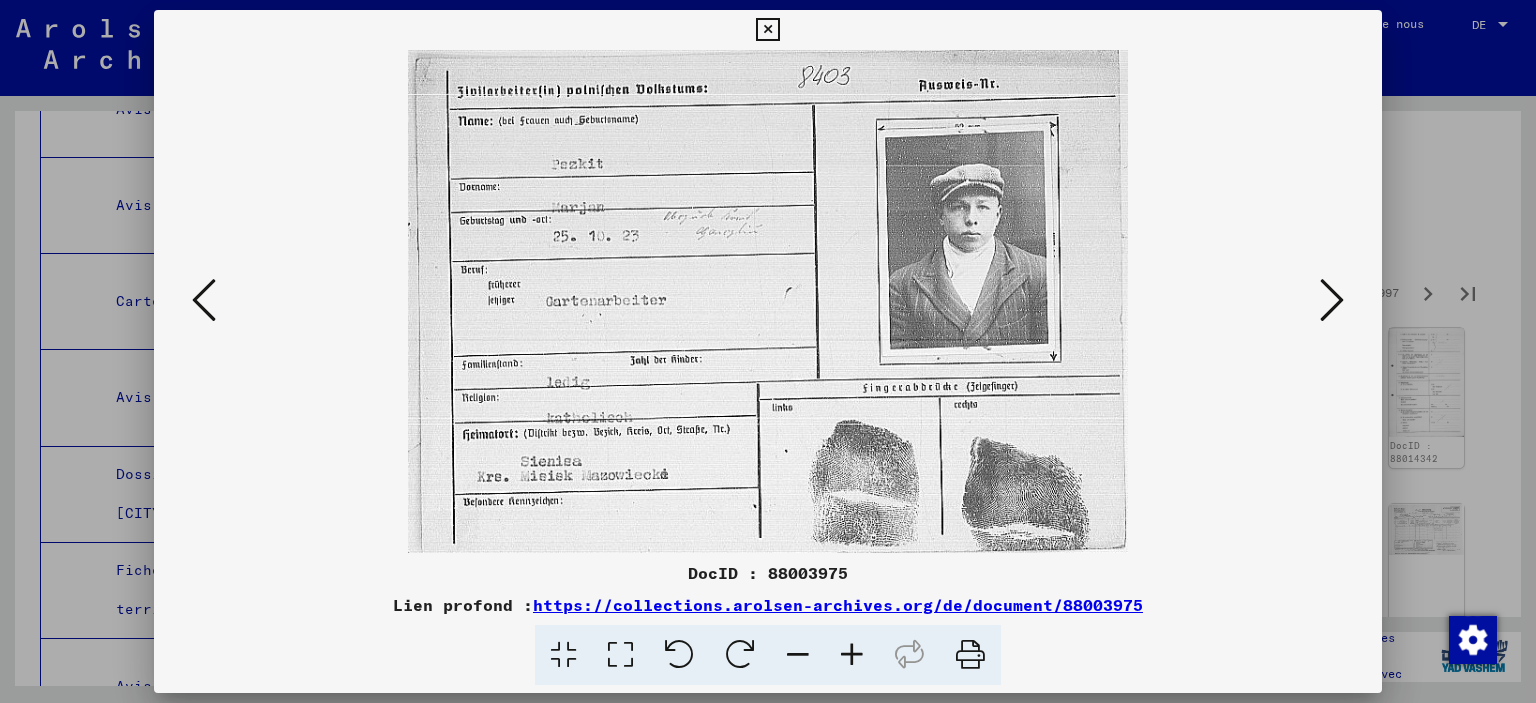 click at bounding box center [1332, 300] 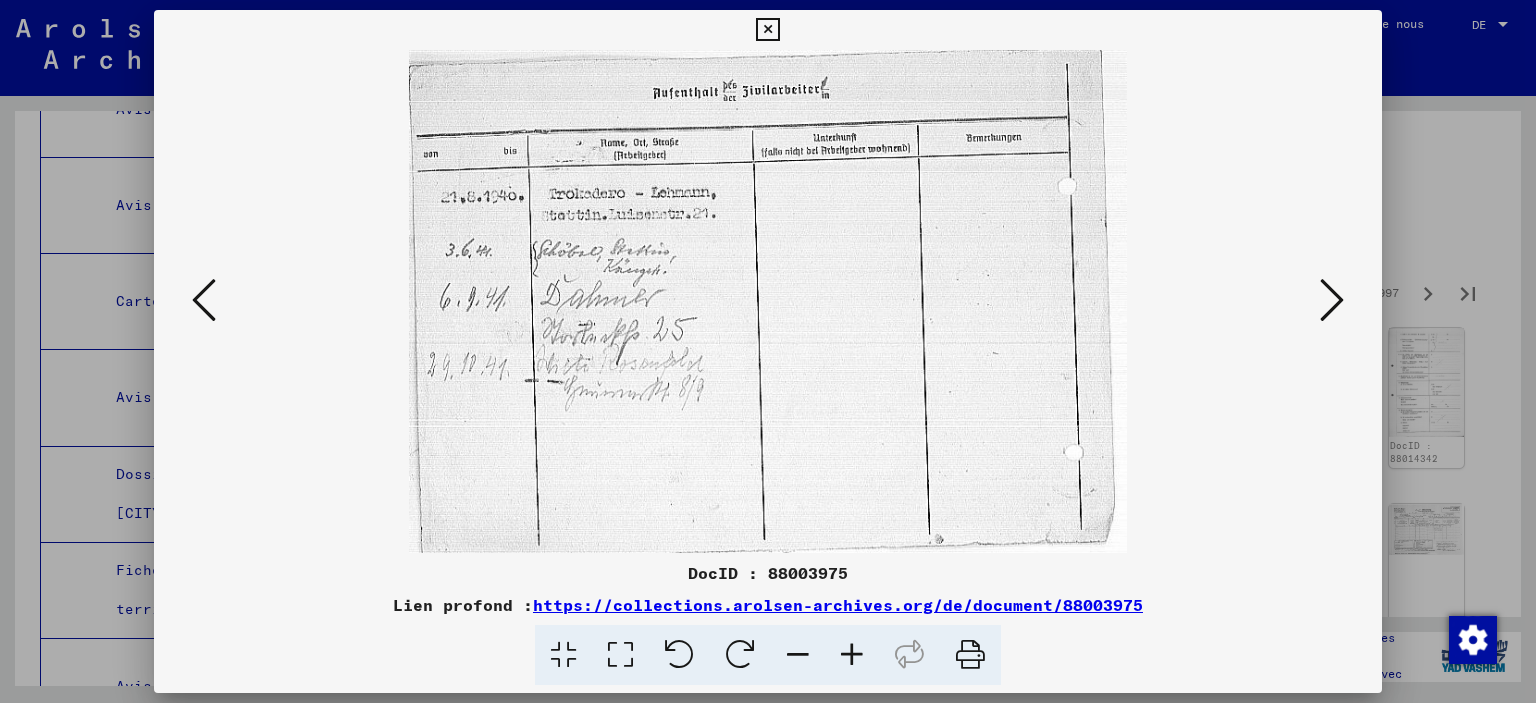 click at bounding box center [1332, 300] 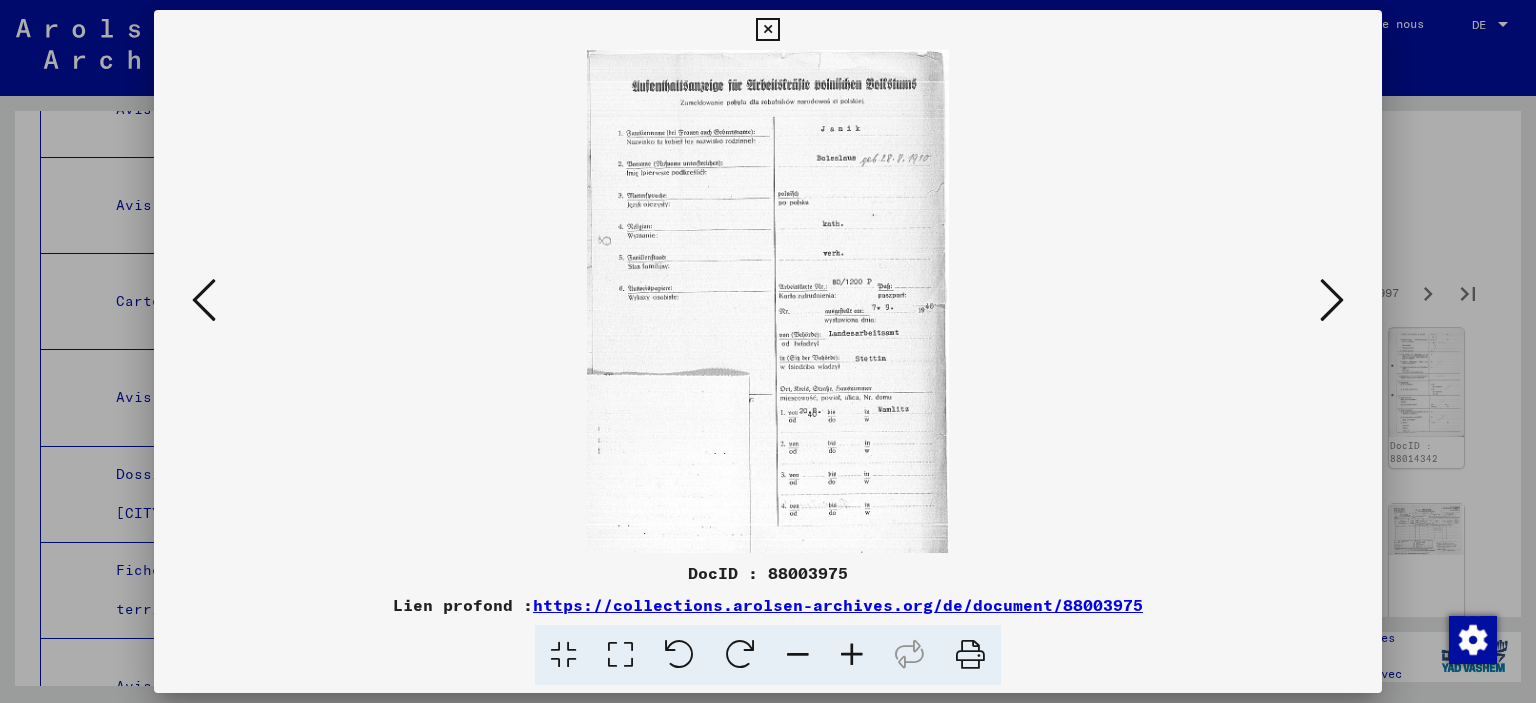 click at bounding box center (1332, 300) 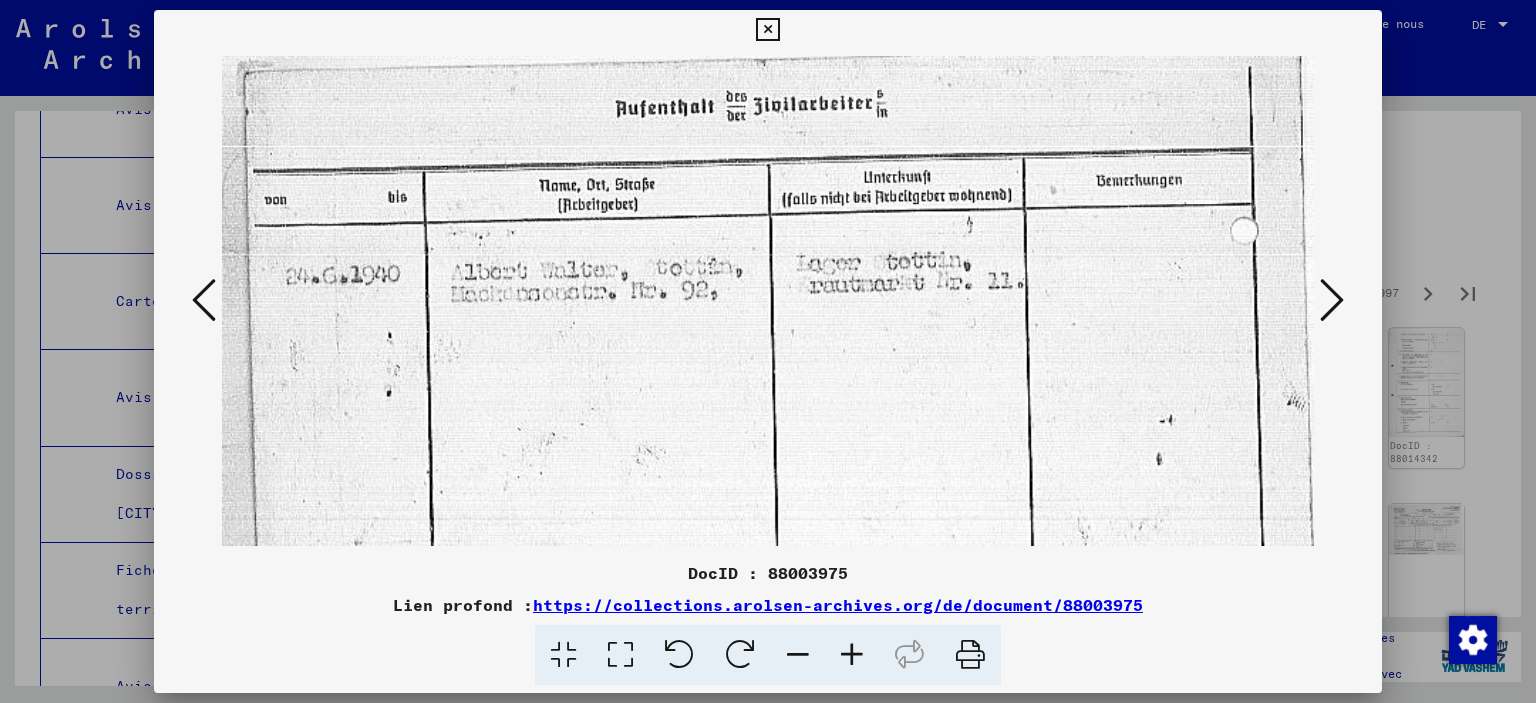 click at bounding box center (1332, 300) 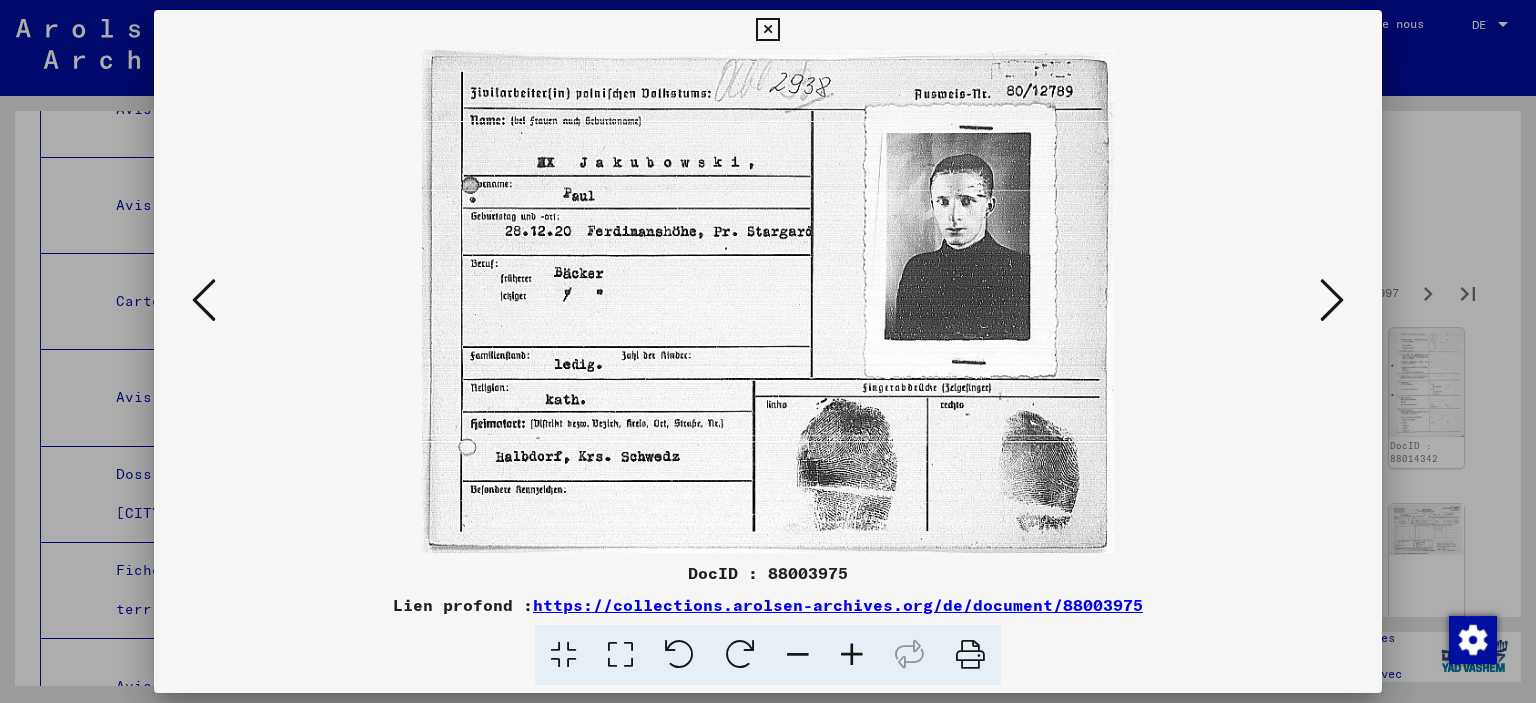 click at bounding box center [1332, 300] 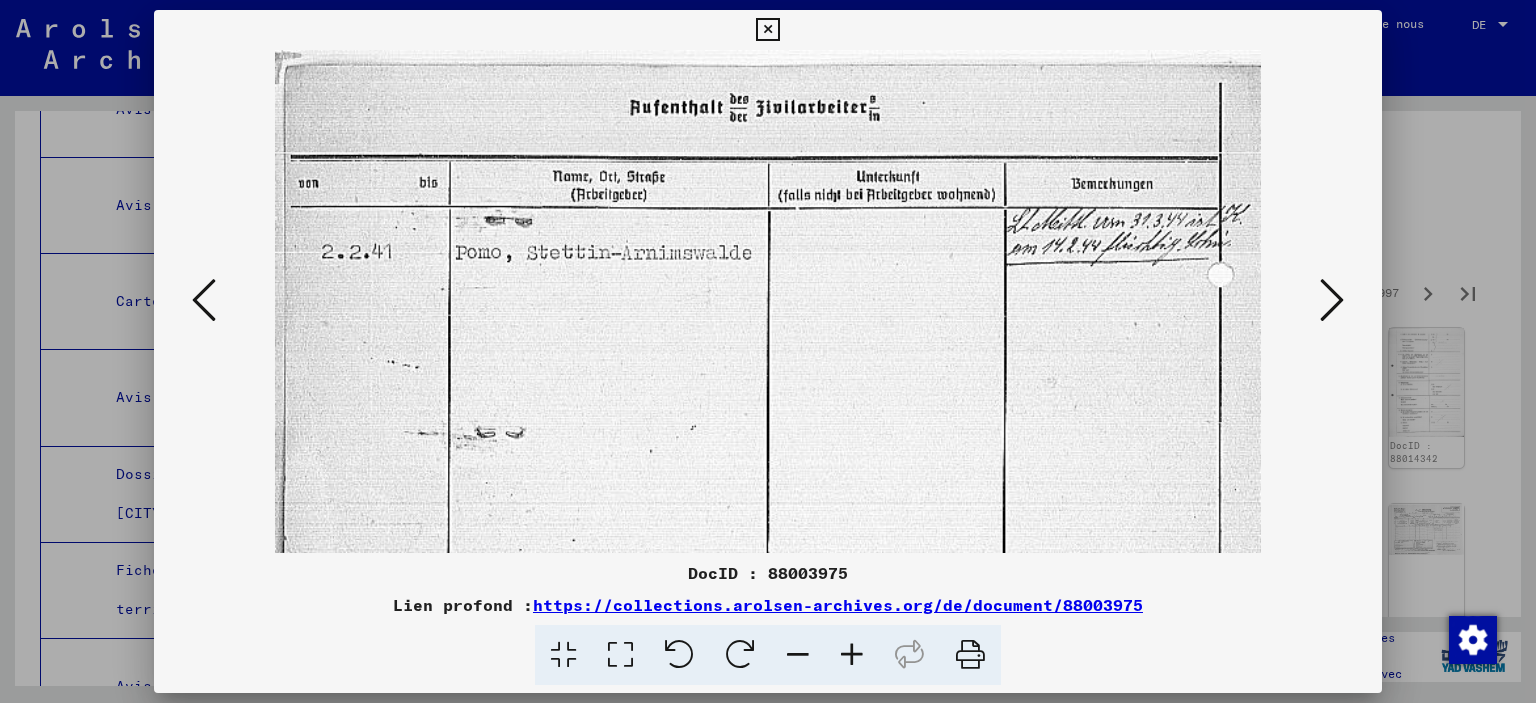 click at bounding box center (1332, 300) 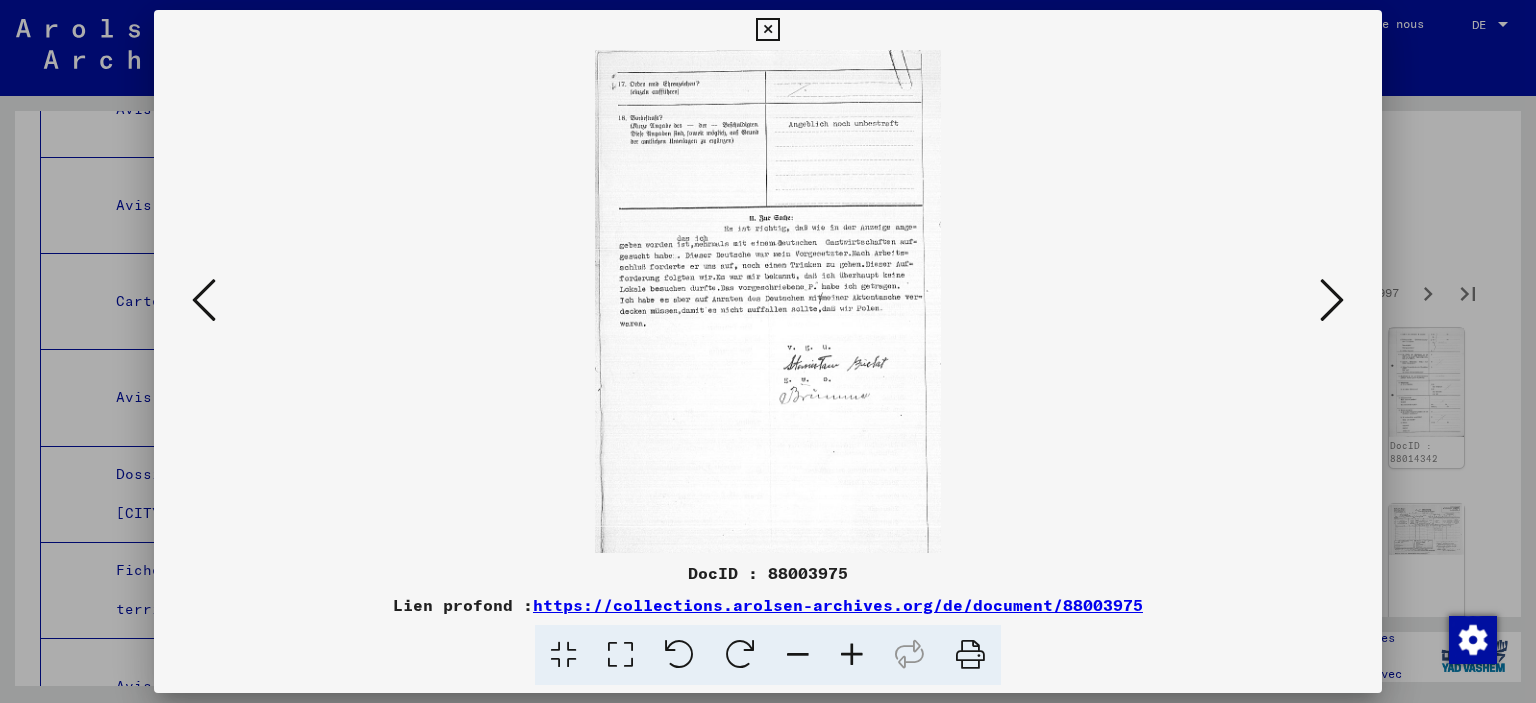 click at bounding box center [1332, 300] 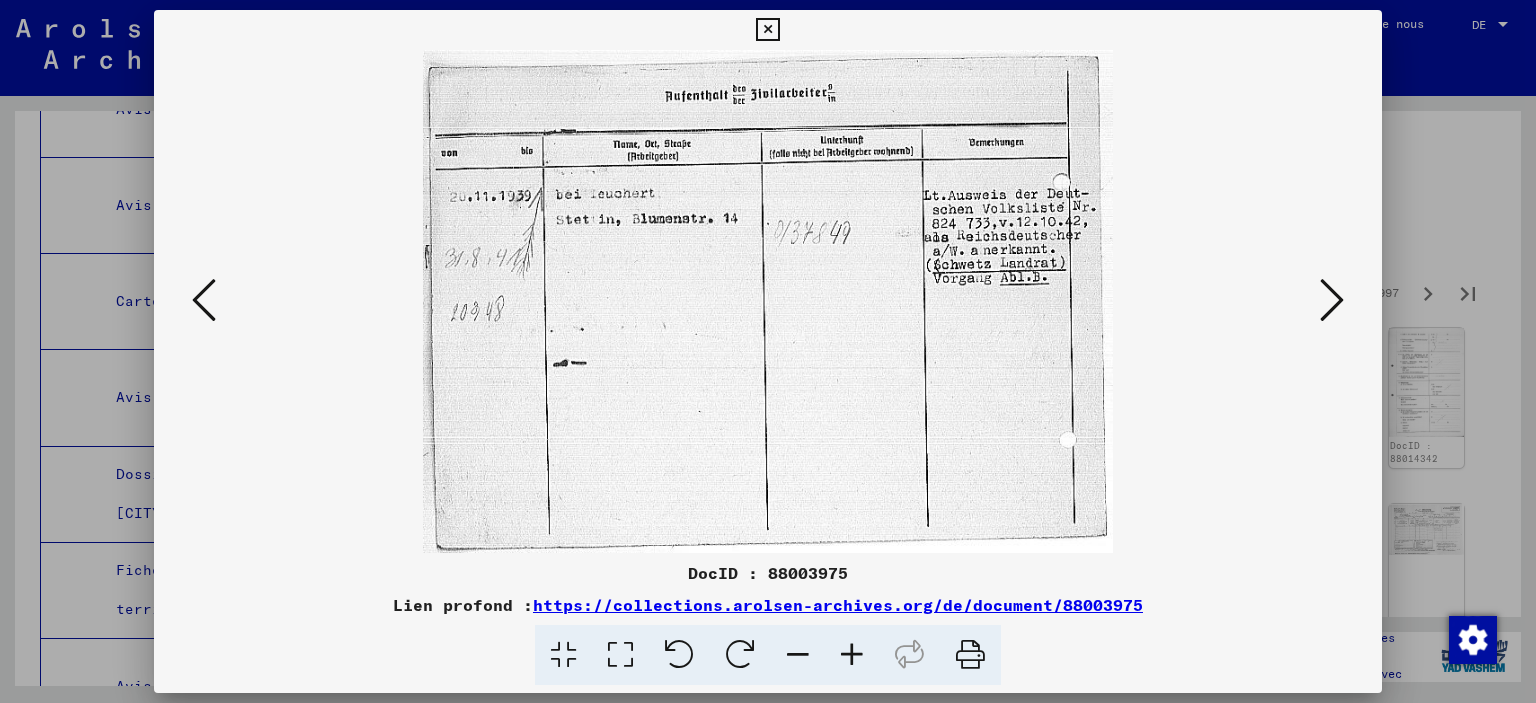 click at bounding box center (1332, 300) 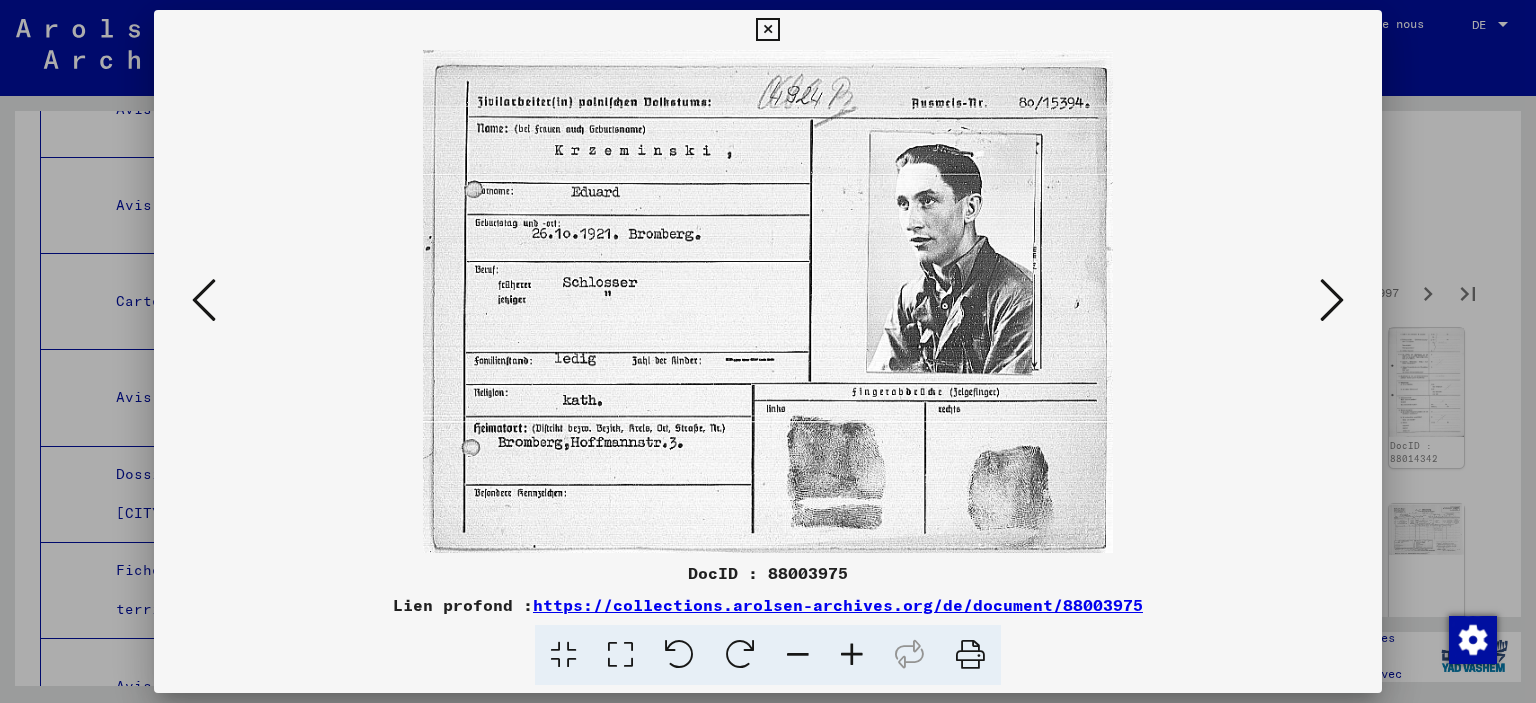 click at bounding box center (1332, 300) 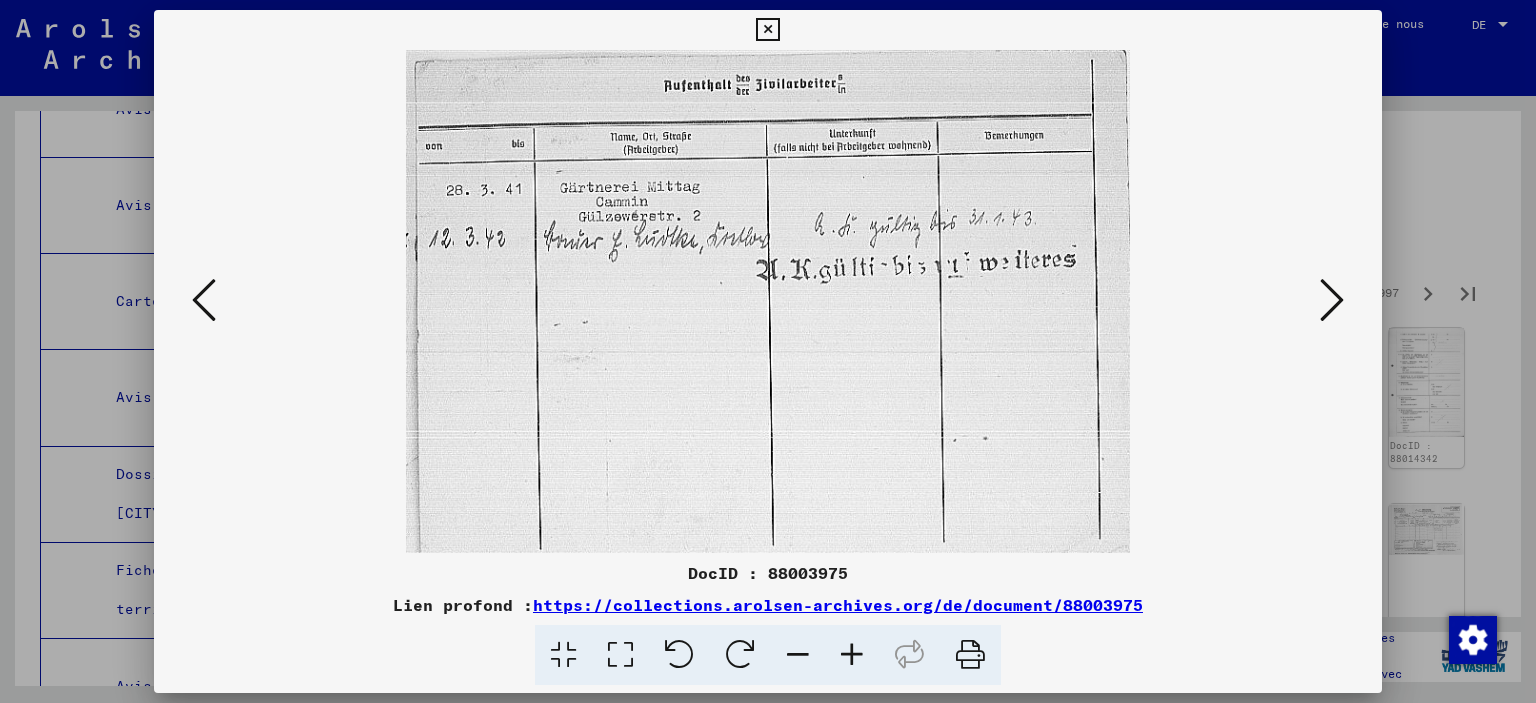 click at bounding box center (1332, 300) 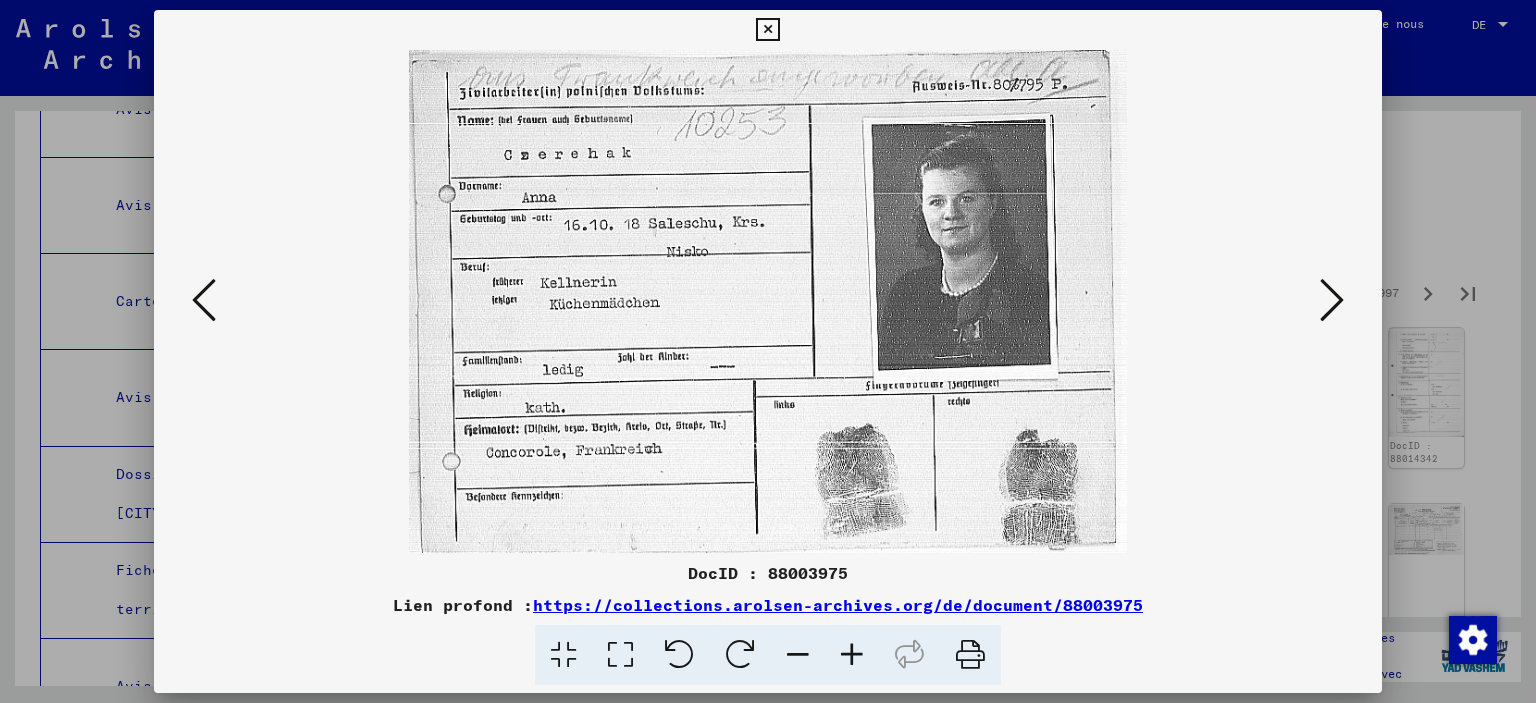 click at bounding box center (1332, 300) 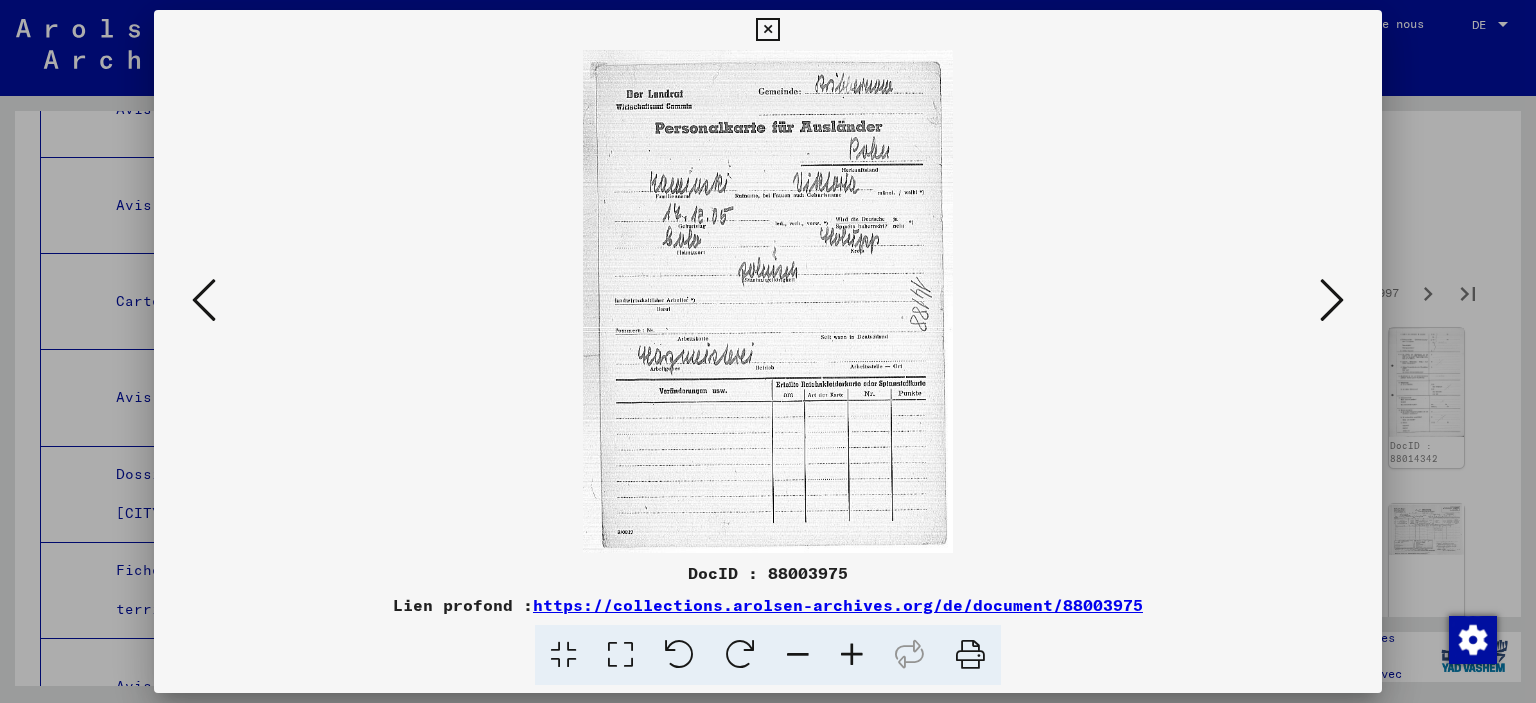 click at bounding box center [1332, 300] 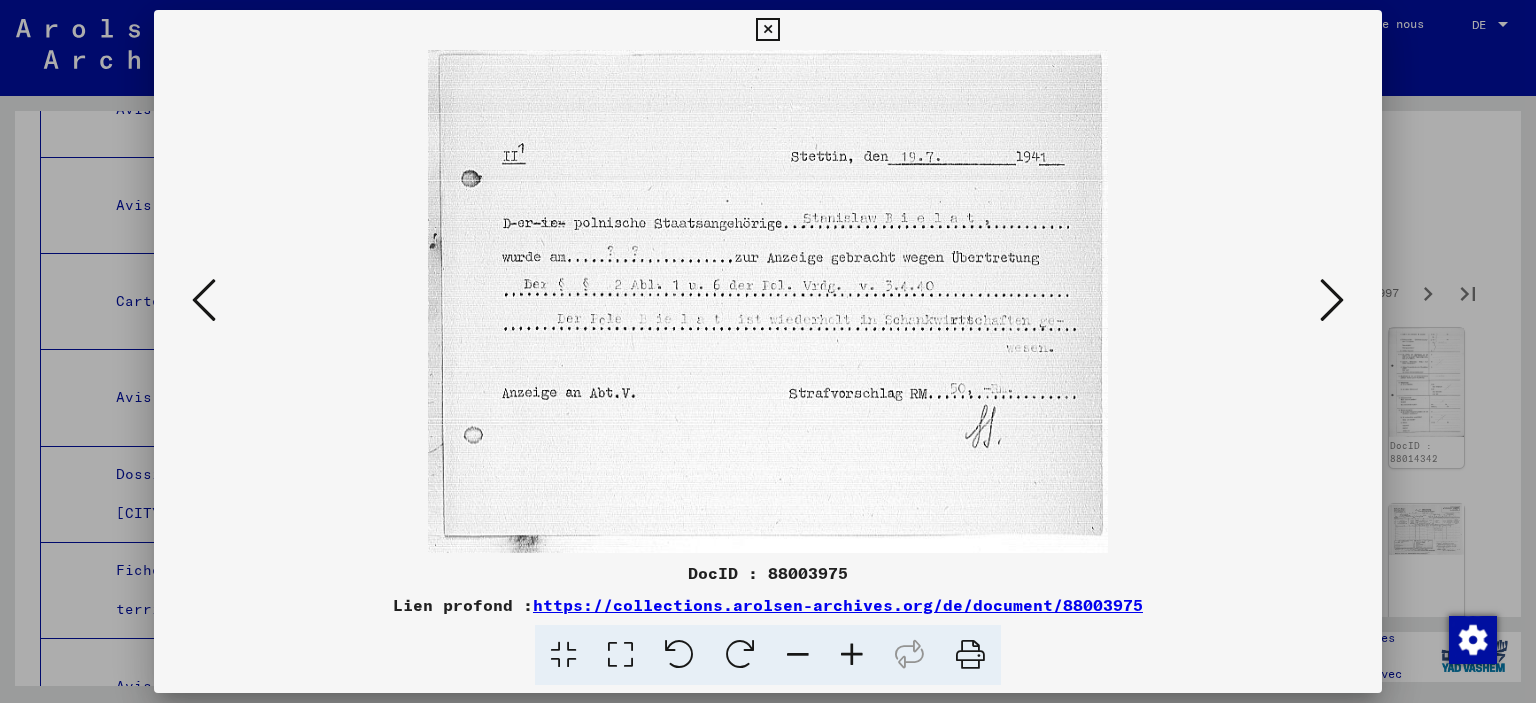 click at bounding box center [1332, 300] 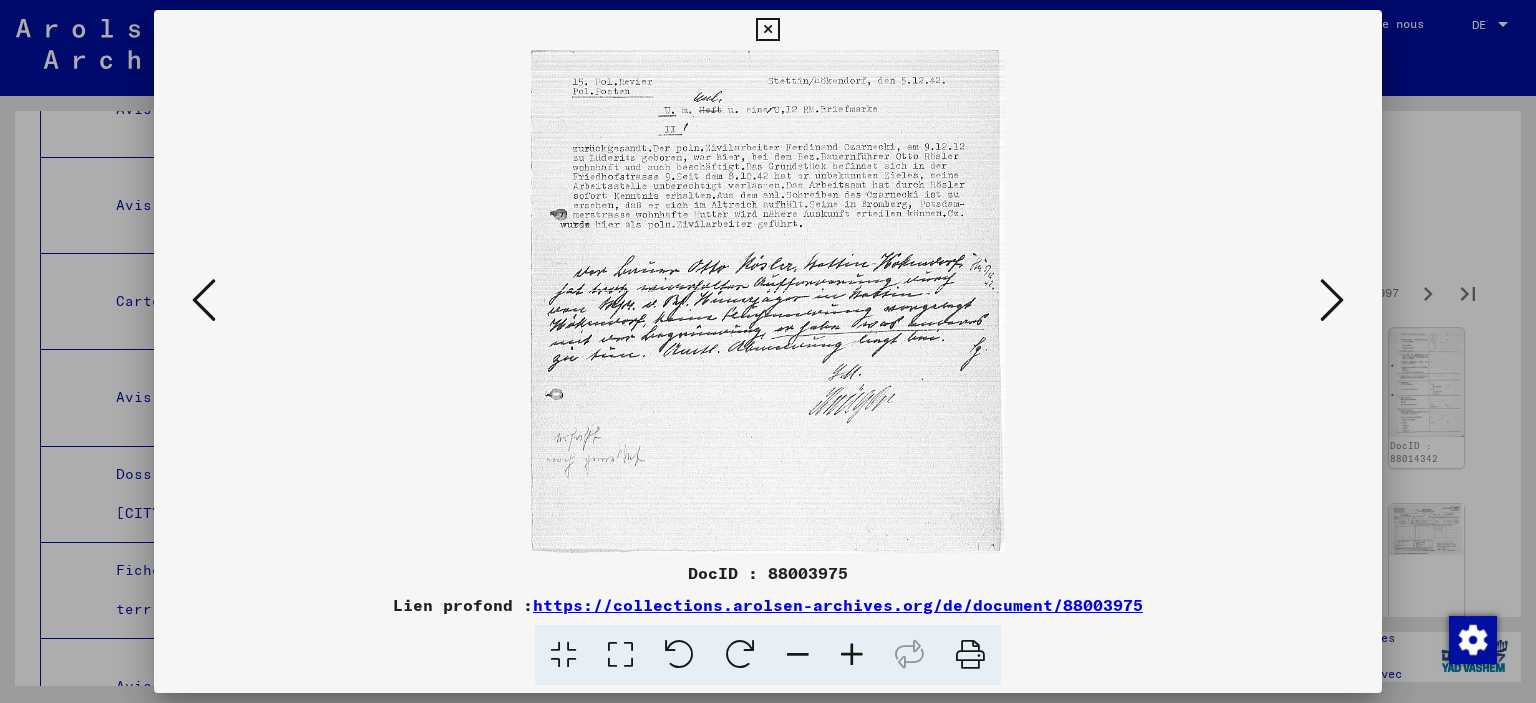 click at bounding box center [1332, 300] 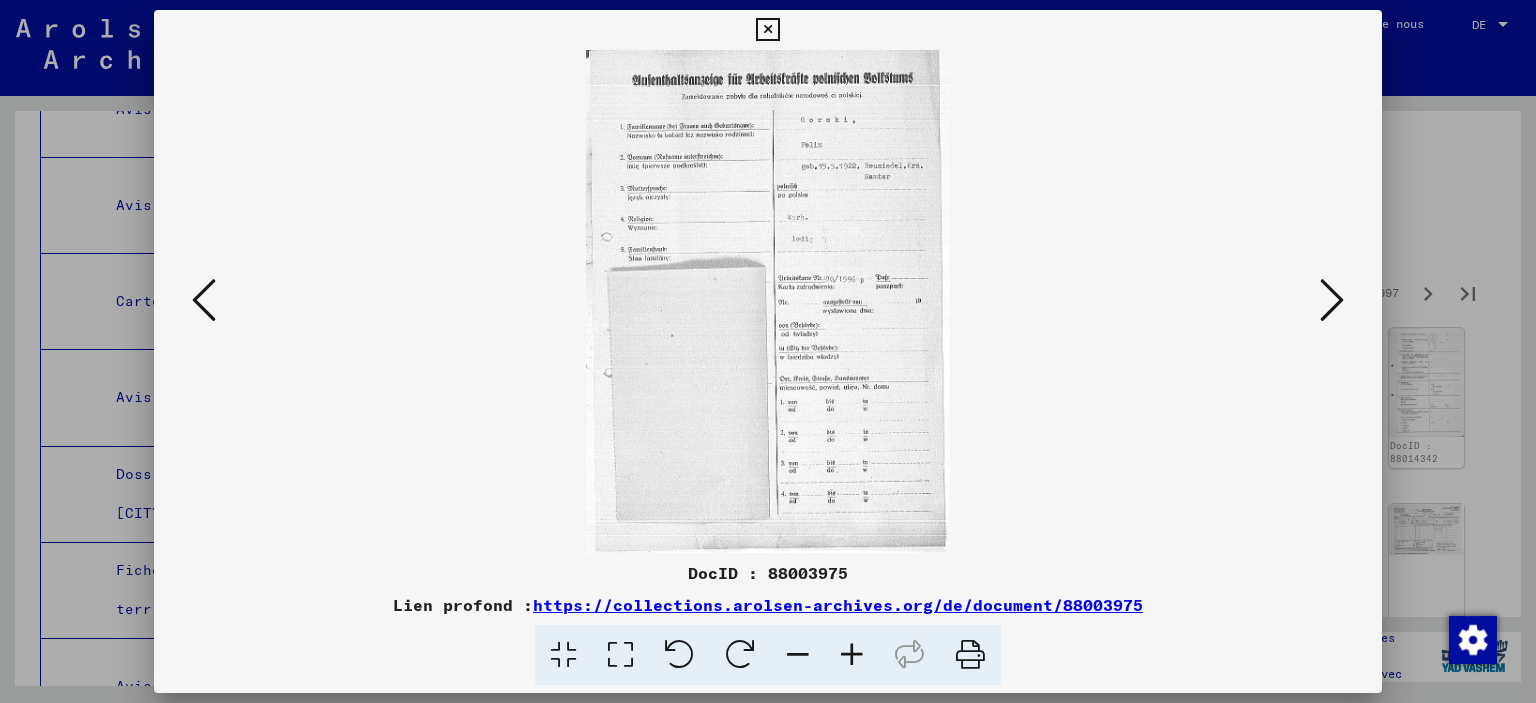 click at bounding box center [1332, 300] 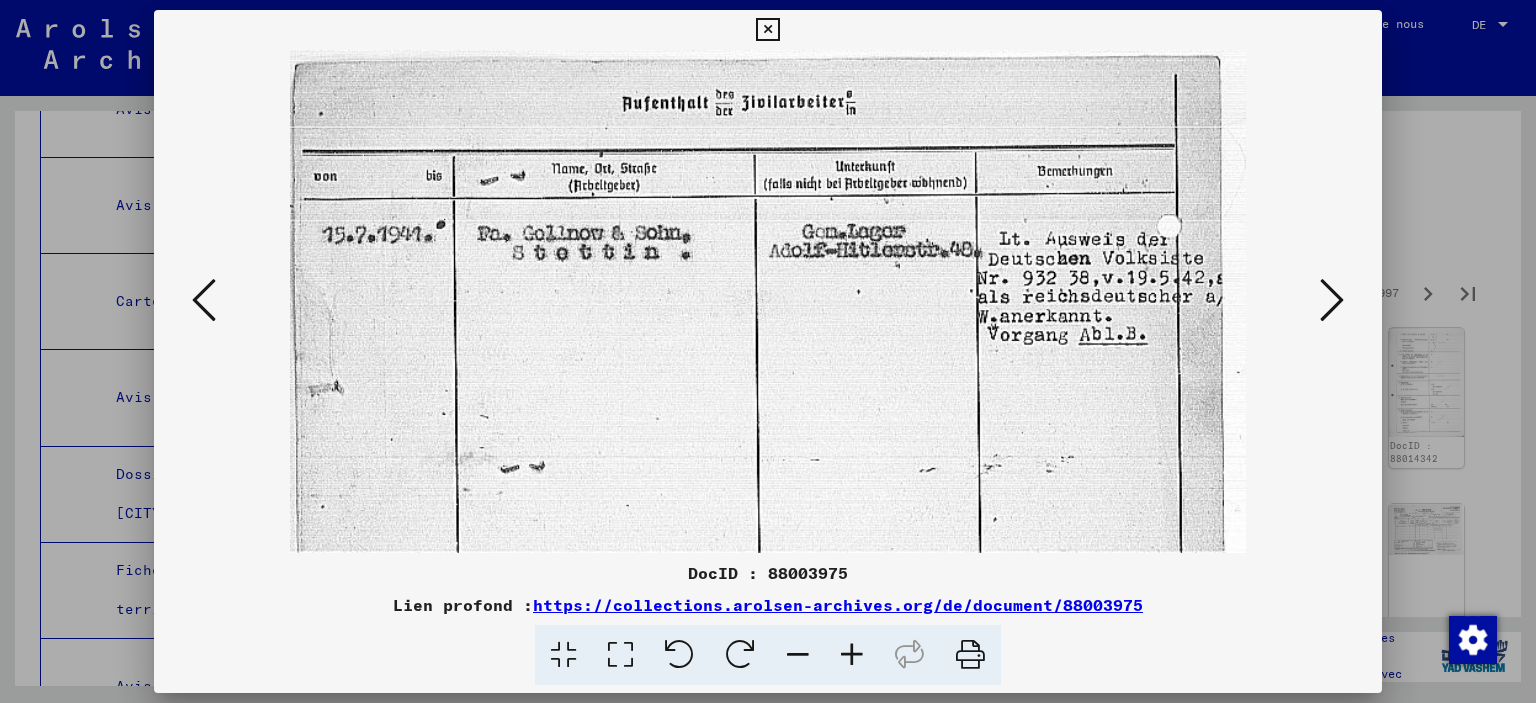 click at bounding box center [1332, 300] 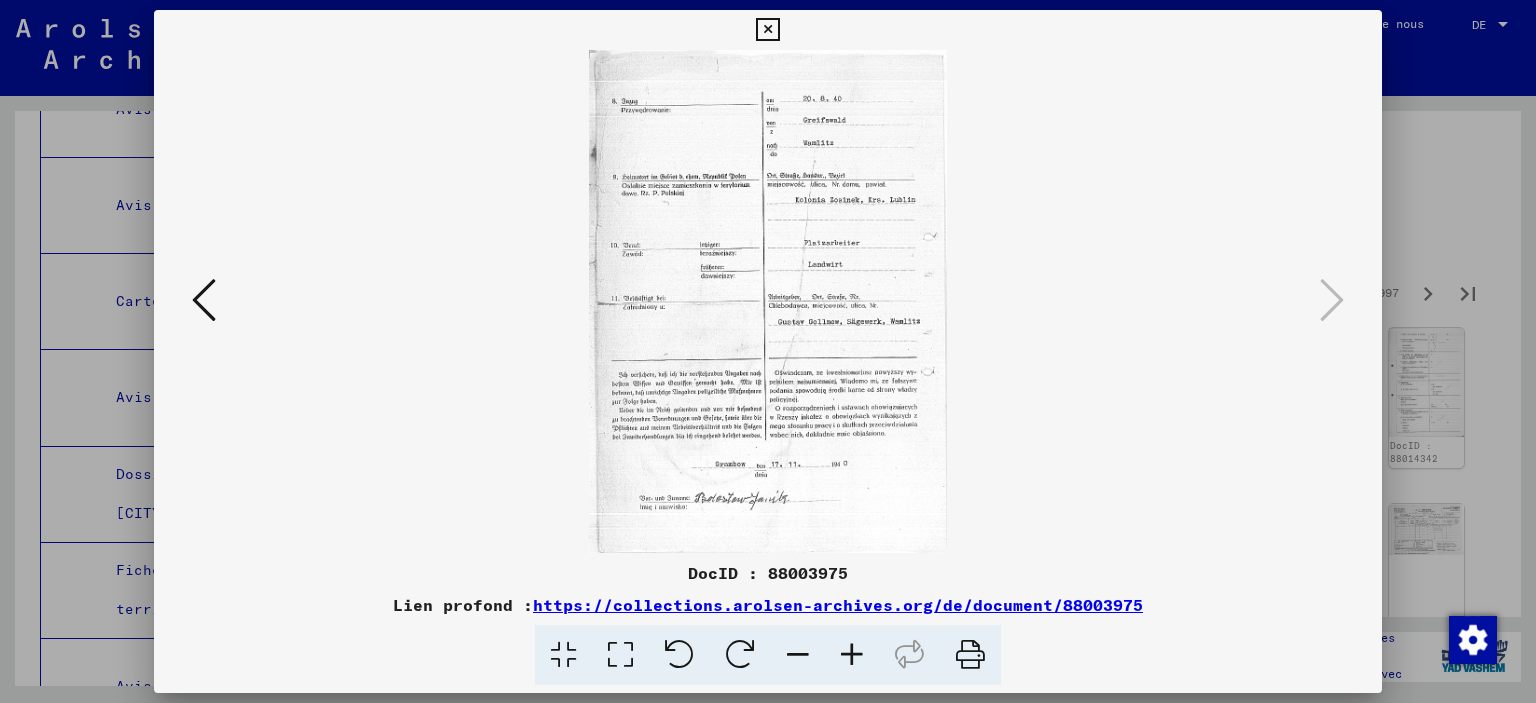 click at bounding box center [767, 30] 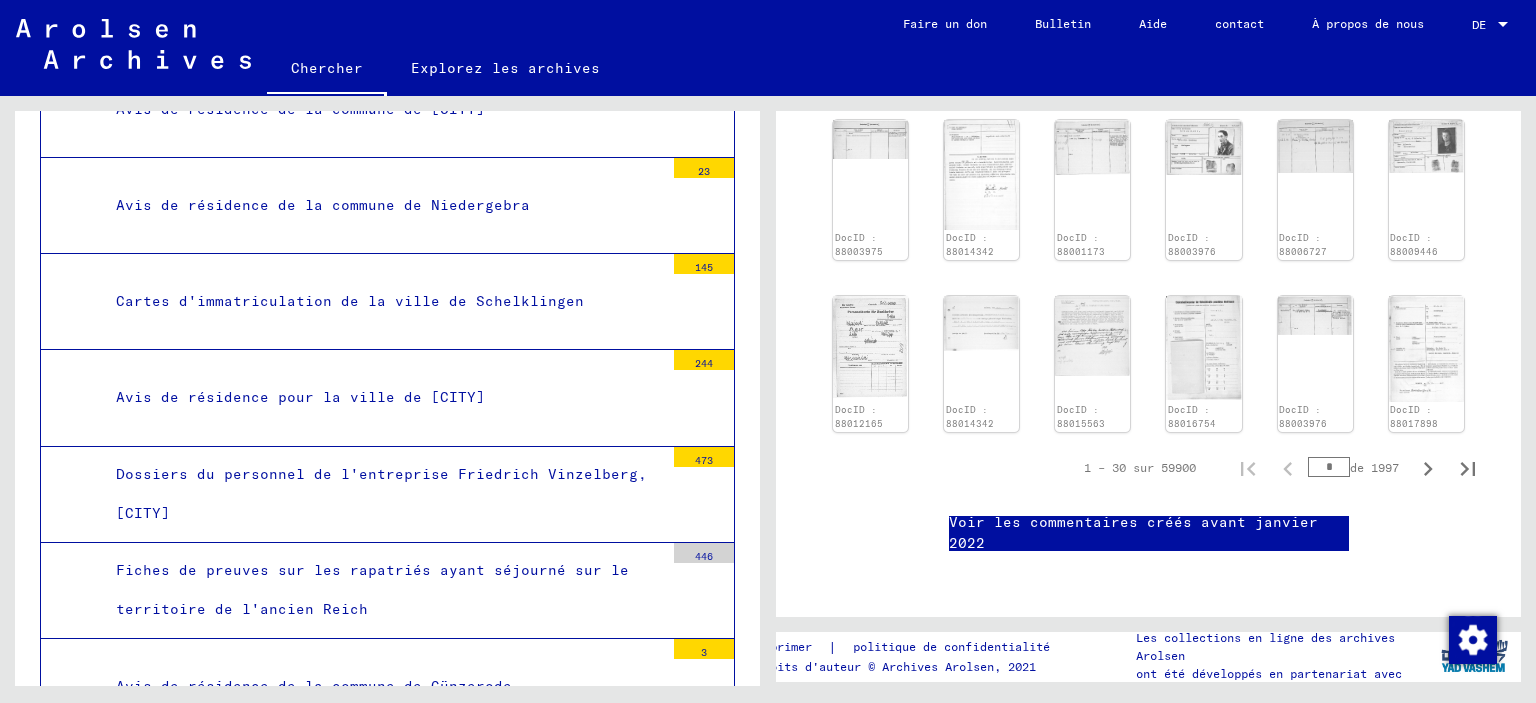 scroll, scrollTop: 1700, scrollLeft: 0, axis: vertical 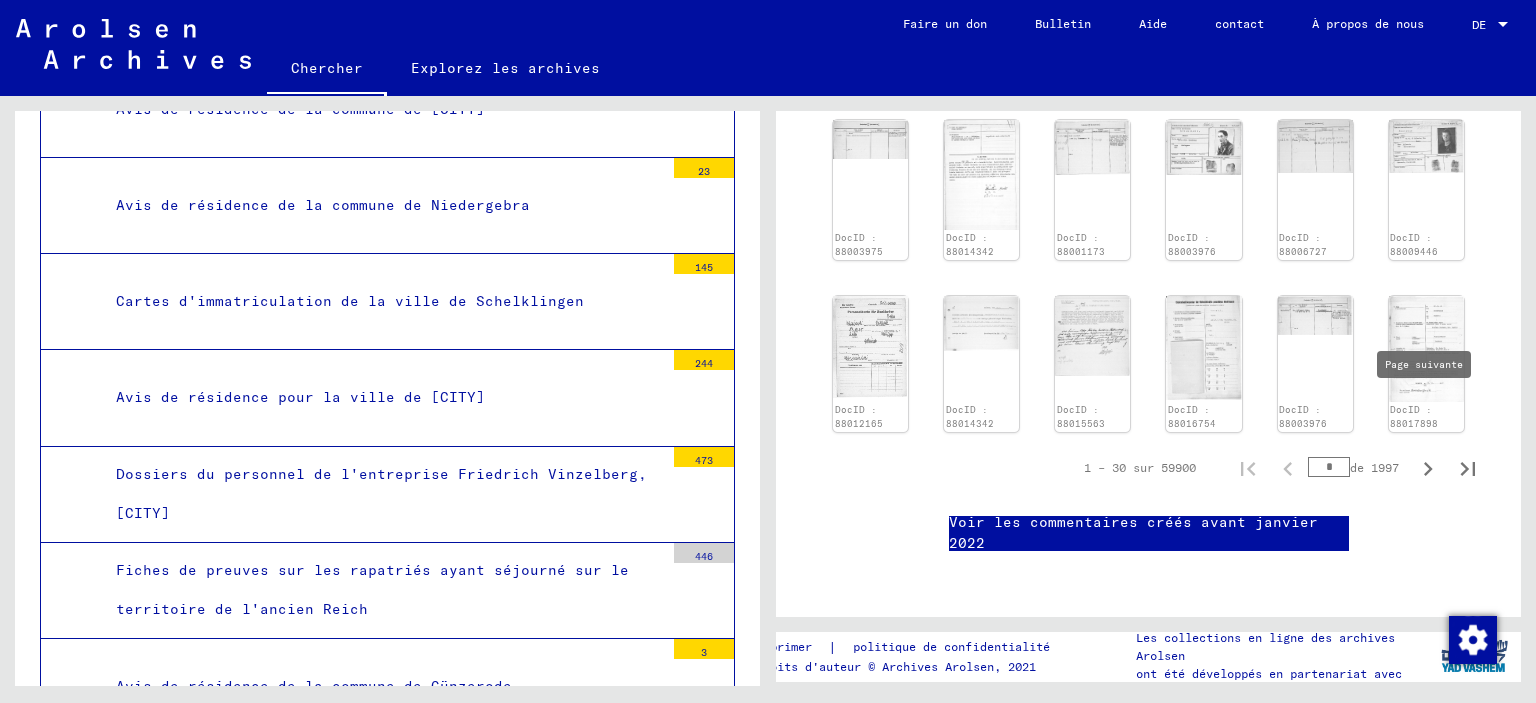 click 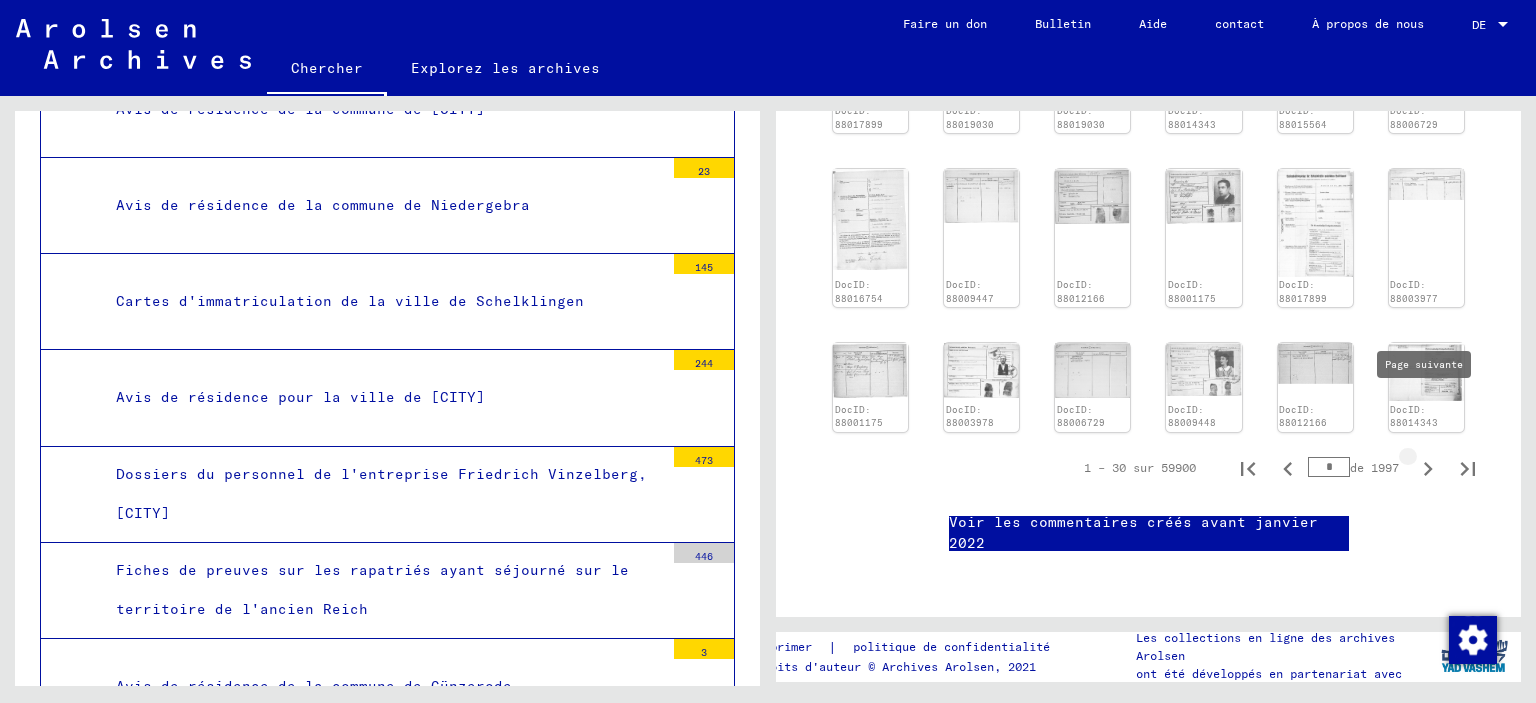 type on "*" 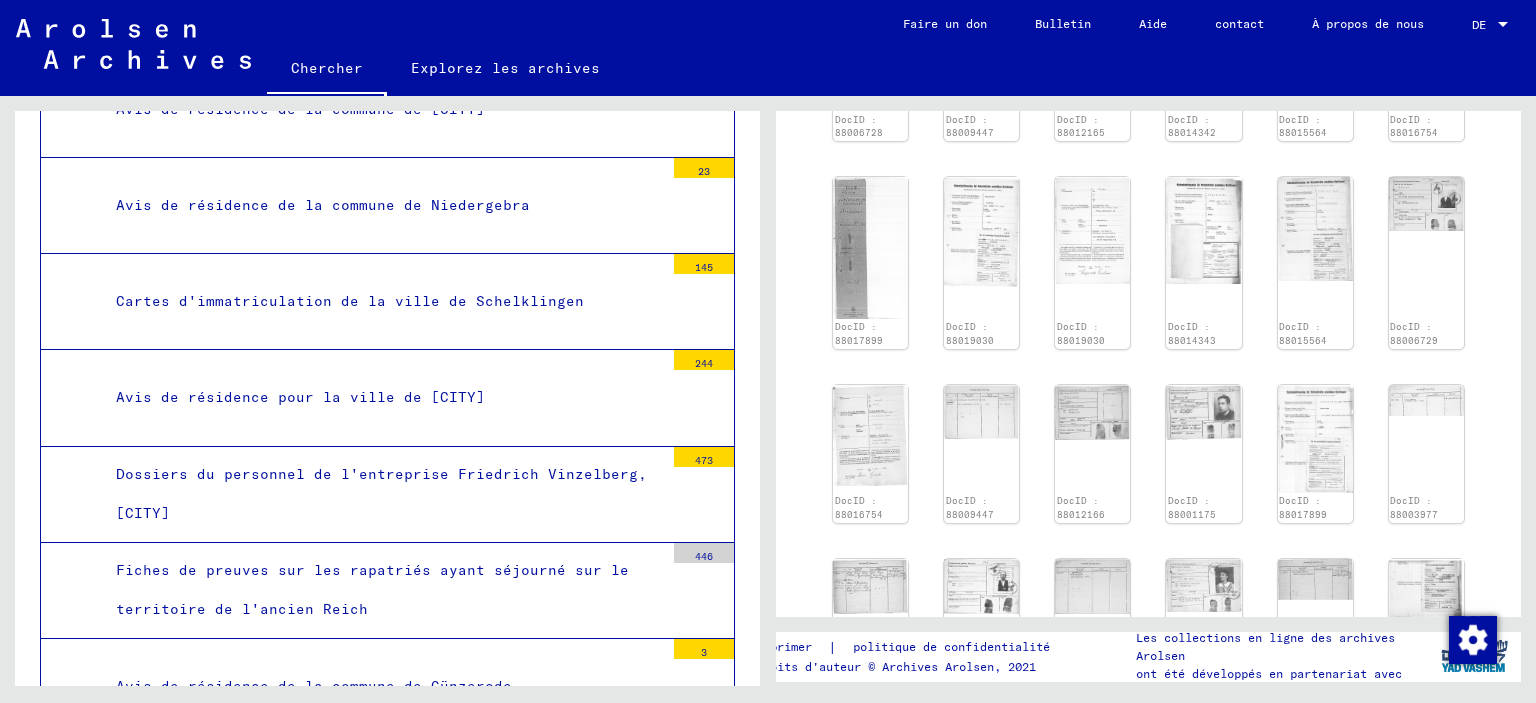 scroll, scrollTop: 1000, scrollLeft: 0, axis: vertical 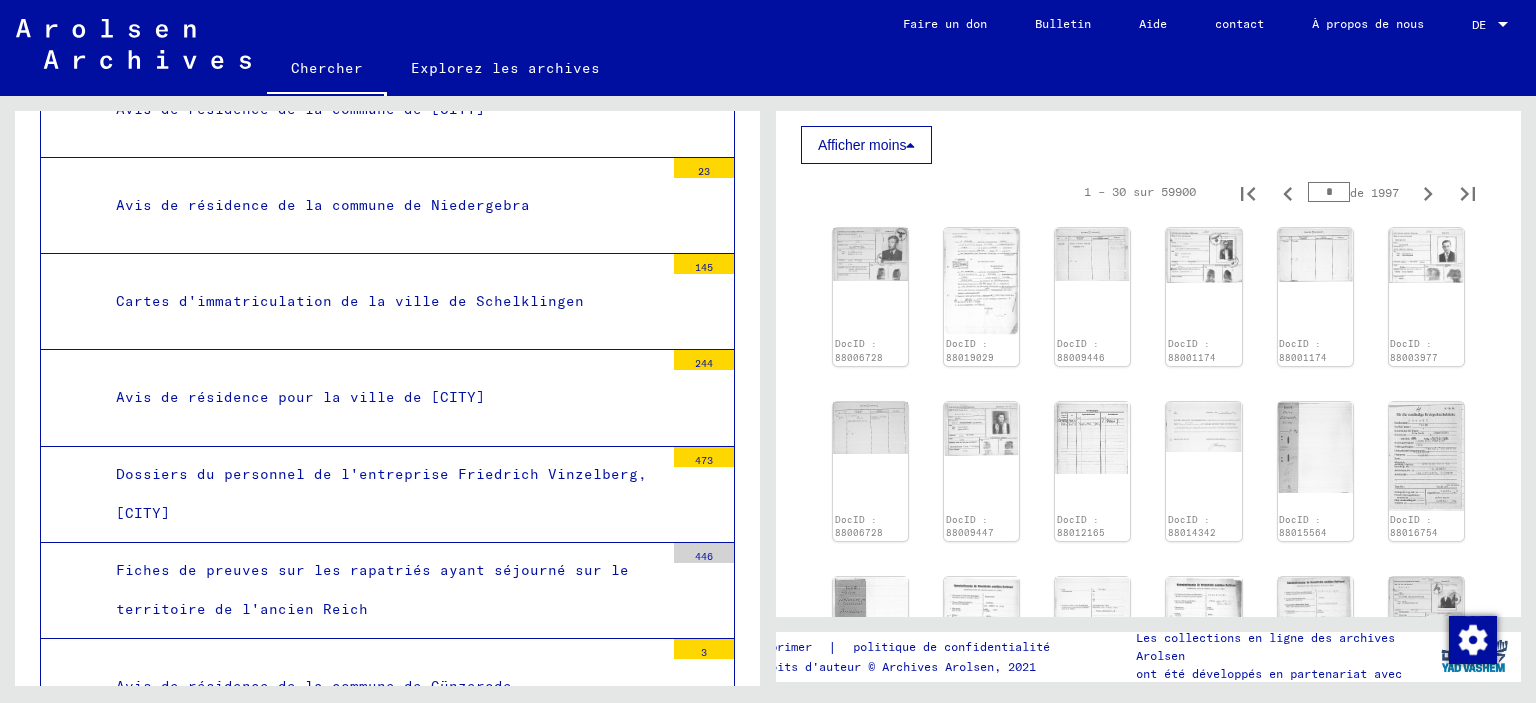 click on "*" at bounding box center [1329, 192] 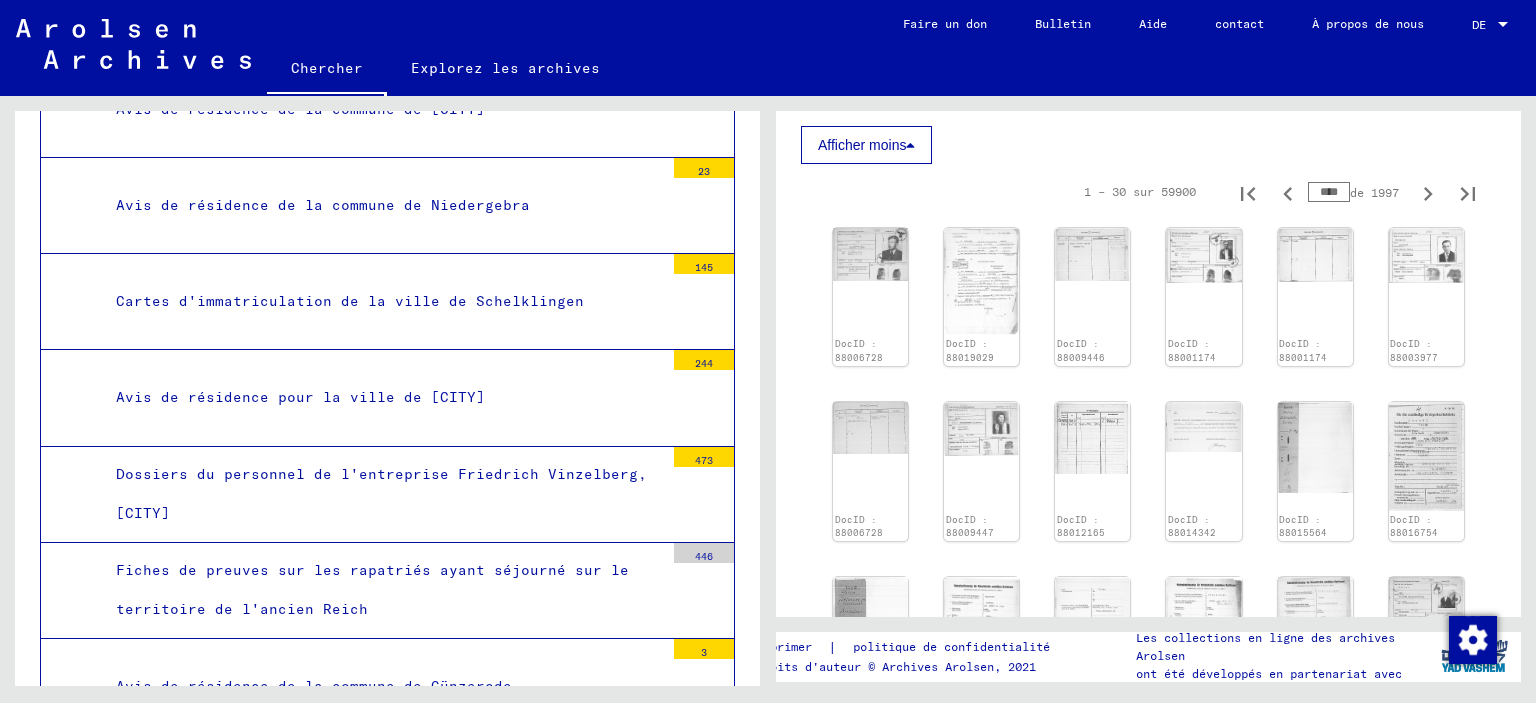 type on "****" 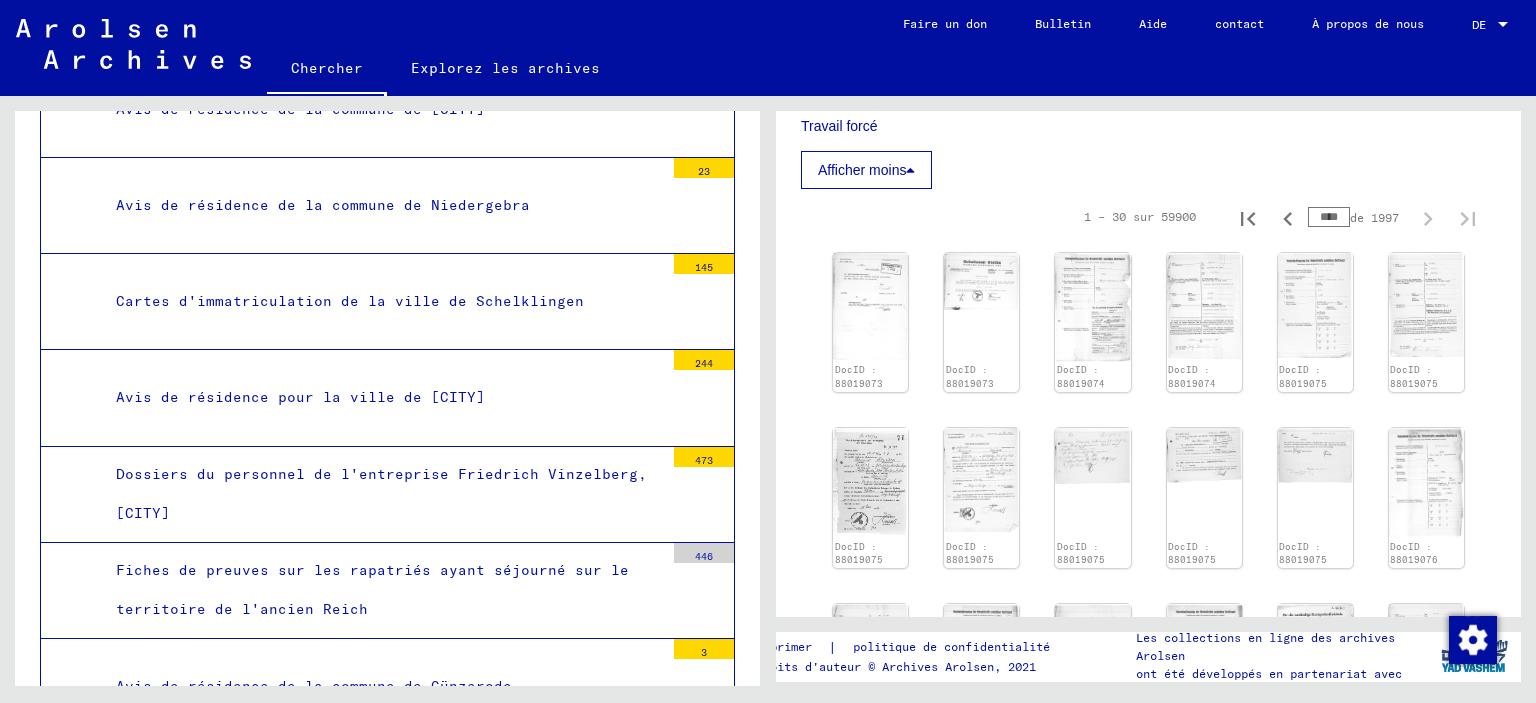 scroll, scrollTop: 900, scrollLeft: 0, axis: vertical 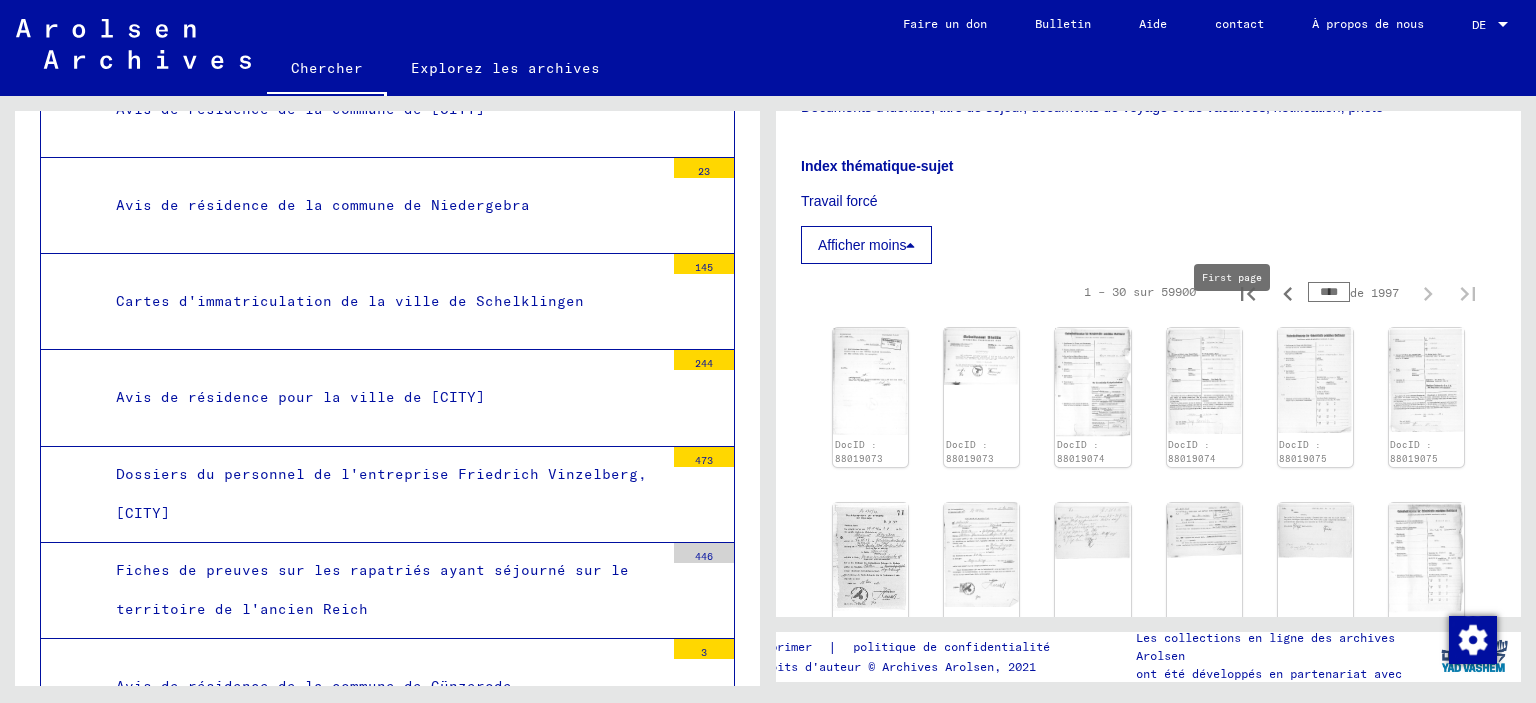click 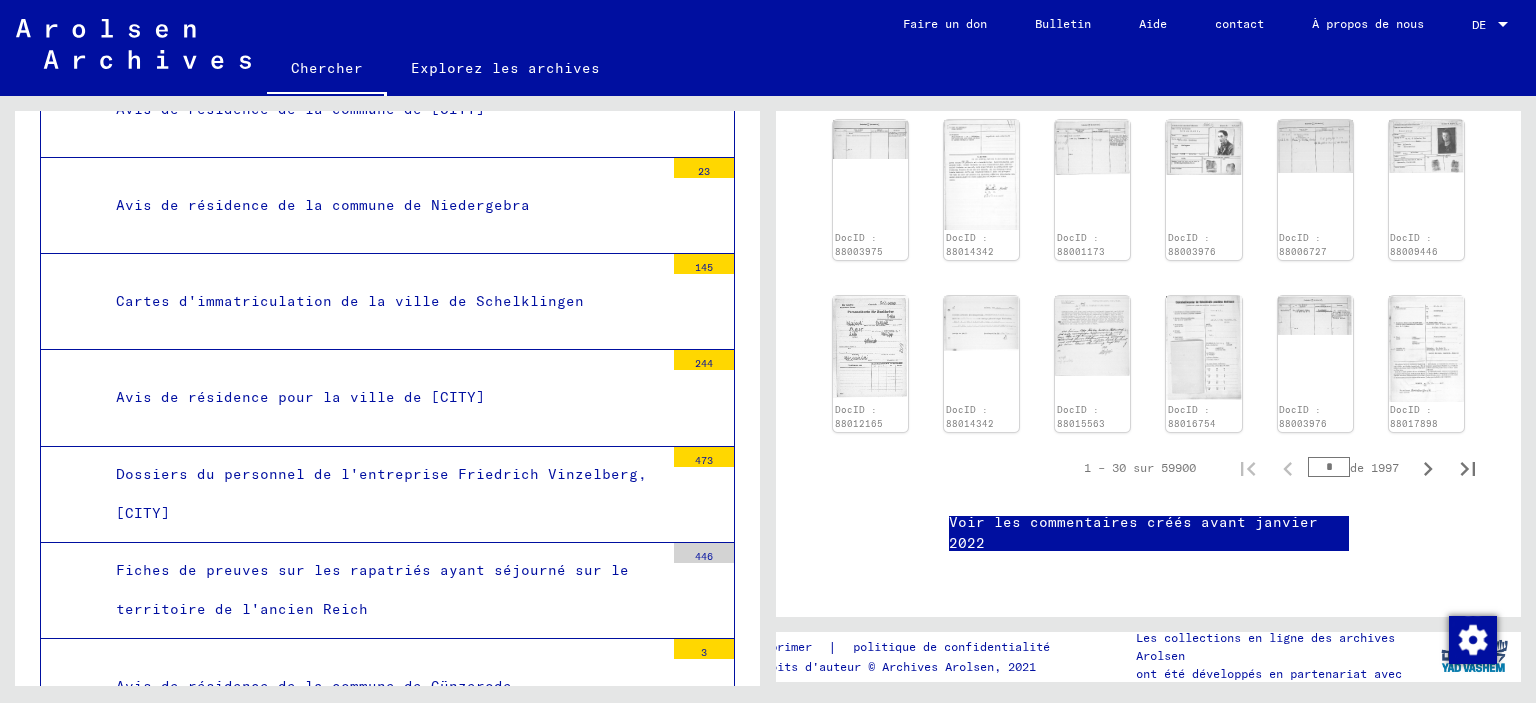 scroll, scrollTop: 1700, scrollLeft: 0, axis: vertical 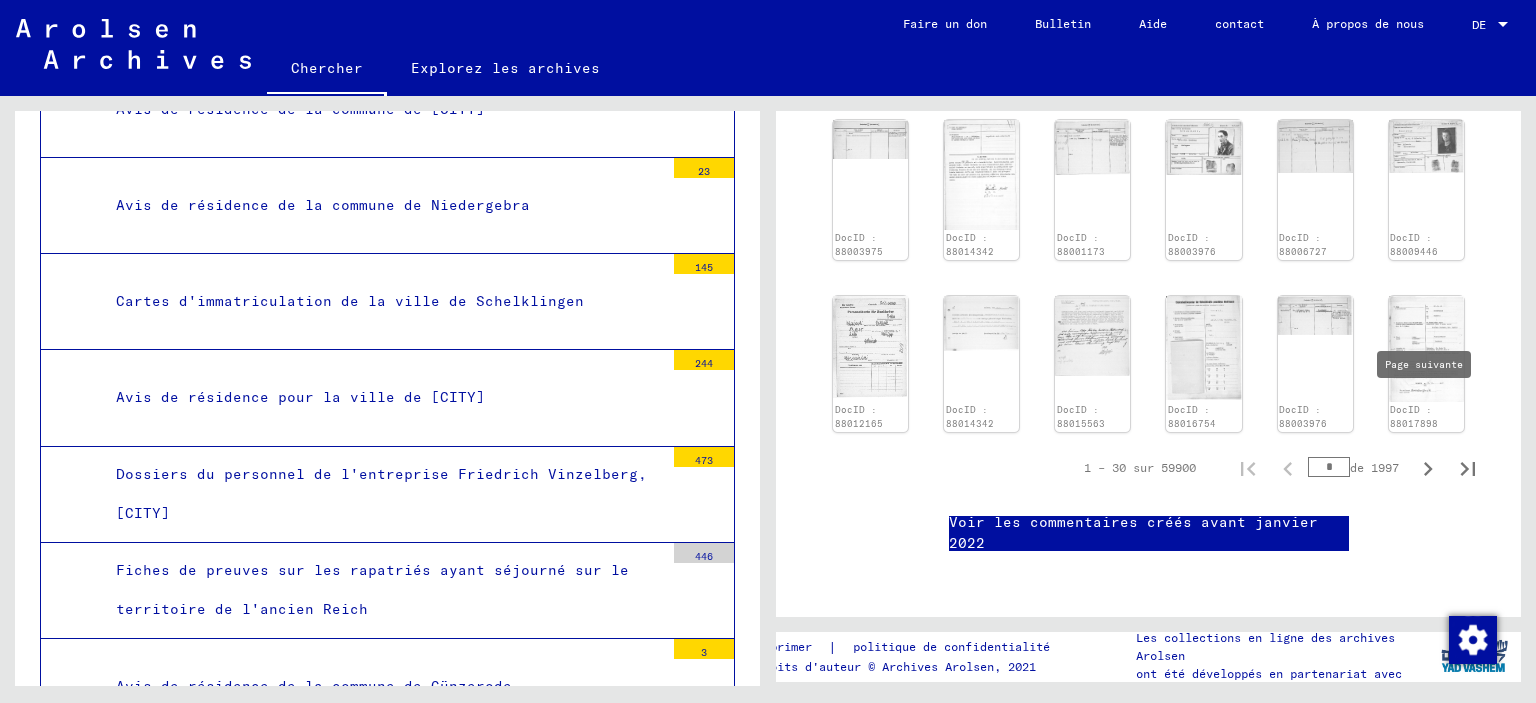 click 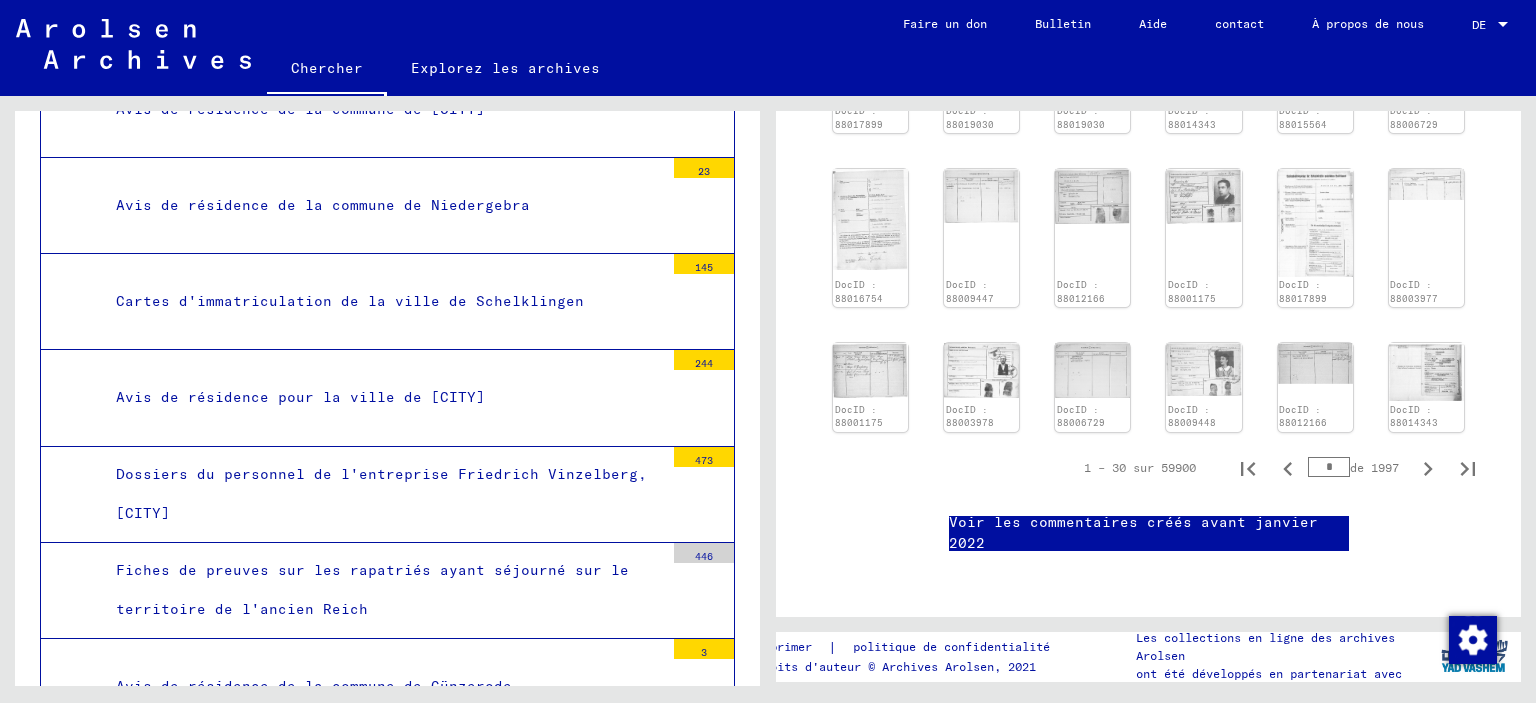 click 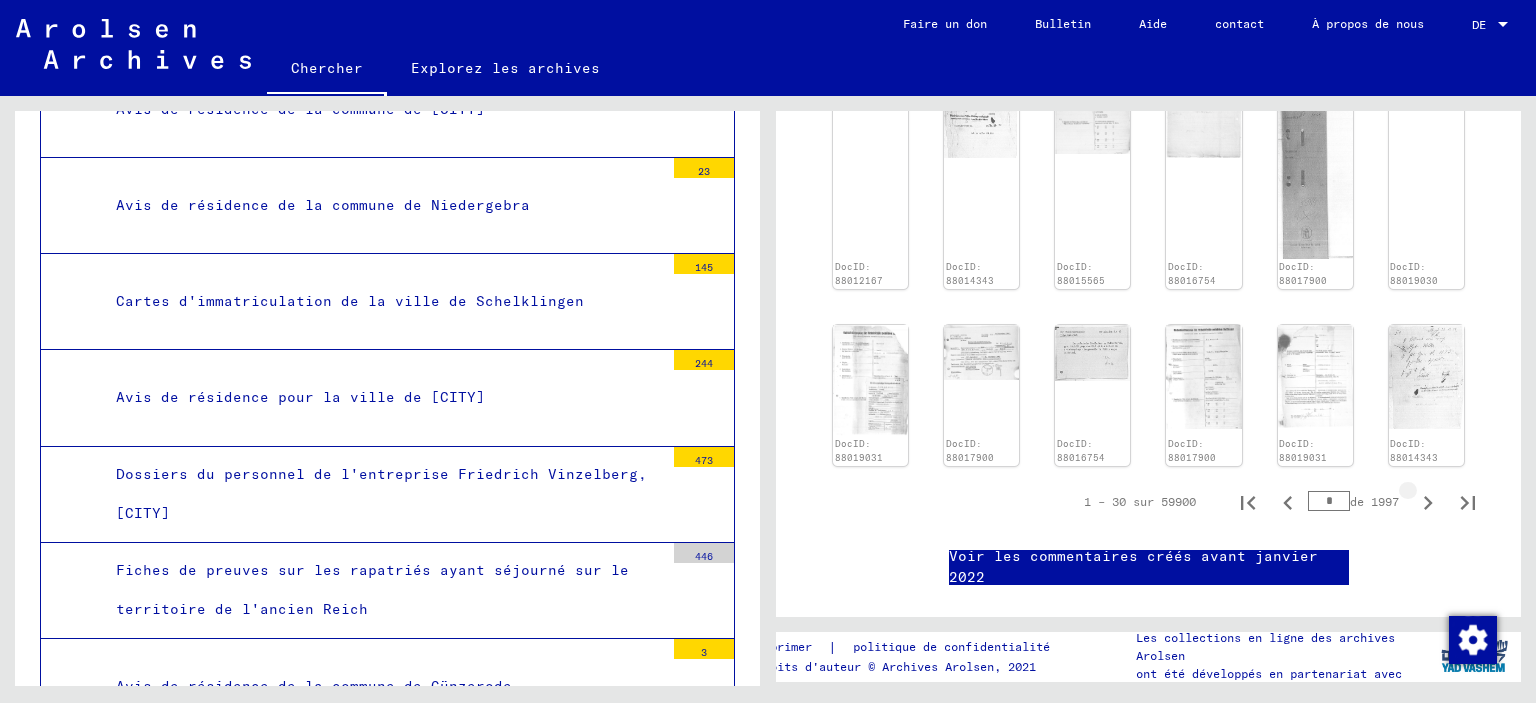 type on "*" 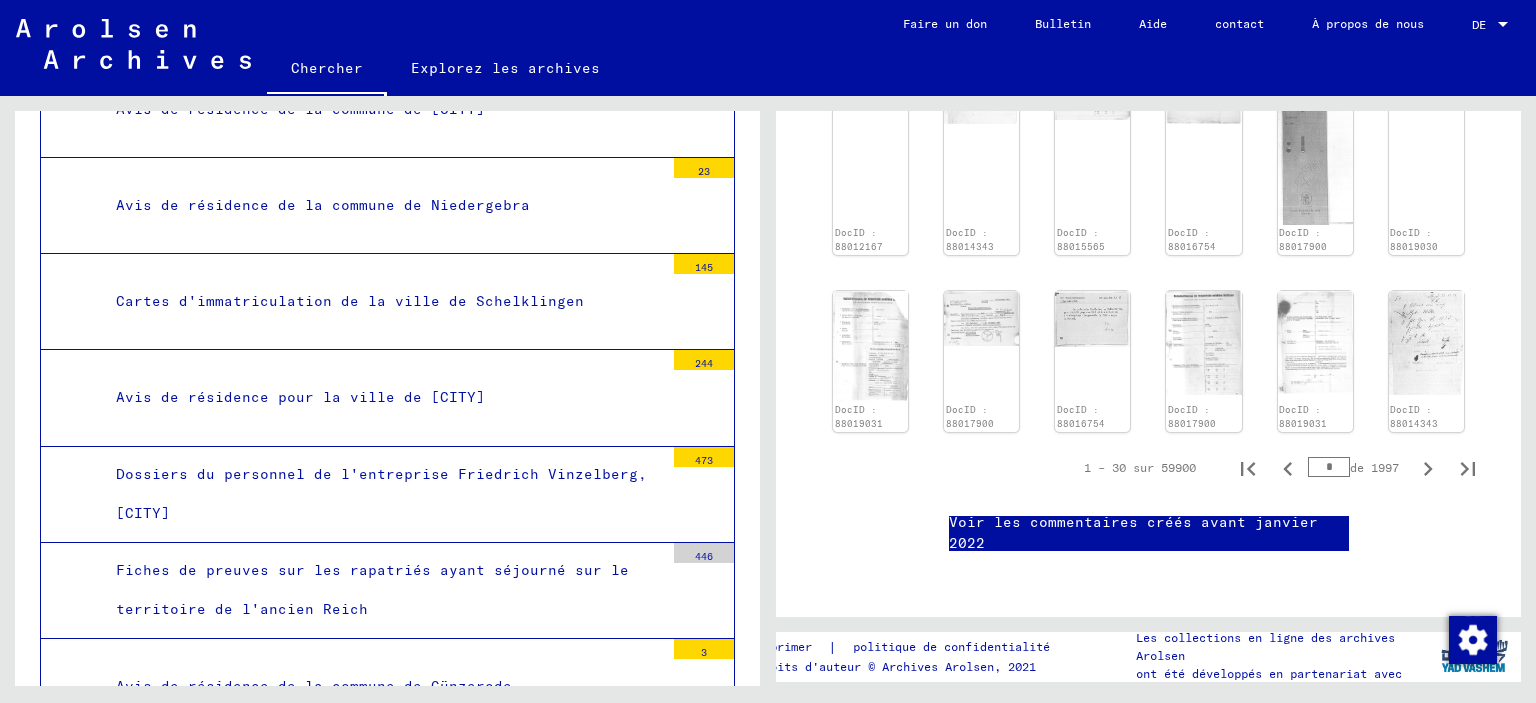 scroll, scrollTop: 1800, scrollLeft: 0, axis: vertical 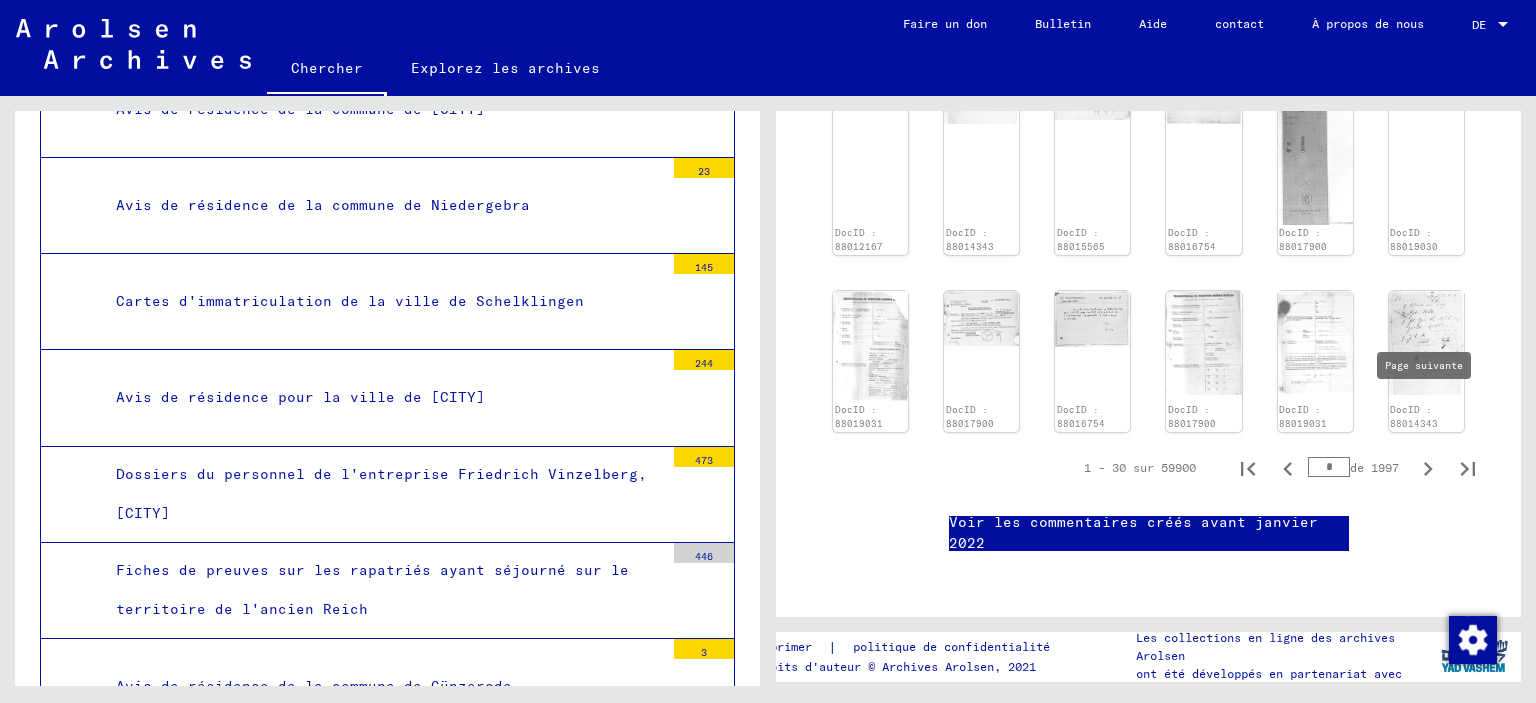 click 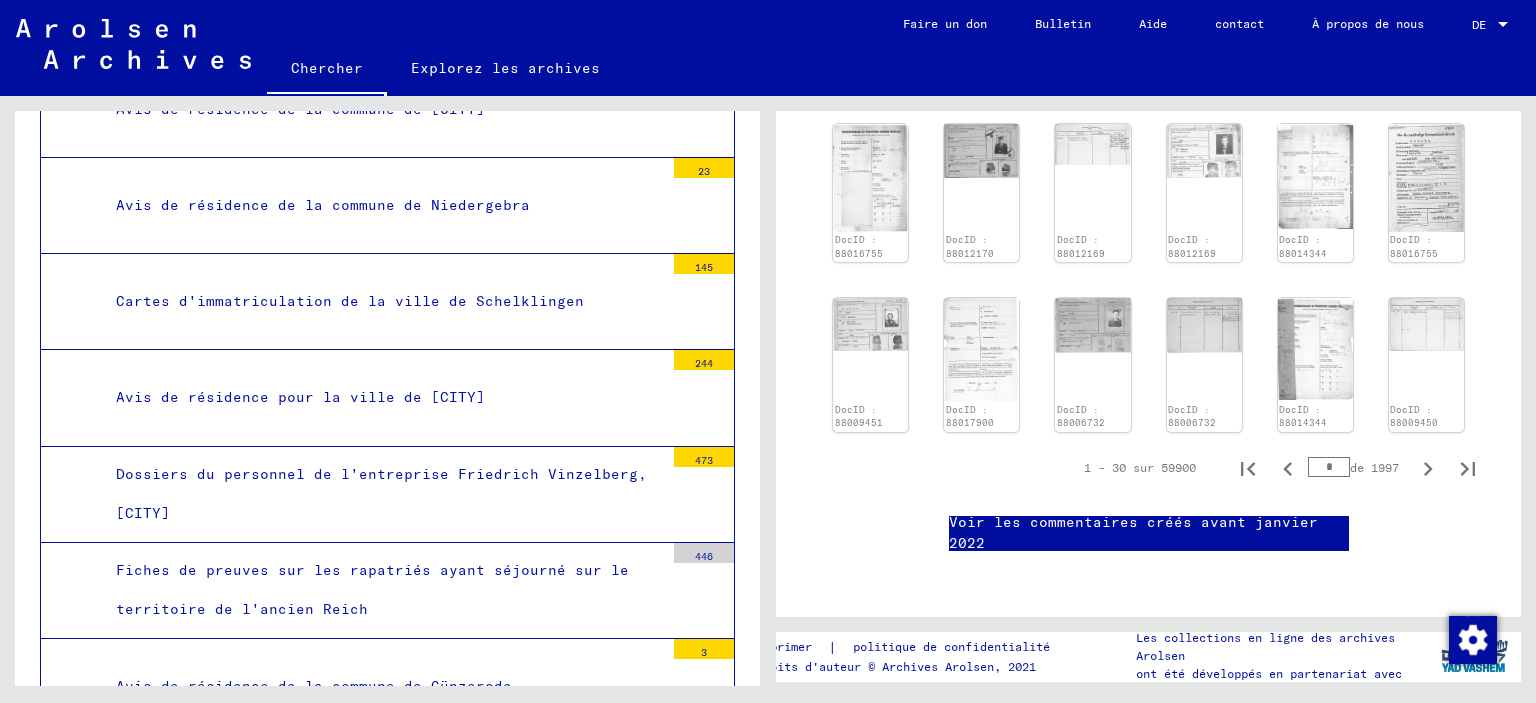 scroll, scrollTop: 1765, scrollLeft: 0, axis: vertical 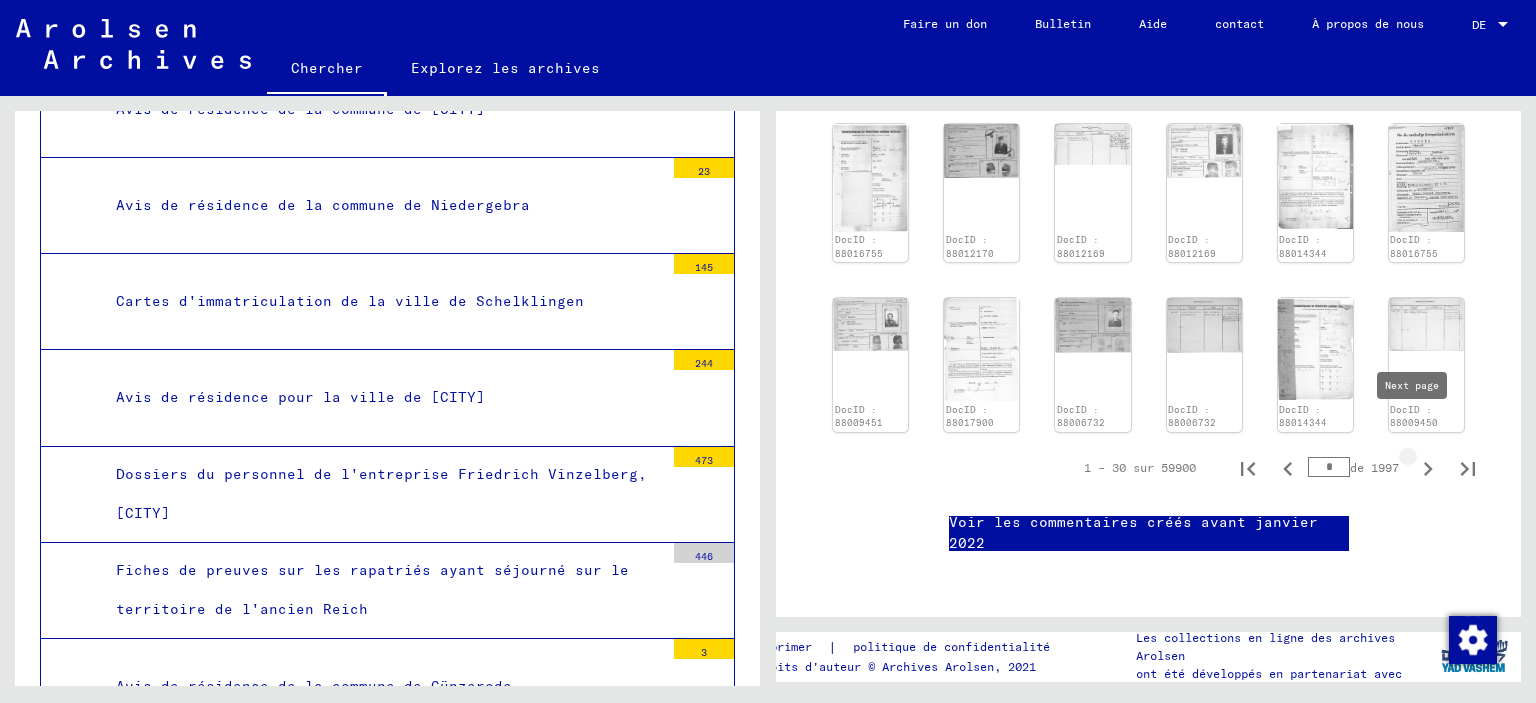 click 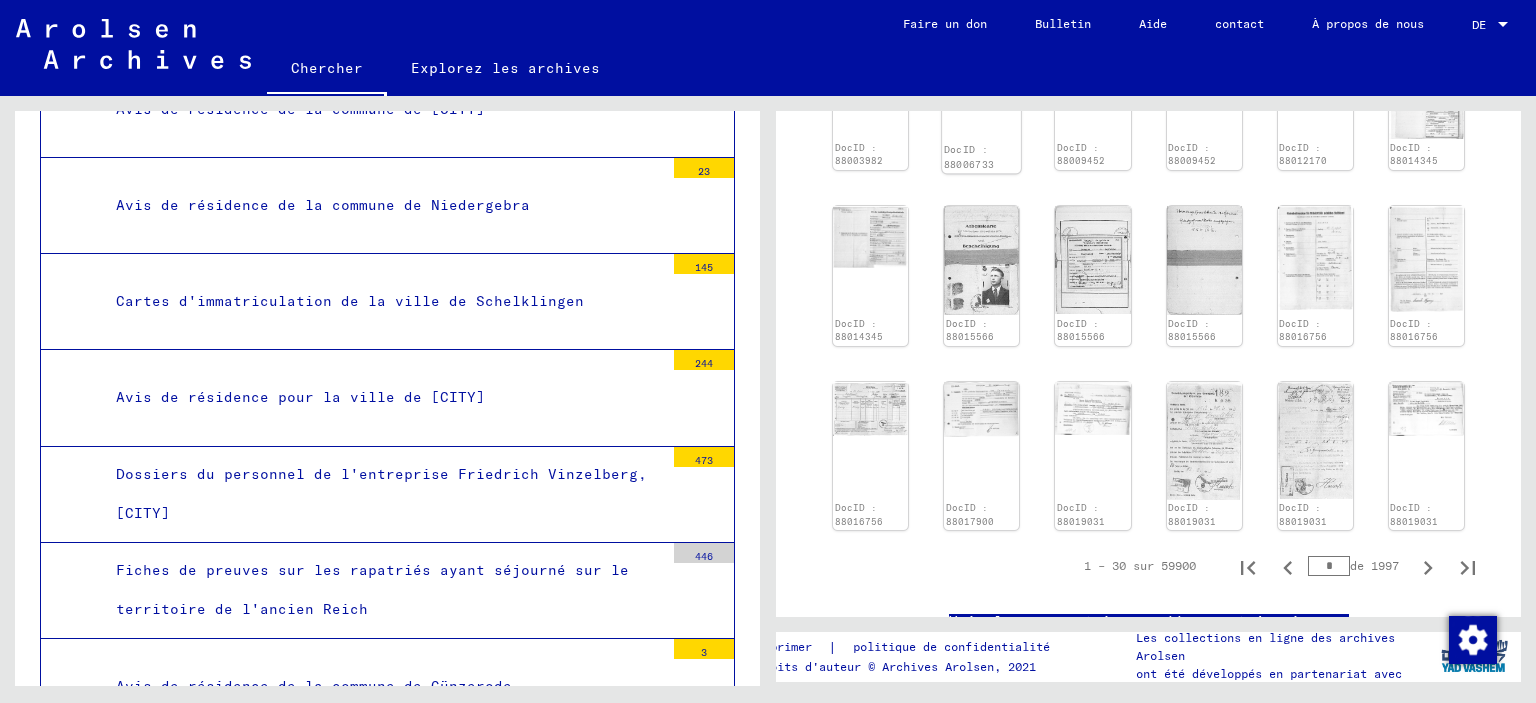 scroll, scrollTop: 1190, scrollLeft: 0, axis: vertical 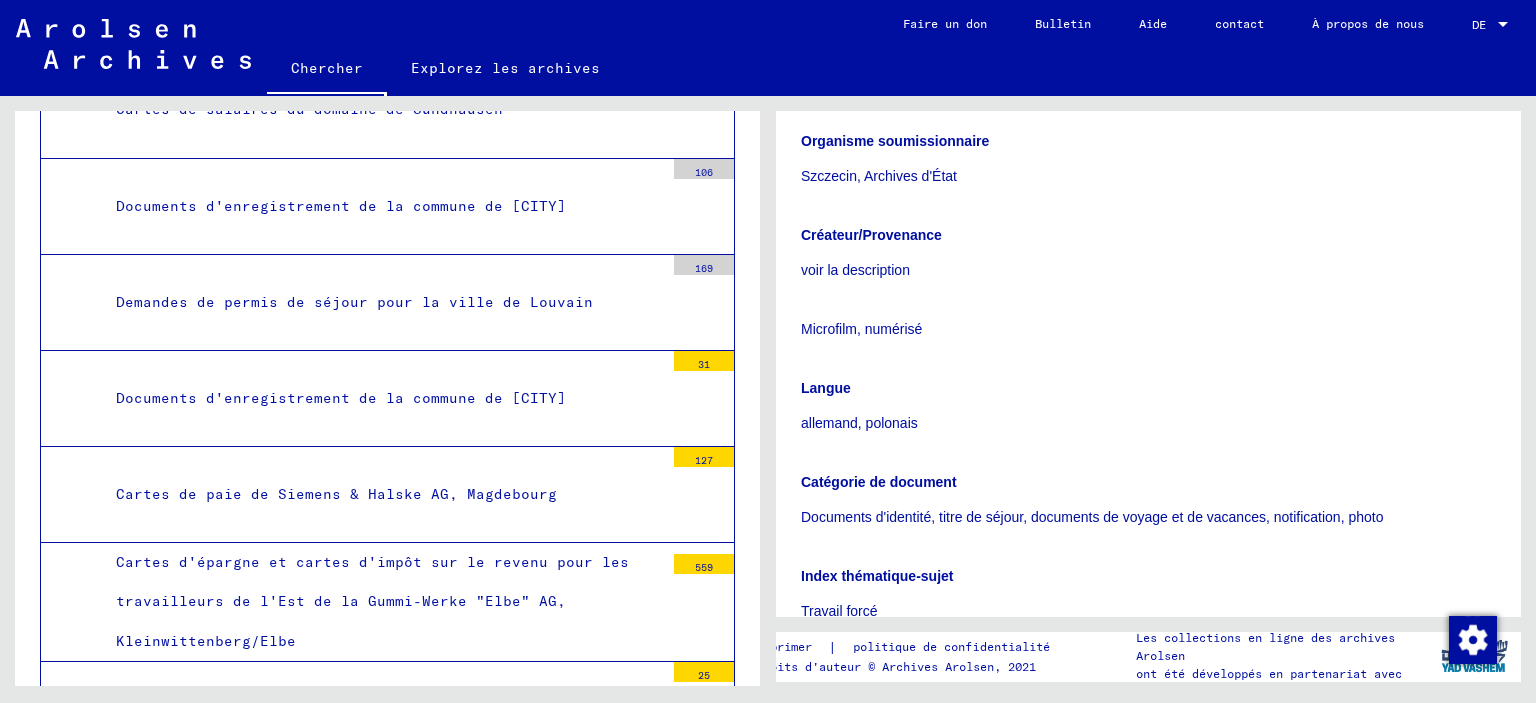 drag, startPoint x: 802, startPoint y: 207, endPoint x: 998, endPoint y: 193, distance: 196.49936 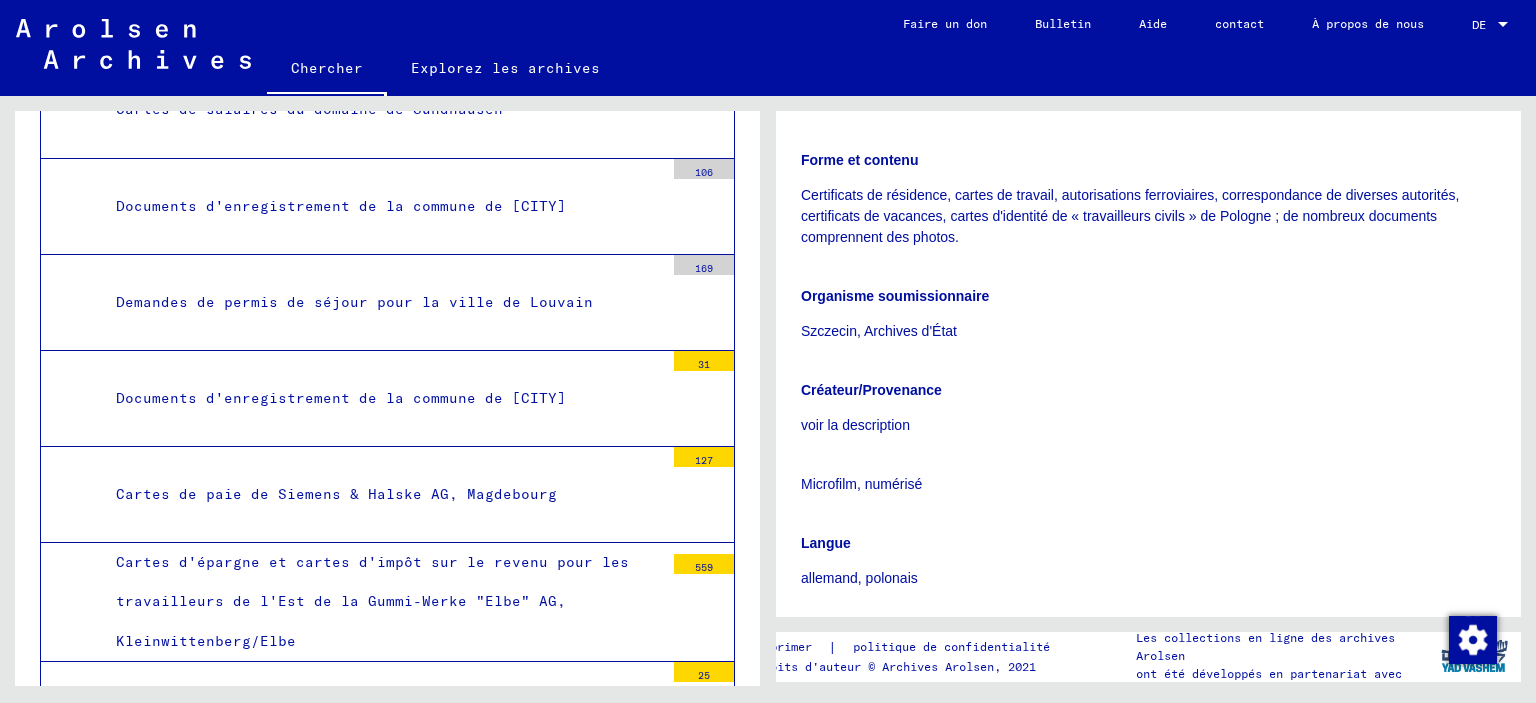scroll, scrollTop: 0, scrollLeft: 0, axis: both 